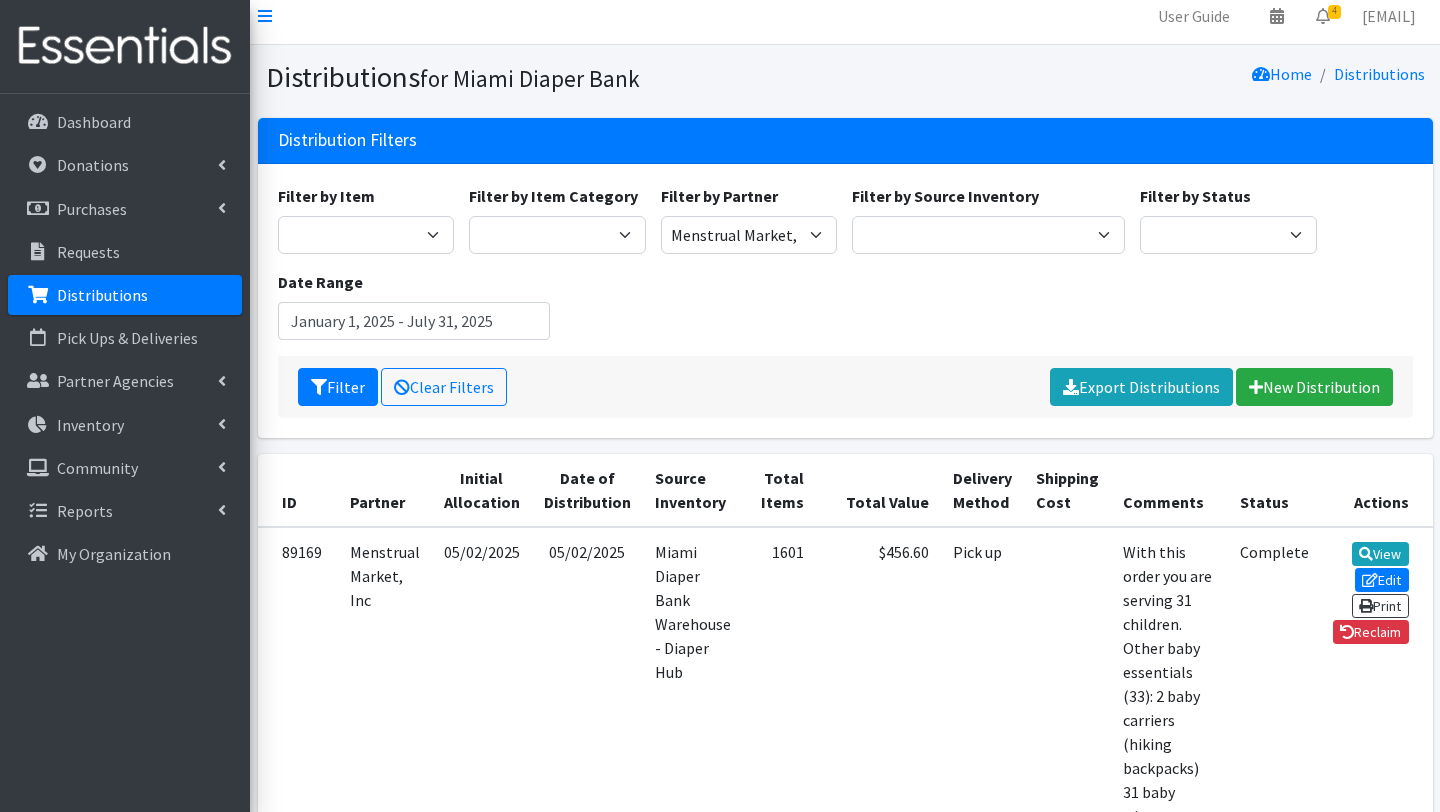 scroll, scrollTop: 0, scrollLeft: 0, axis: both 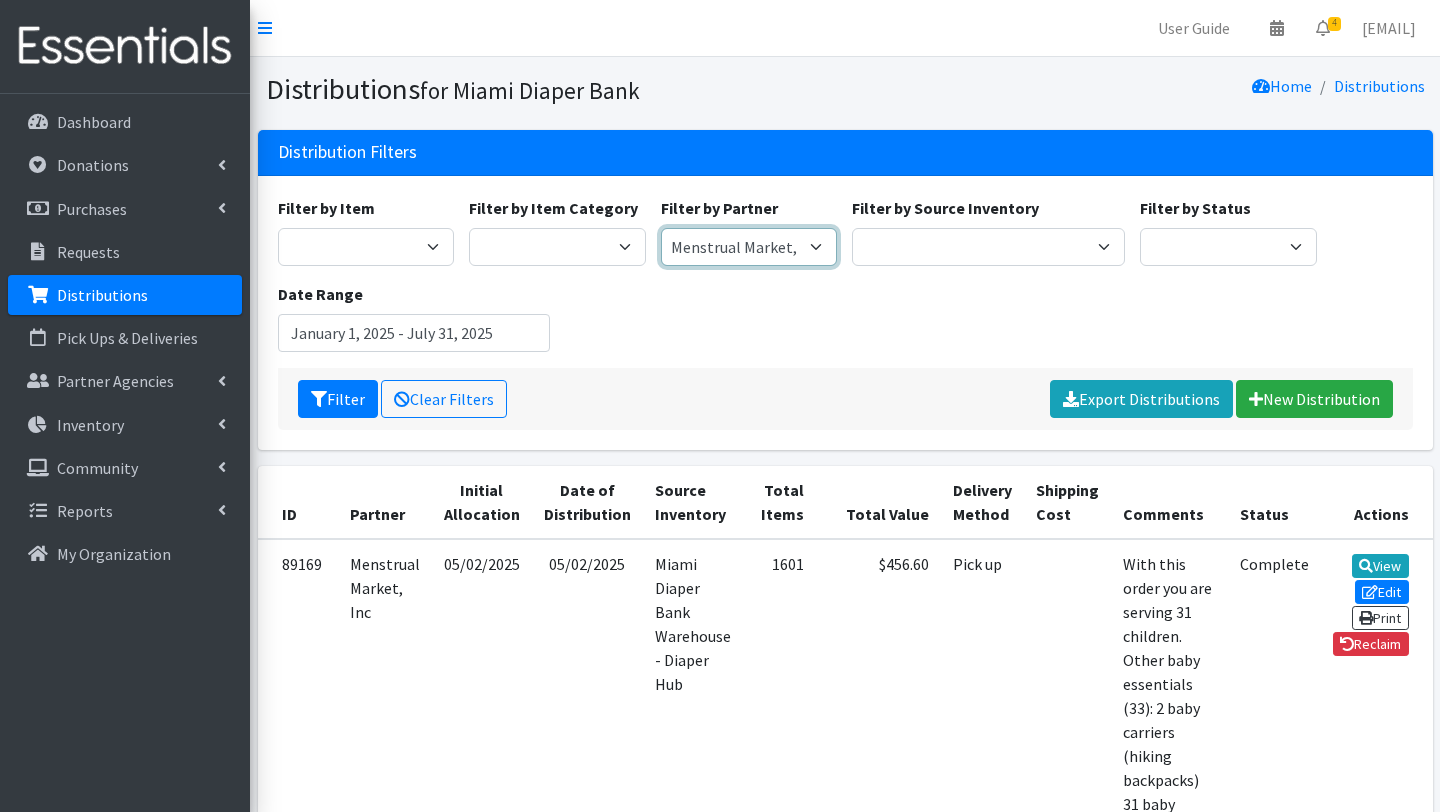 click on "A Safe Haven for Newborns
Belafonte TACOLCY Center
Boys Town South Florida
Bridge to Hope
Care Resource Community Health Centers Inc
Carrfour Supportive Housing - Del Prado Gardens
Children of Inmates
Children's Home Society of Florida
COPE North
CVAC Safe Space Shelters - Miami- Dade County CAHSD/VPID
Dorothy M. Wallace Cope Center (Cope South)
Empower U
Eve's Hope
Extended Hands Services
Families First of Palm Beach County
Family Resource Center of South Florida
FLDDDRP
Florida Keys Healthy Start Coalition
Golden Hogan Connections
Health Department of Palm Beach division - Delray Beach Health Center & Lantana Health Center & West Palm Beach Health Center
Healthy Start Coalition of Miami-Dade
His House Children Home
Hospitality Helping Hands
Hurricane Ian Relief
Jack & Jill Children's Center
Jewish Community Service - Kosher Food Bank
Kiwanis - Christmas in July
Kristi House-General Program
Lotus House
Madame Lily Inc
Menstrual Market, Inc" at bounding box center [749, 247] 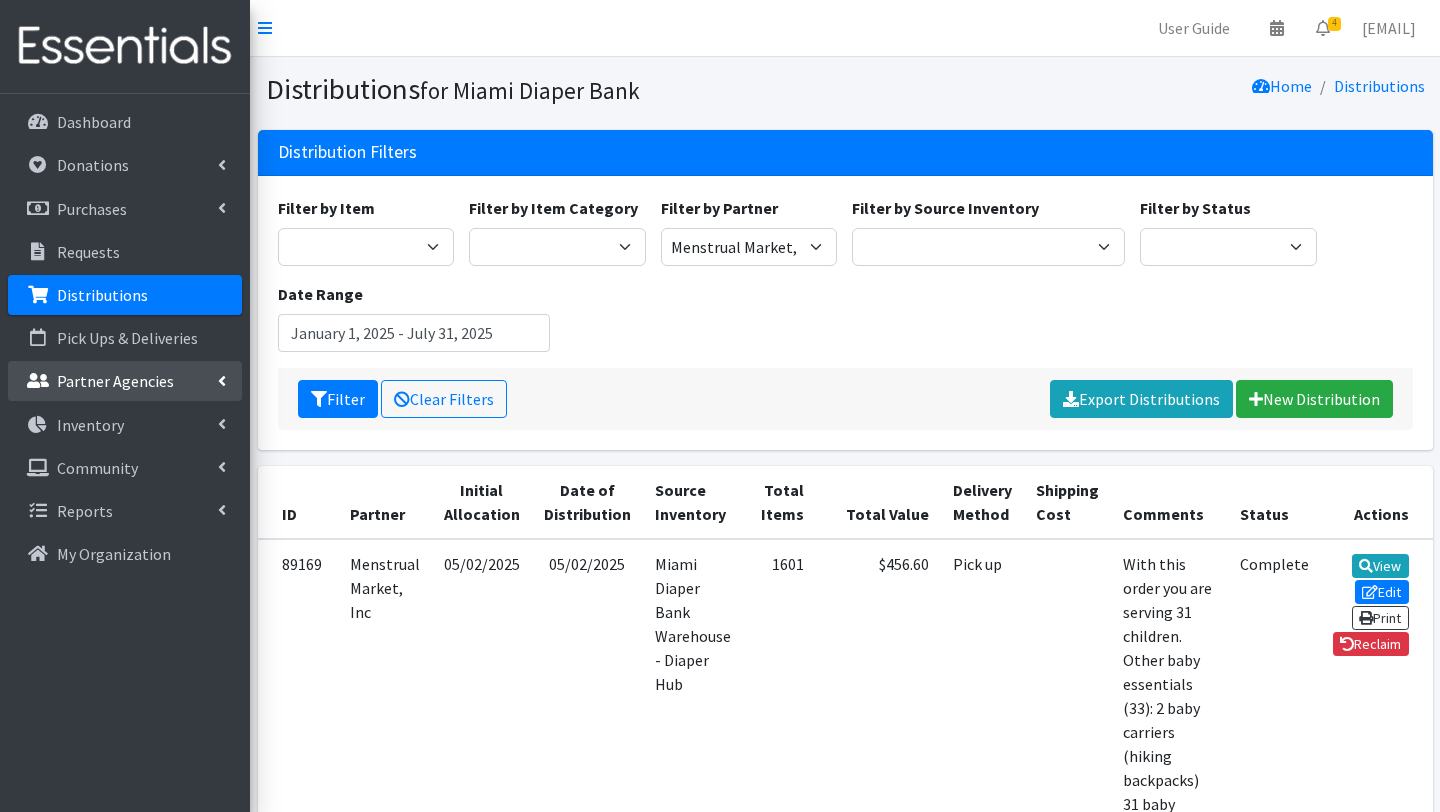 click on "Partner Agencies" at bounding box center [115, 381] 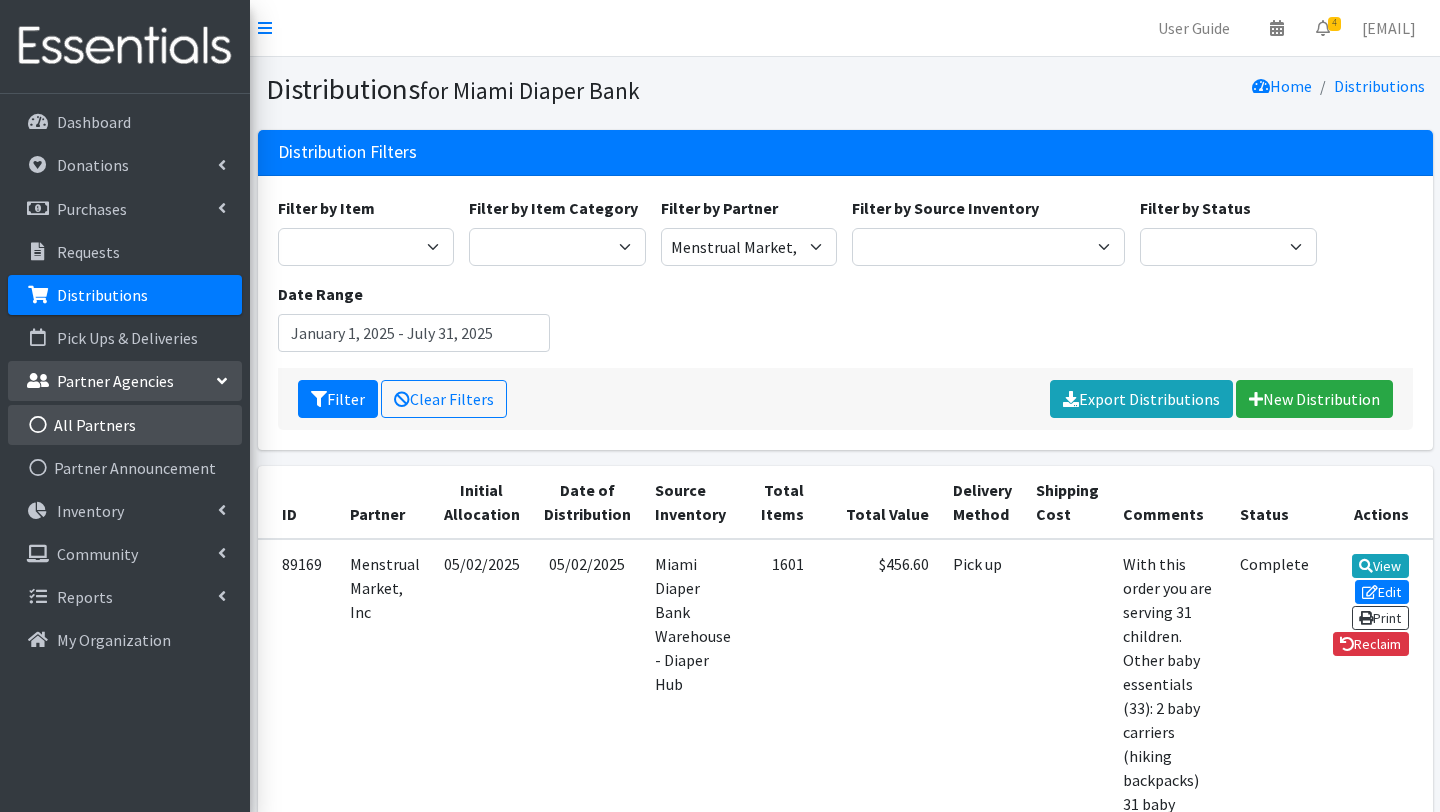 click on "All Partners" at bounding box center [125, 425] 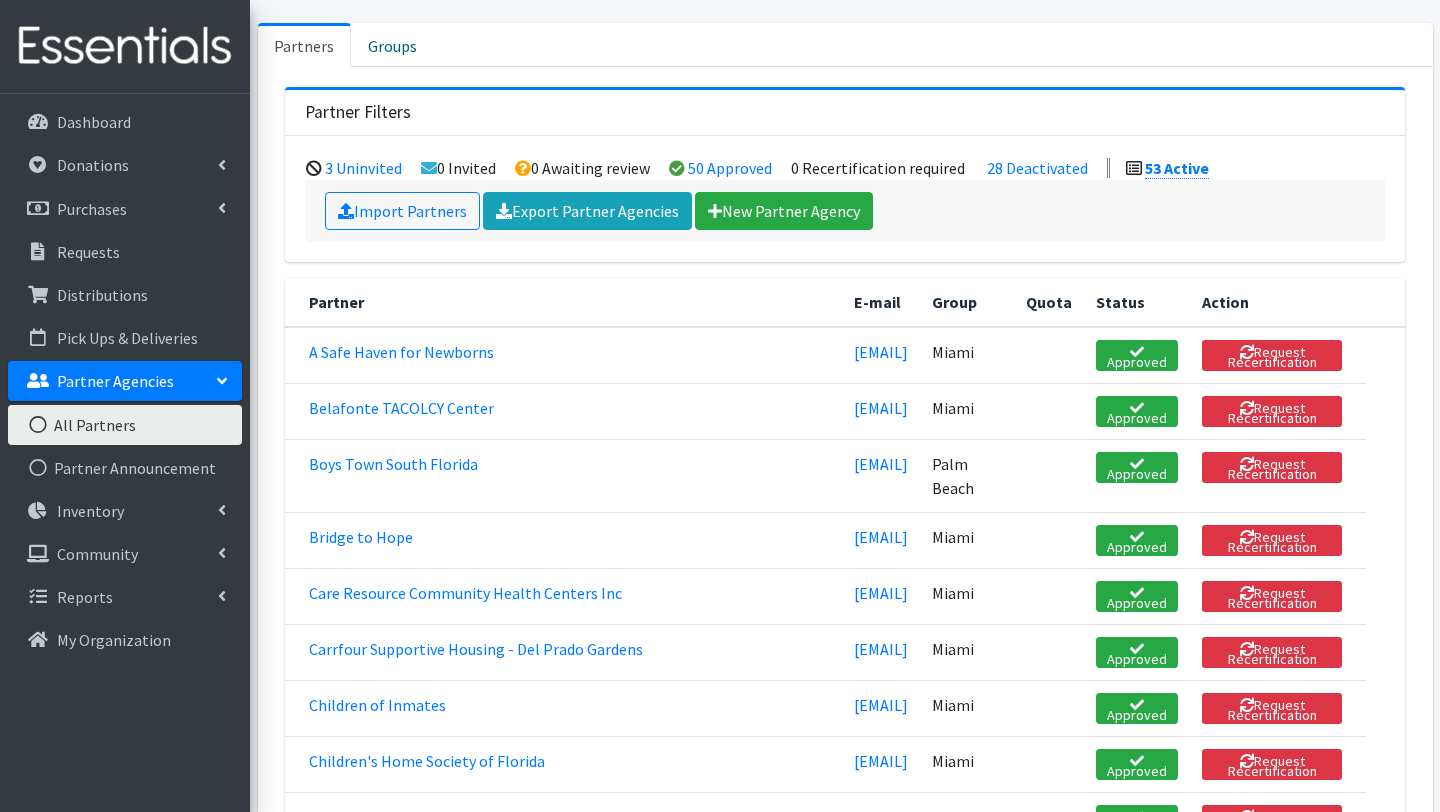 scroll, scrollTop: 0, scrollLeft: 0, axis: both 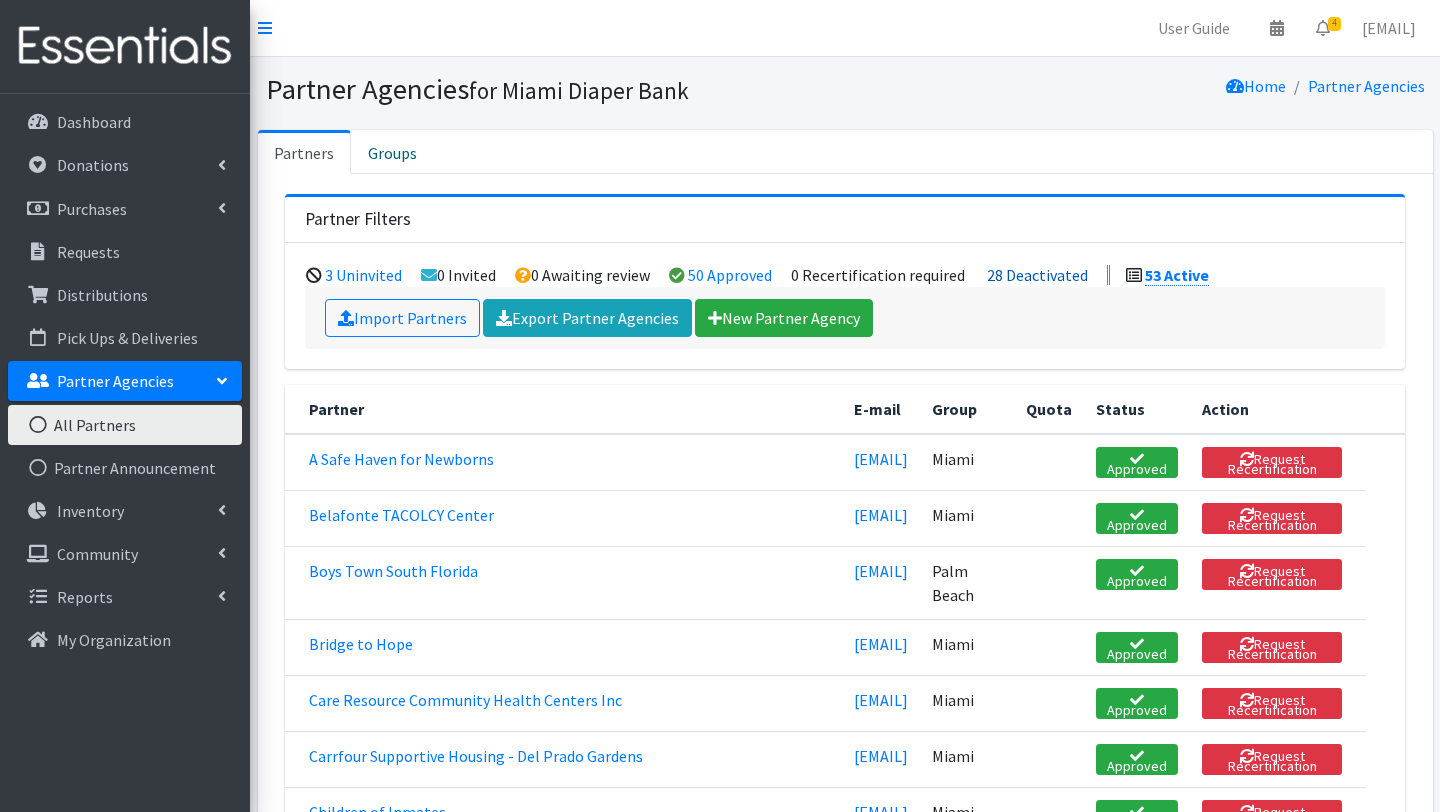 click on "28 Deactivated" at bounding box center (1037, 275) 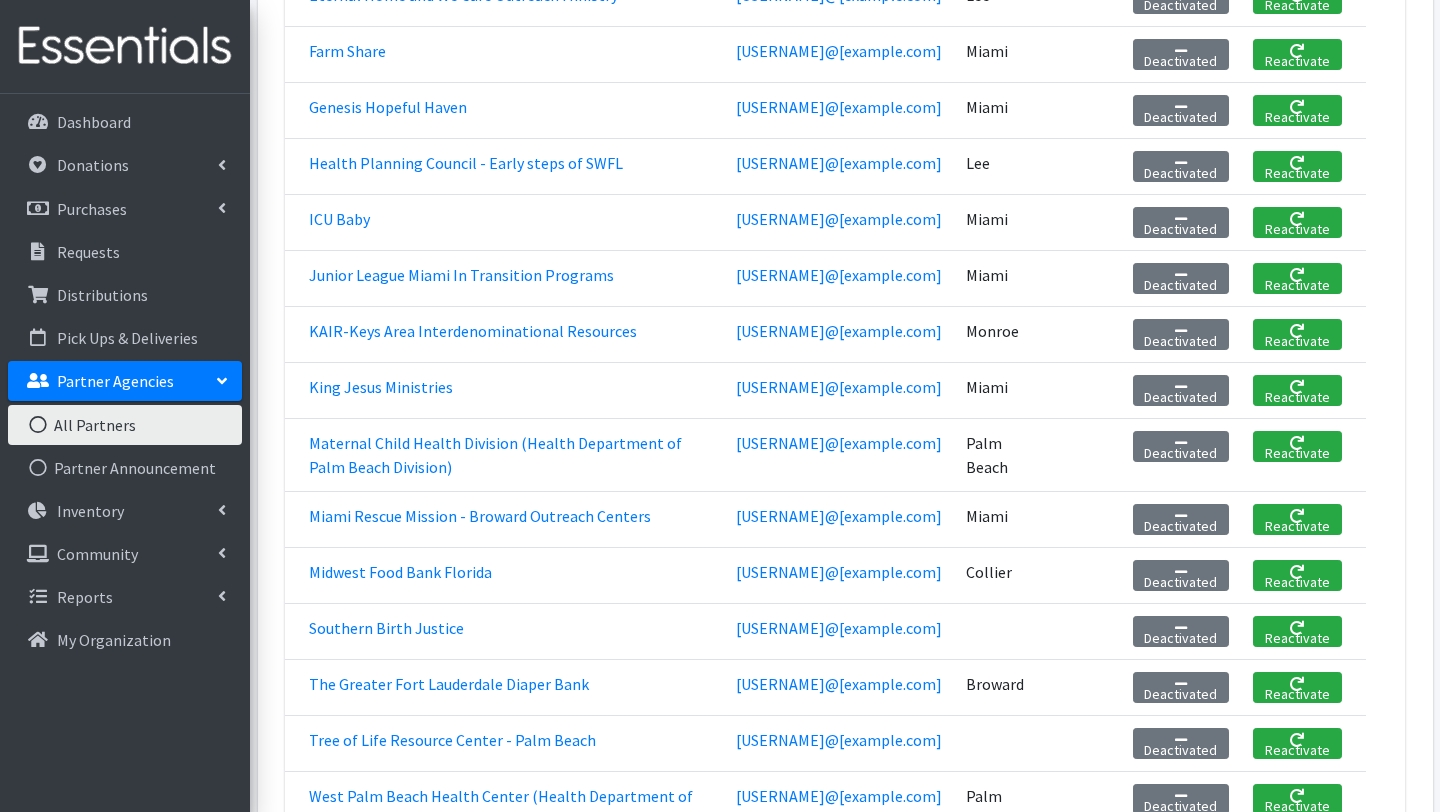 scroll, scrollTop: 1172, scrollLeft: 0, axis: vertical 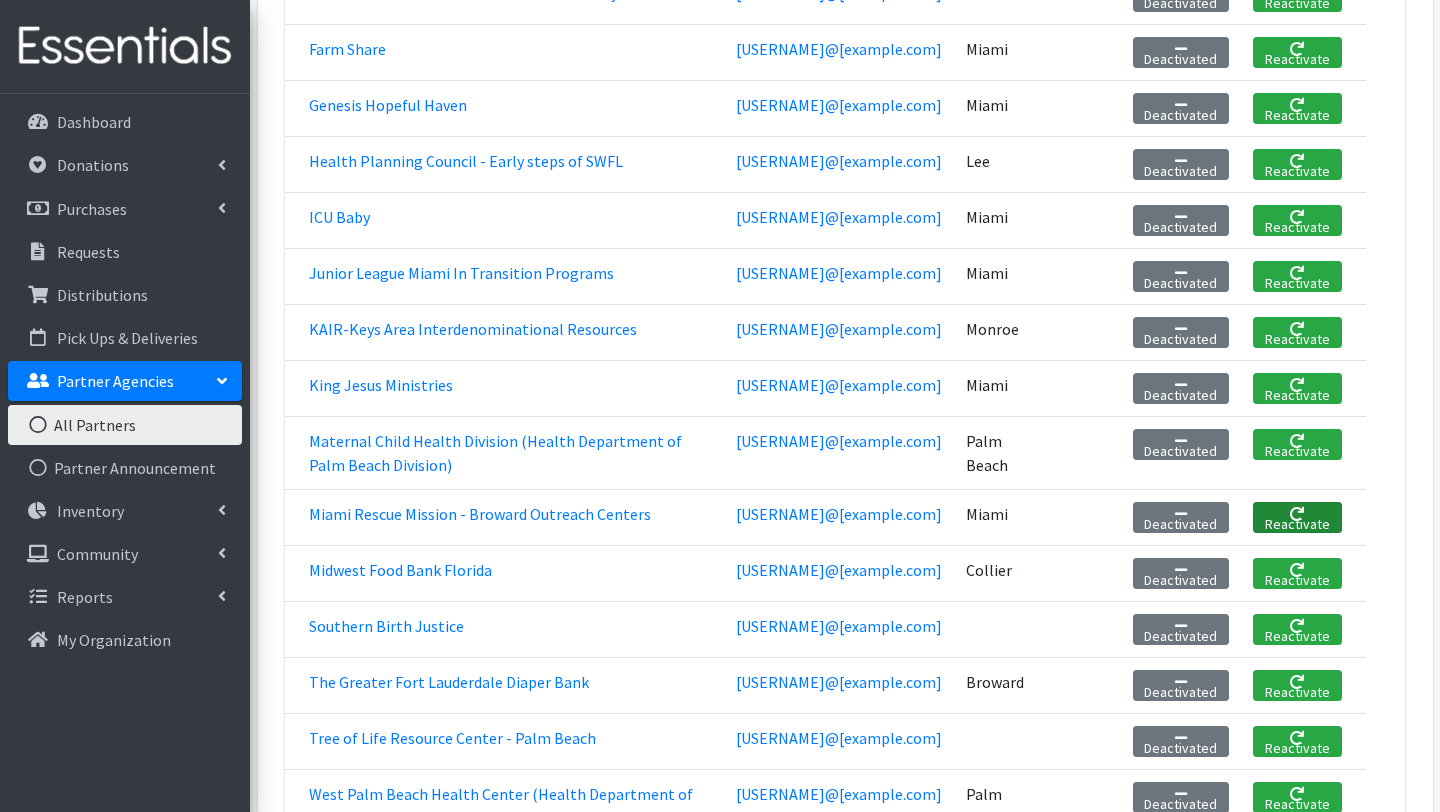 click on "Reactivate" at bounding box center [1297, 517] 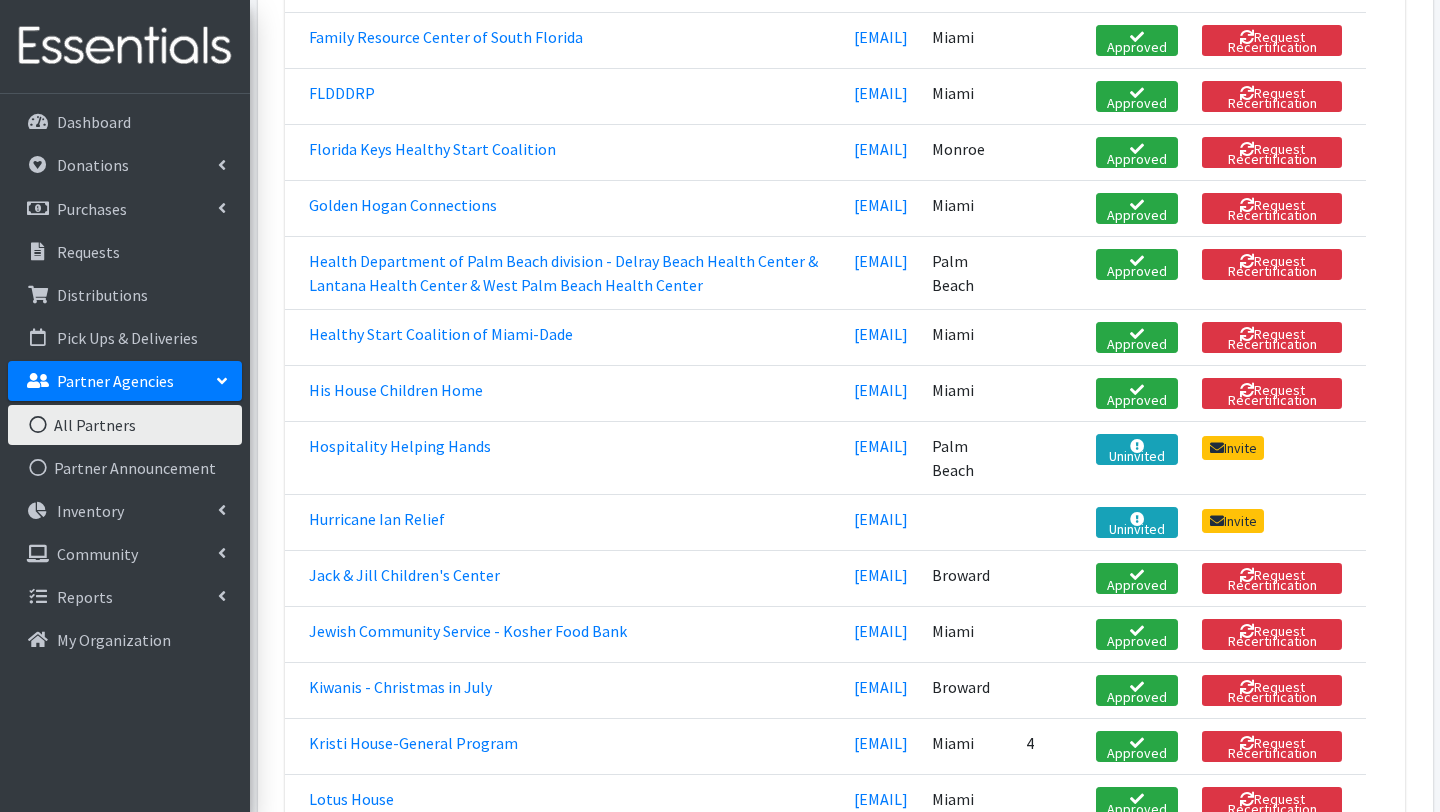 scroll, scrollTop: 1364, scrollLeft: 0, axis: vertical 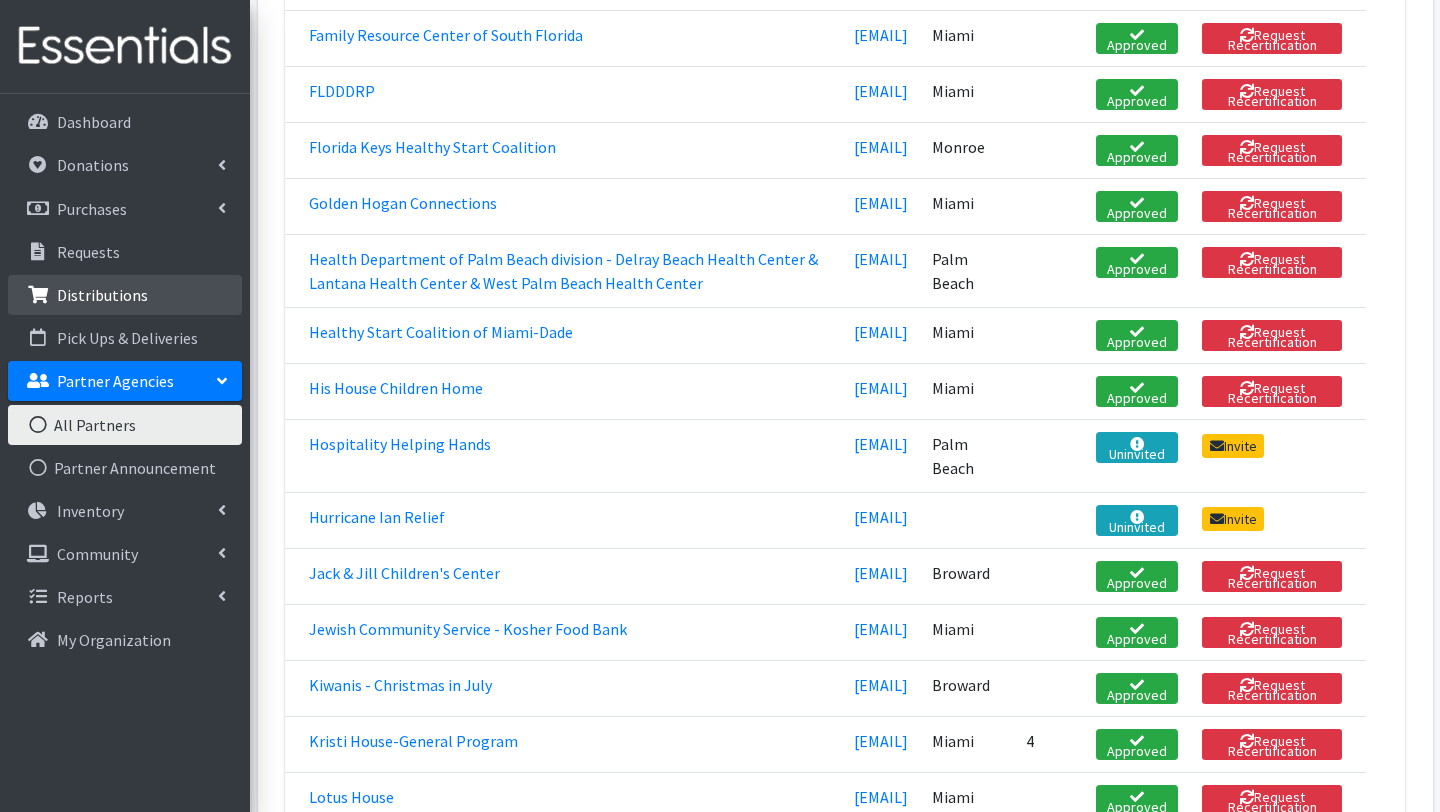 click on "Distributions" at bounding box center (102, 295) 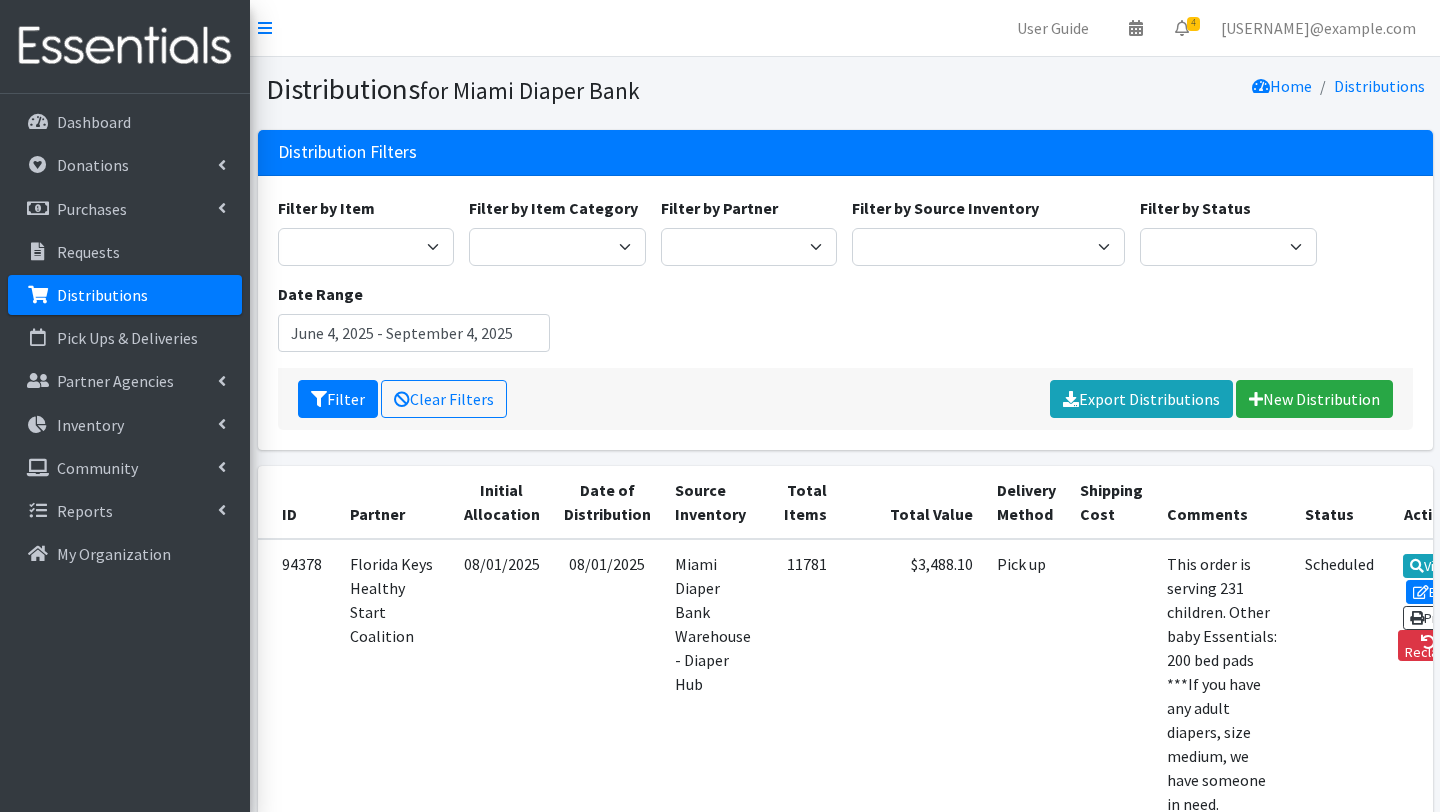 scroll, scrollTop: 0, scrollLeft: 0, axis: both 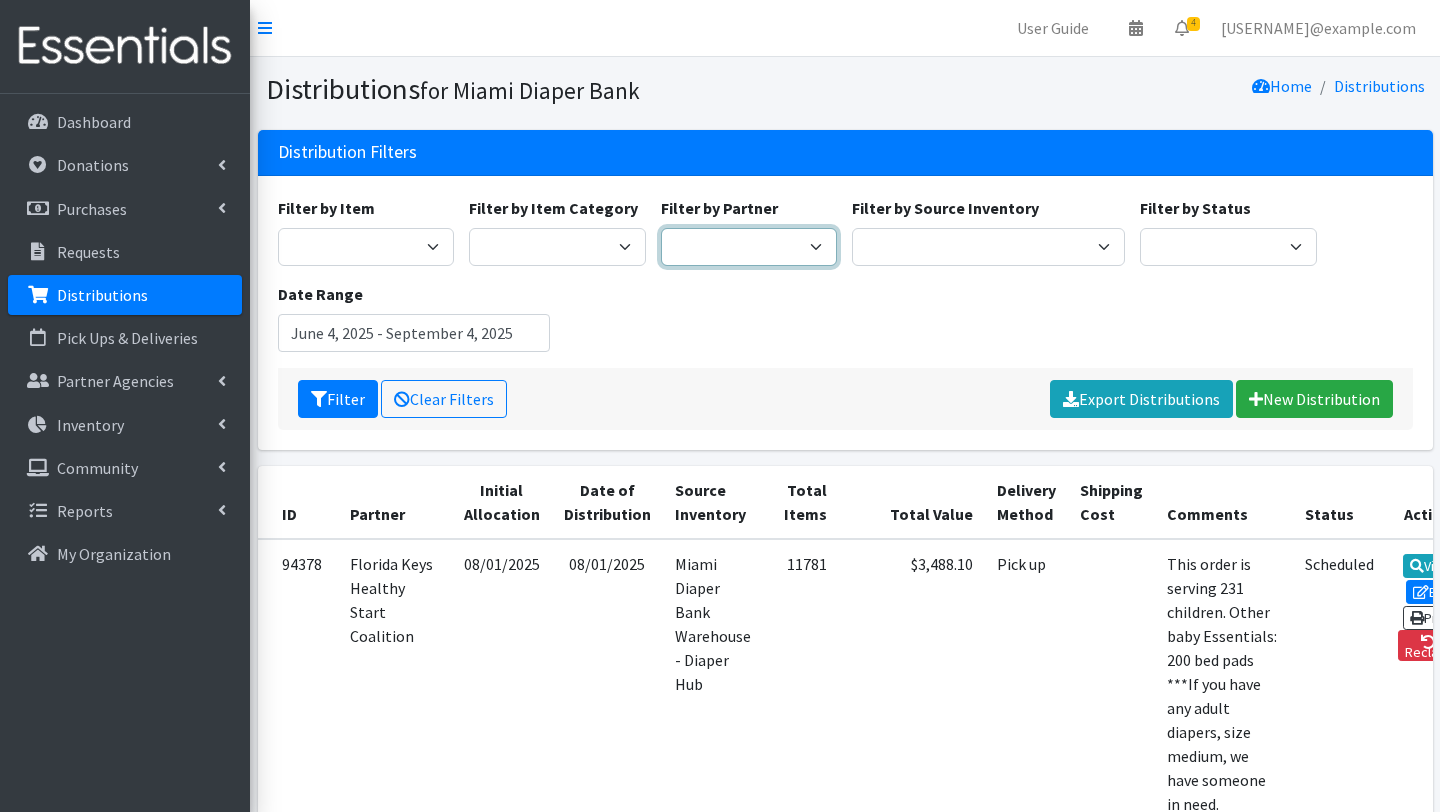 click on "A Safe Haven for Newborns
Belafonte TACOLCY Center
Boys Town South Florida
Bridge to Hope
Care Resource Community Health Centers Inc
Carrfour Supportive Housing - Del Prado Gardens
Children of Inmates
Children's Home Society of Florida
COPE North
CVAC Safe Space Shelters - Miami- Dade County CAHSD/VPID
Dorothy M. Wallace Cope Center (Cope South)
Empower U
Eve's Hope
Extended Hands Services
Families First of Palm Beach County
Family Resource Center of South Florida
FLDDDRP
Florida Keys Healthy Start Coalition
Golden Hogan Connections
Health Department of Palm Beach division - Delray Beach Health Center & Lantana Health Center & West Palm Beach Health Center
Healthy Start Coalition of Miami-Dade
His House Children Home
Hospitality Helping Hands
Hurricane Ian Relief
Jack & Jill Children's Center
Jewish Community Service - Kosher Food Bank
Kiwanis - Christmas in July
Kristi House-General Program
Lotus House
Madame Lily Inc
Menstrual Market, Inc" at bounding box center [749, 247] 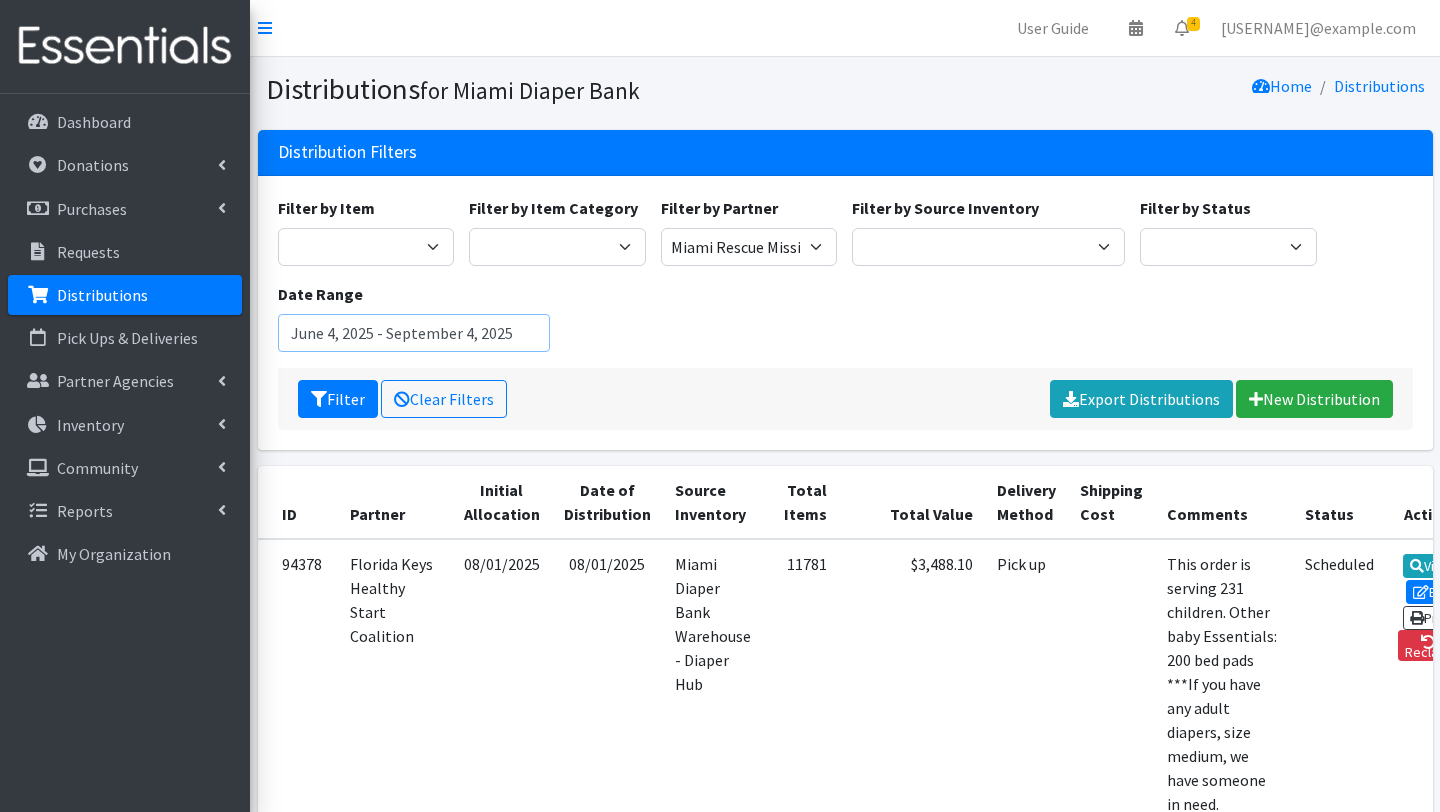 click on "June 4, 2025 - September 4, 2025" at bounding box center (414, 333) 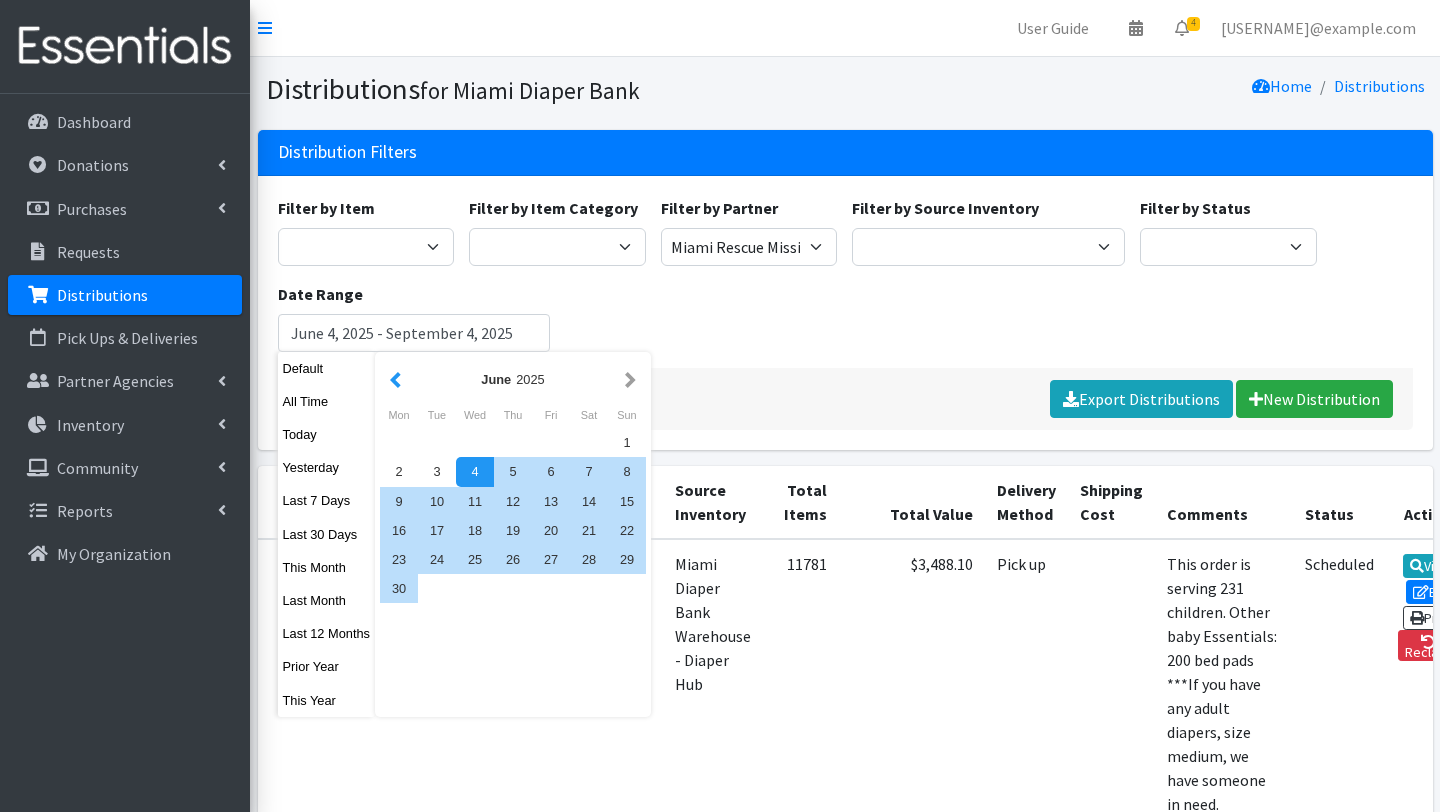 click at bounding box center [395, 379] 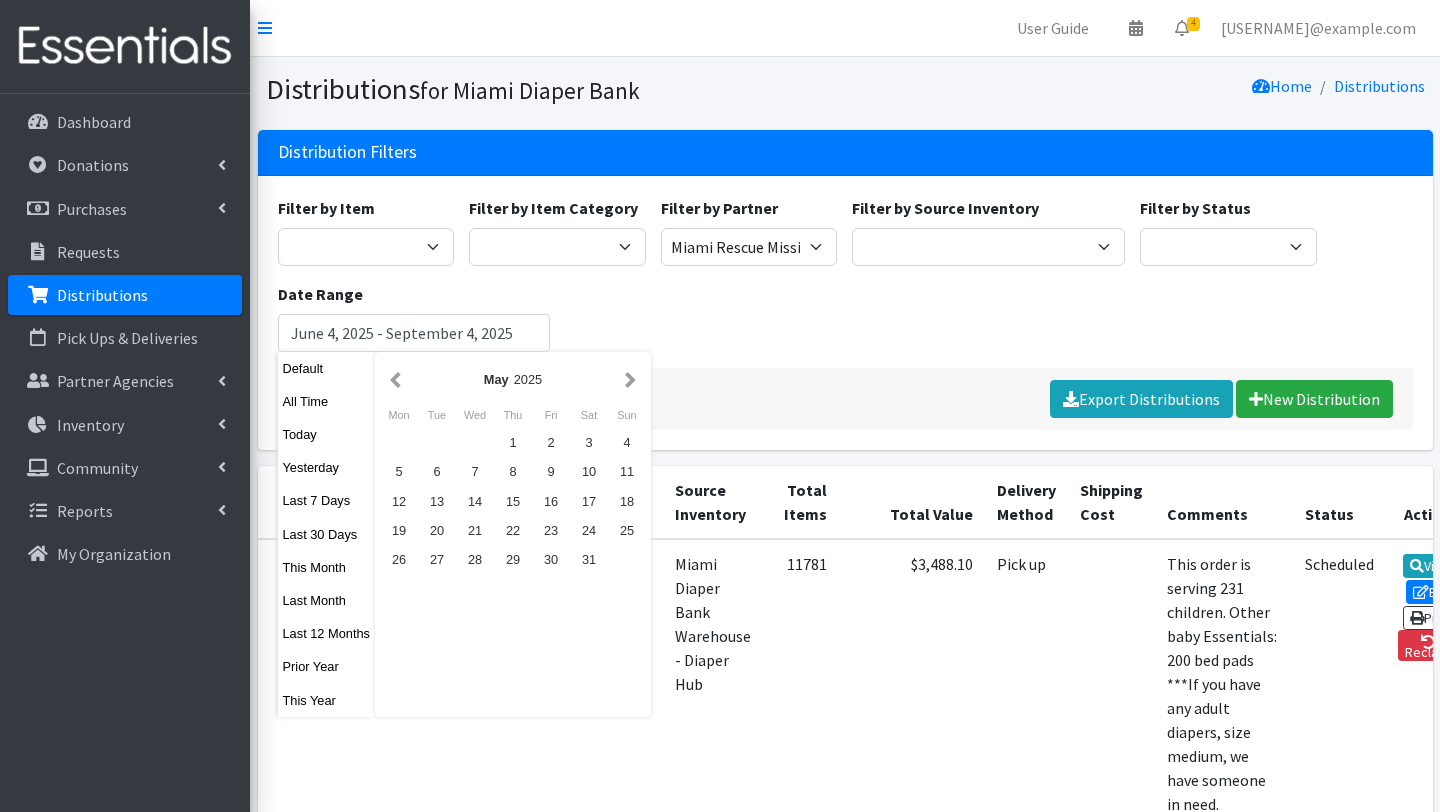 click at bounding box center [395, 379] 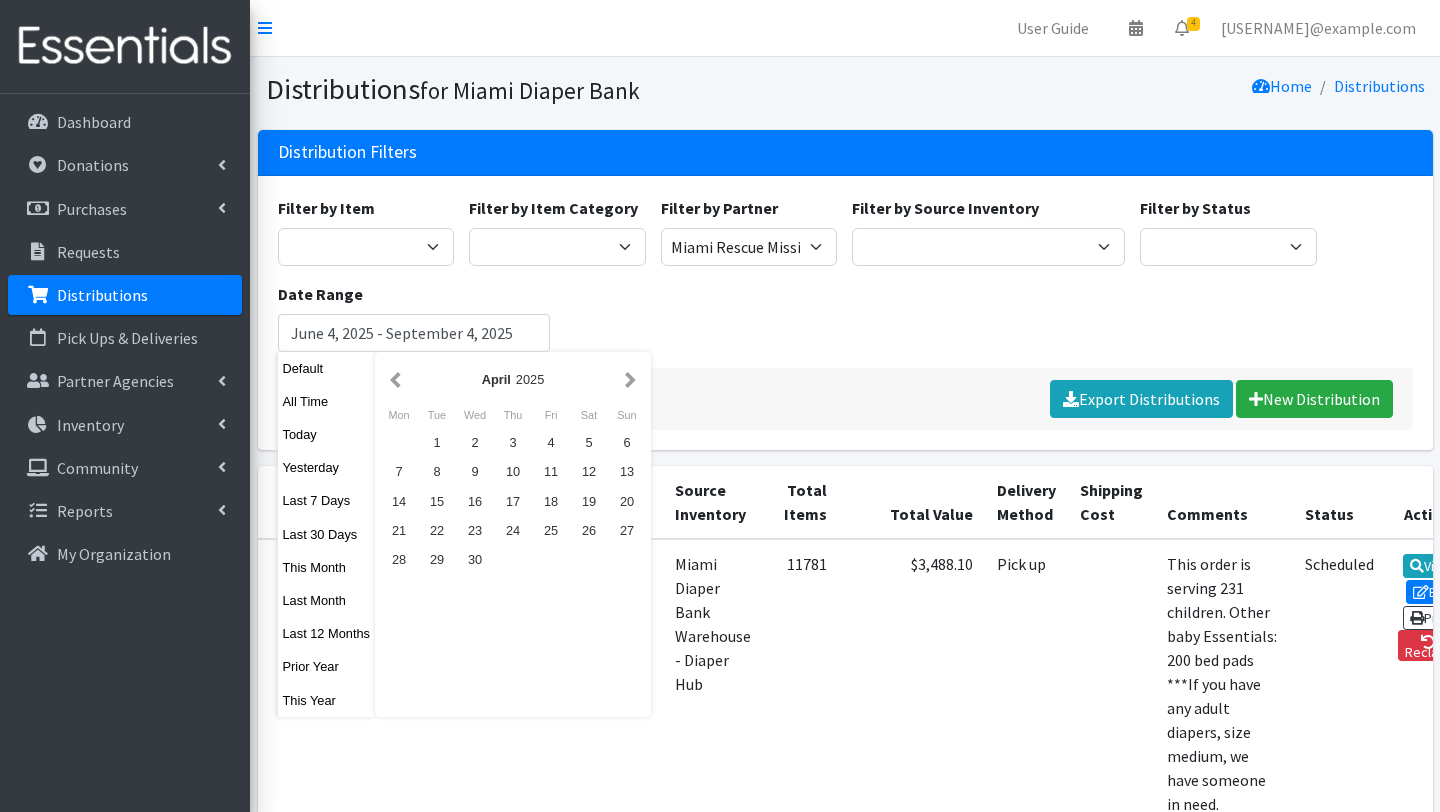 click at bounding box center [395, 379] 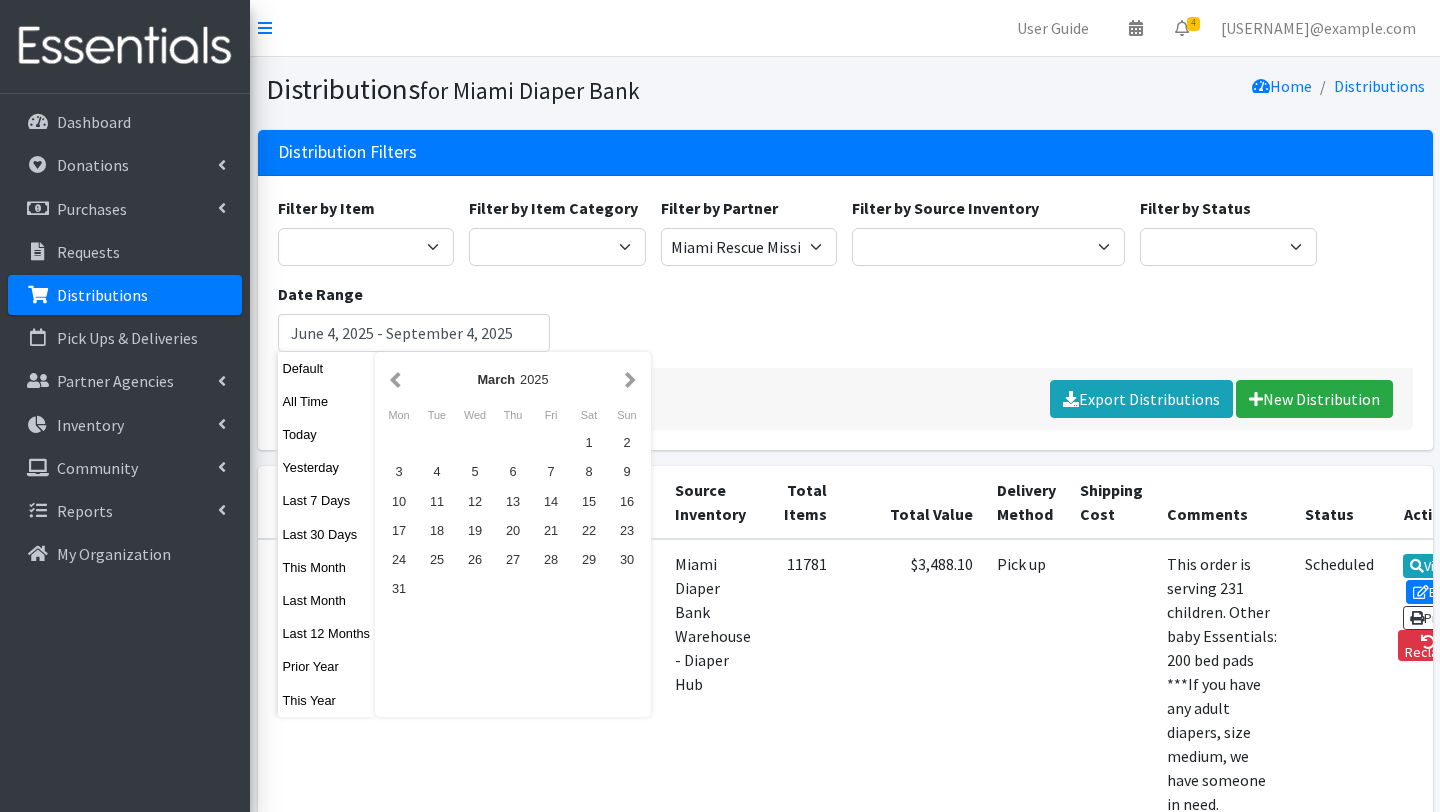 click at bounding box center [395, 379] 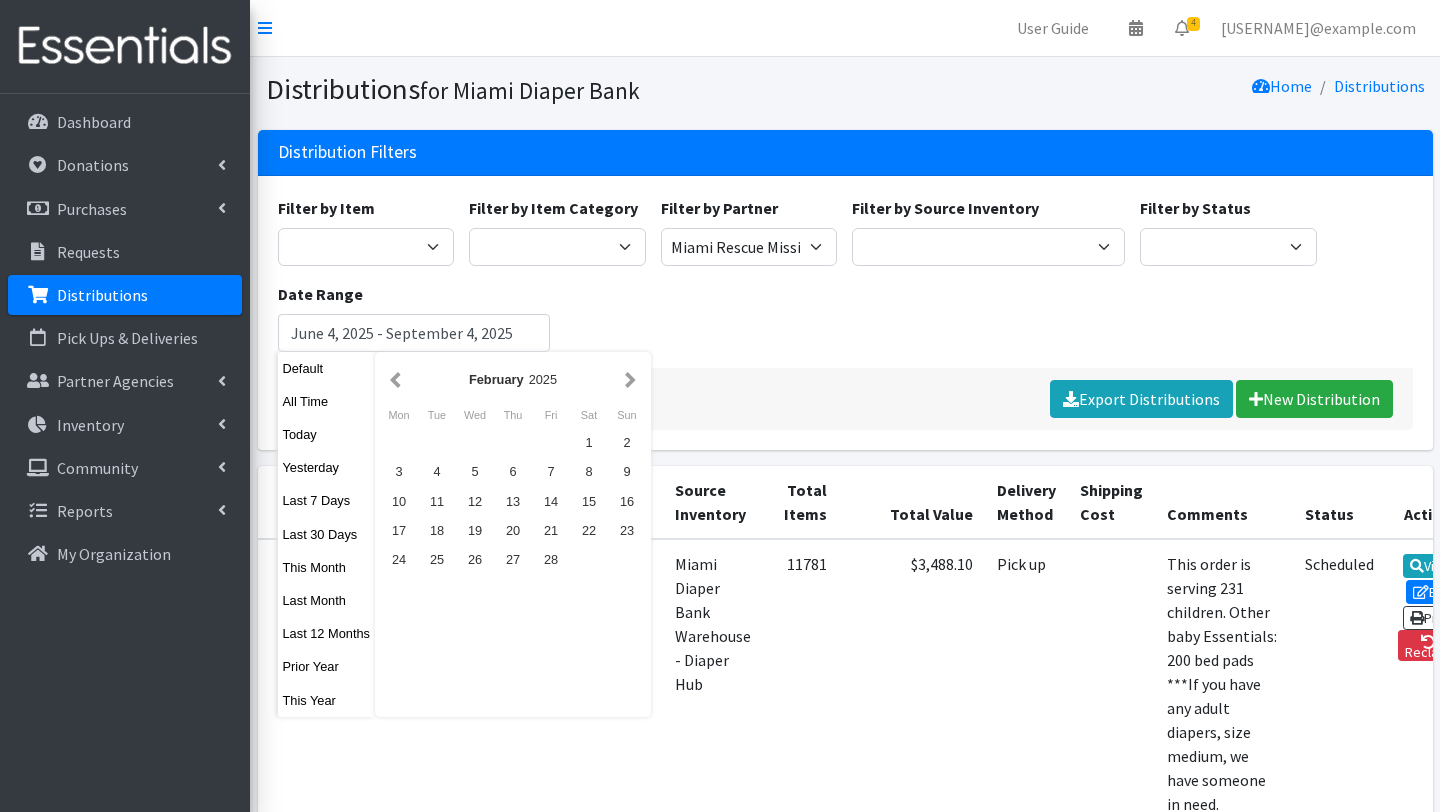 click at bounding box center (395, 379) 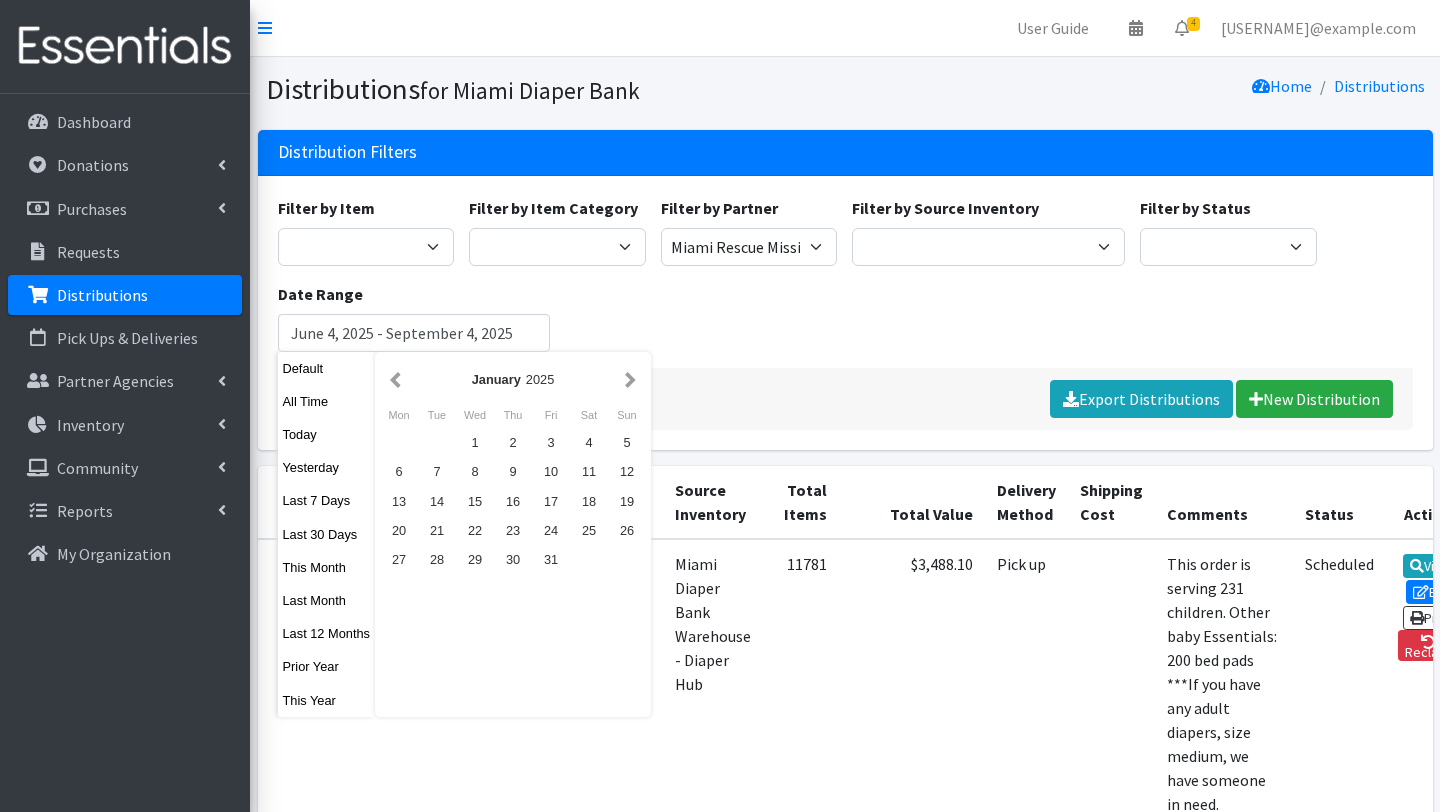 click at bounding box center (395, 379) 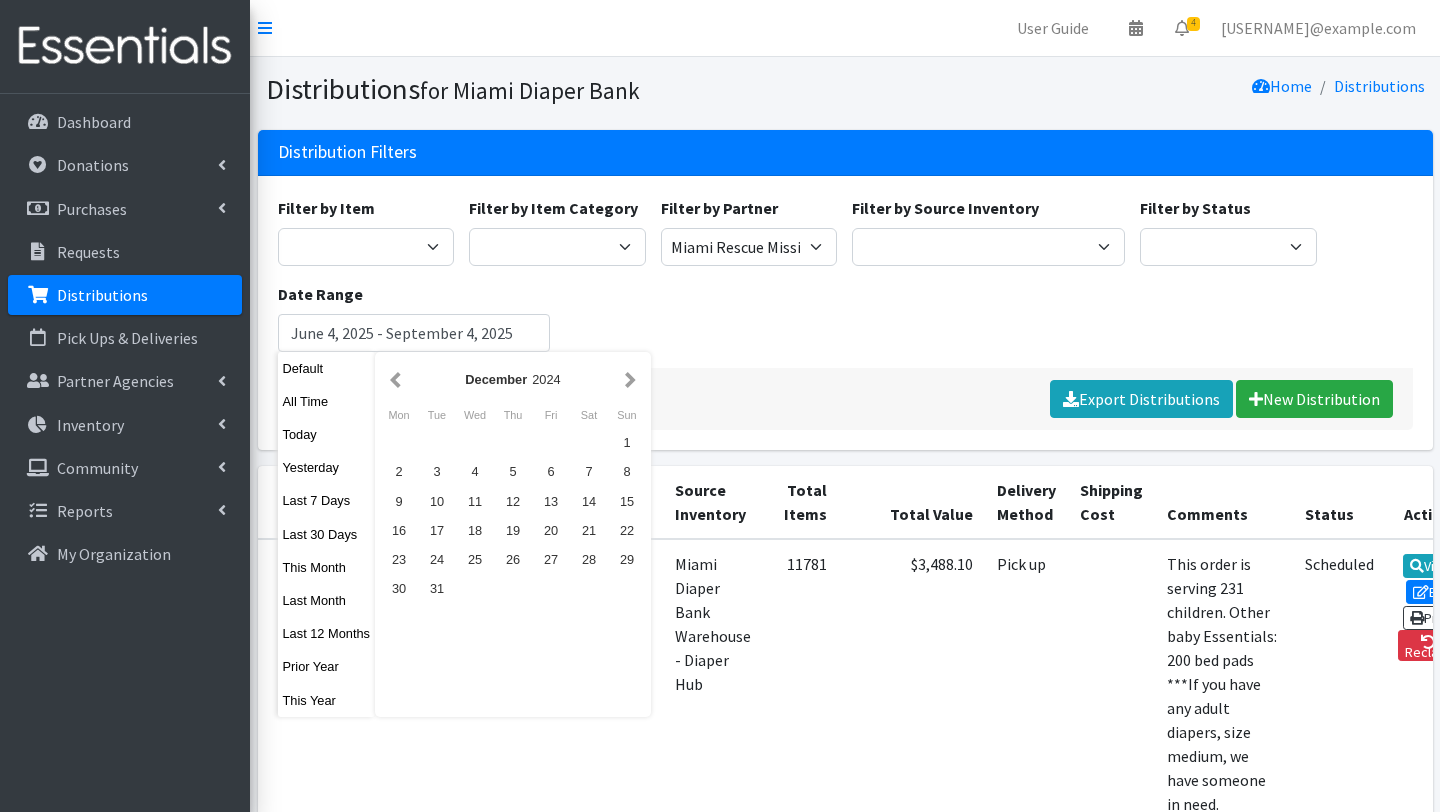 click on "December 2024" at bounding box center (513, 379) 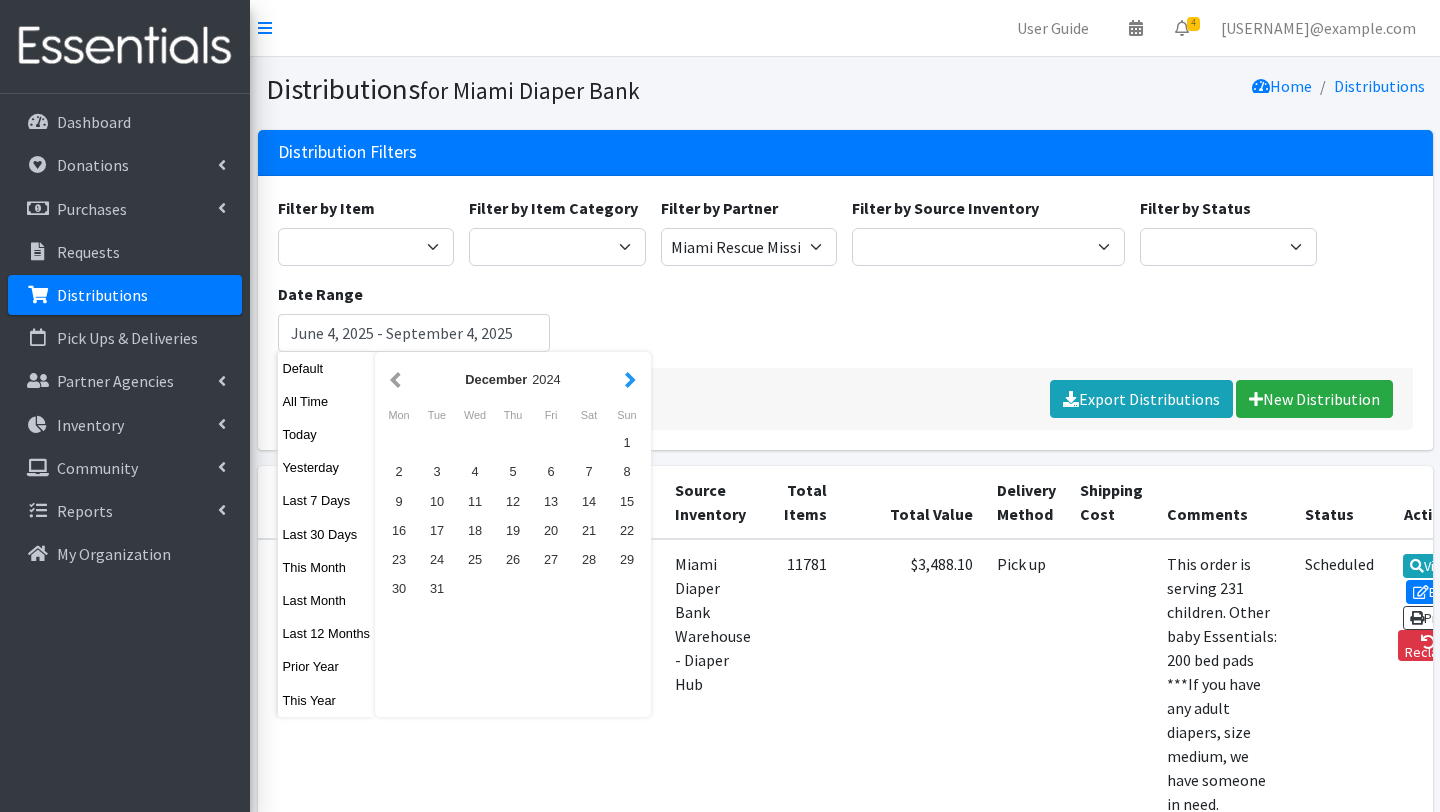 click at bounding box center [630, 379] 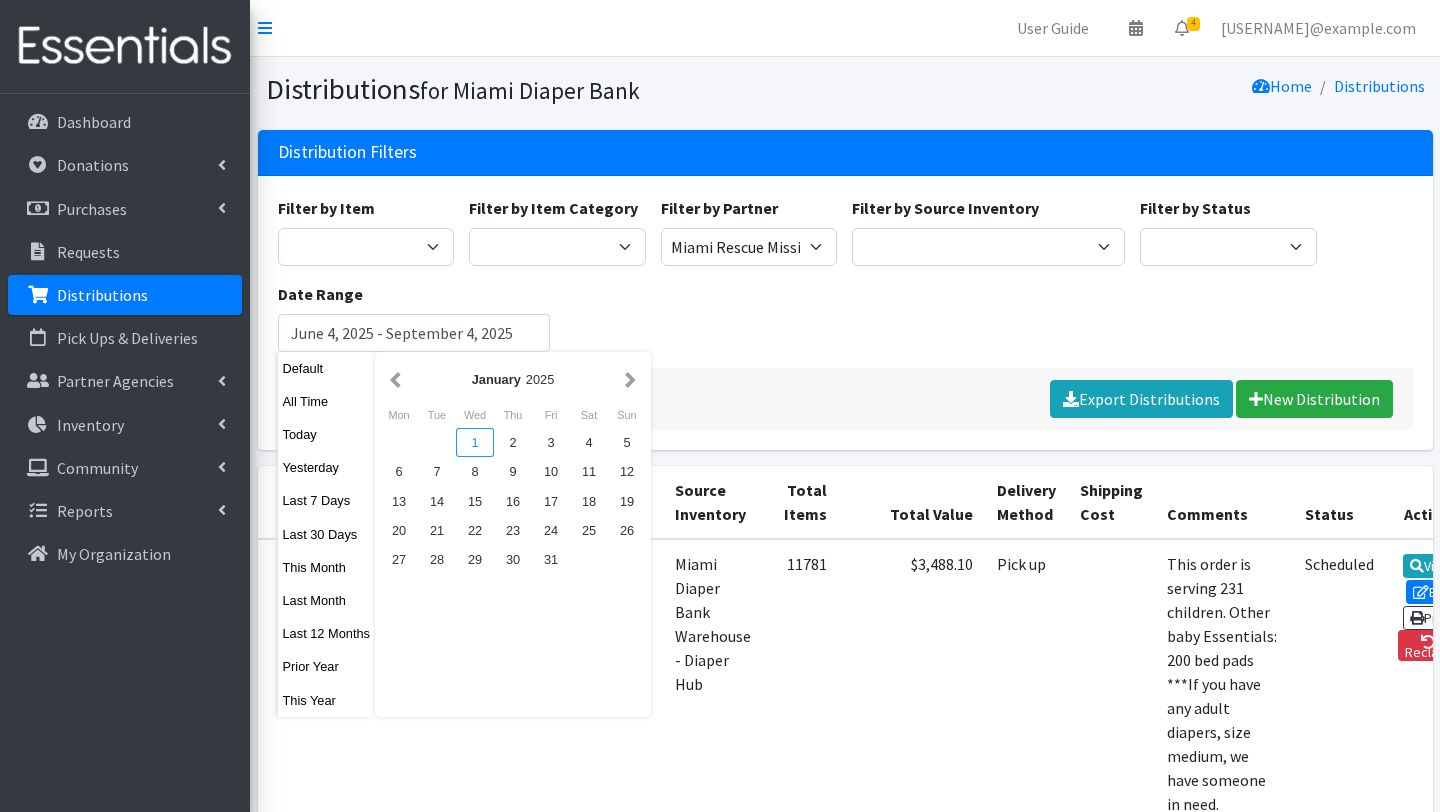 click on "1" at bounding box center [475, 442] 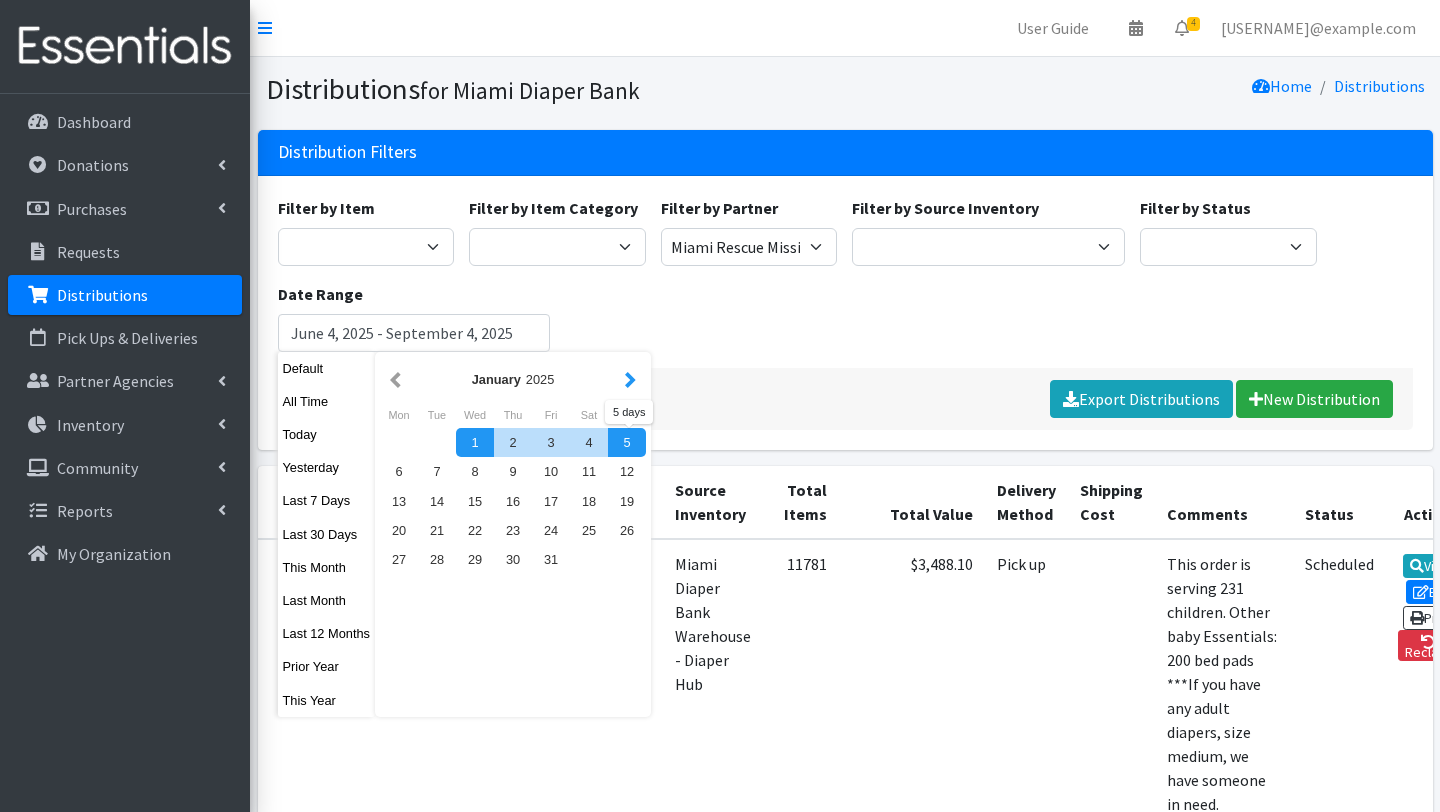 click at bounding box center (630, 379) 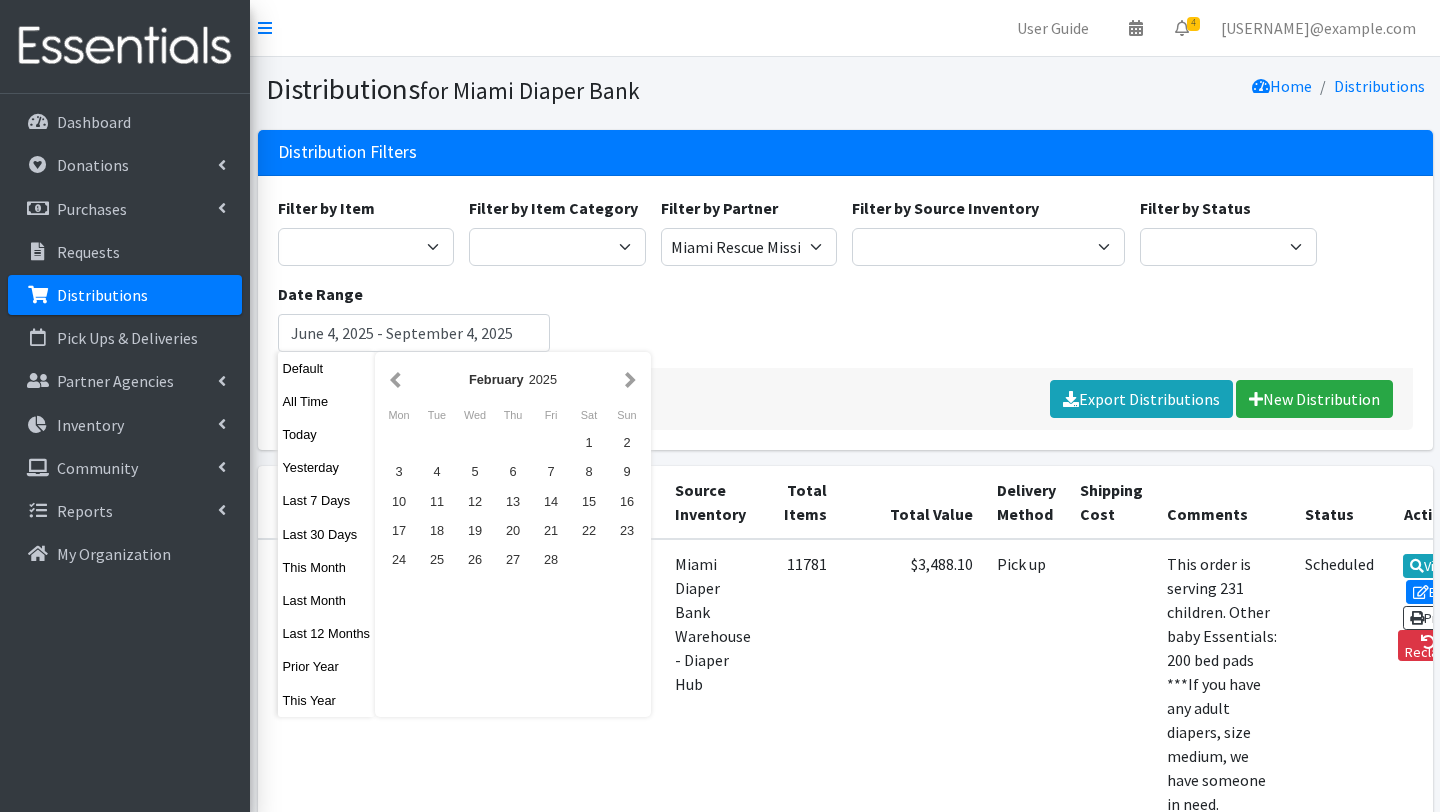 click at bounding box center [630, 379] 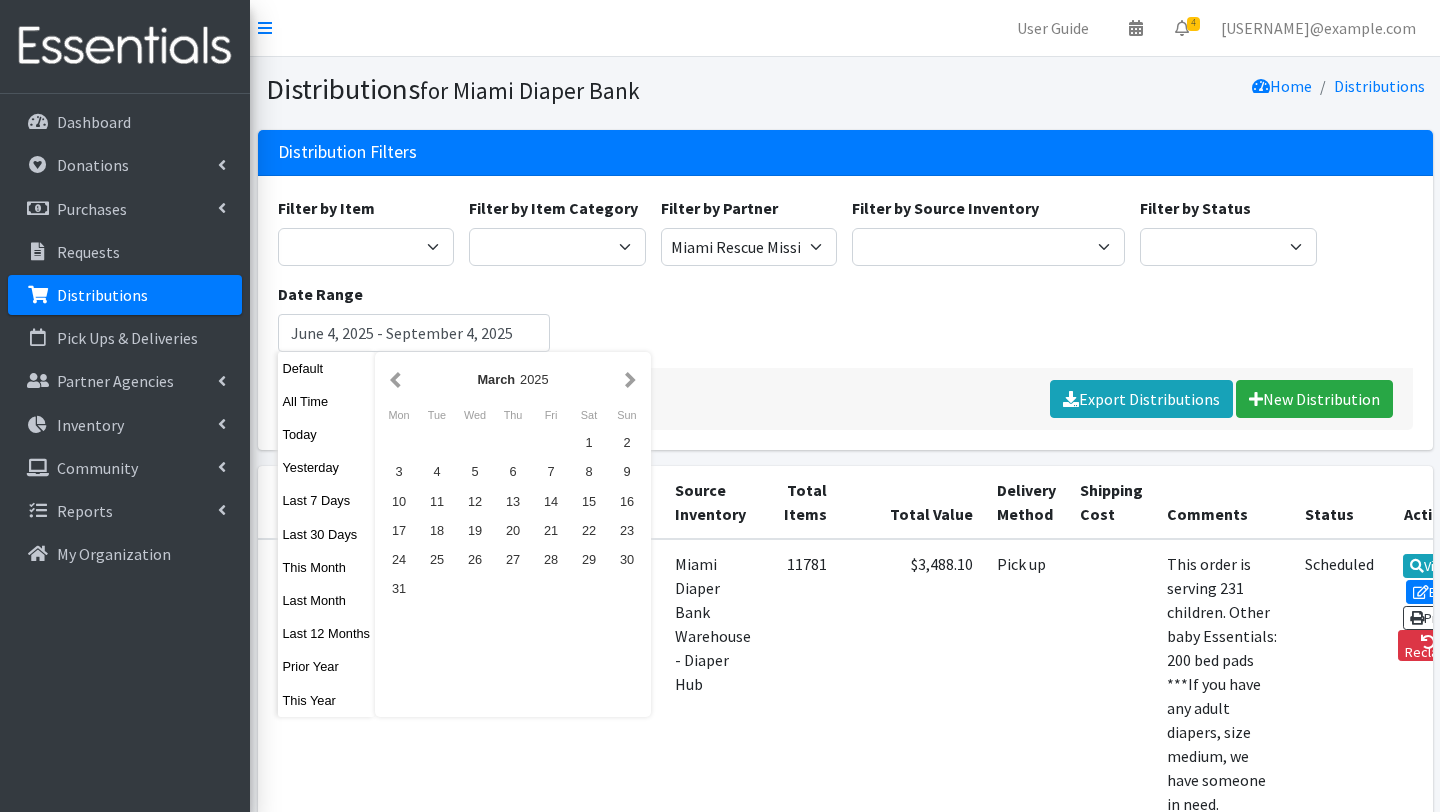 click at bounding box center [630, 379] 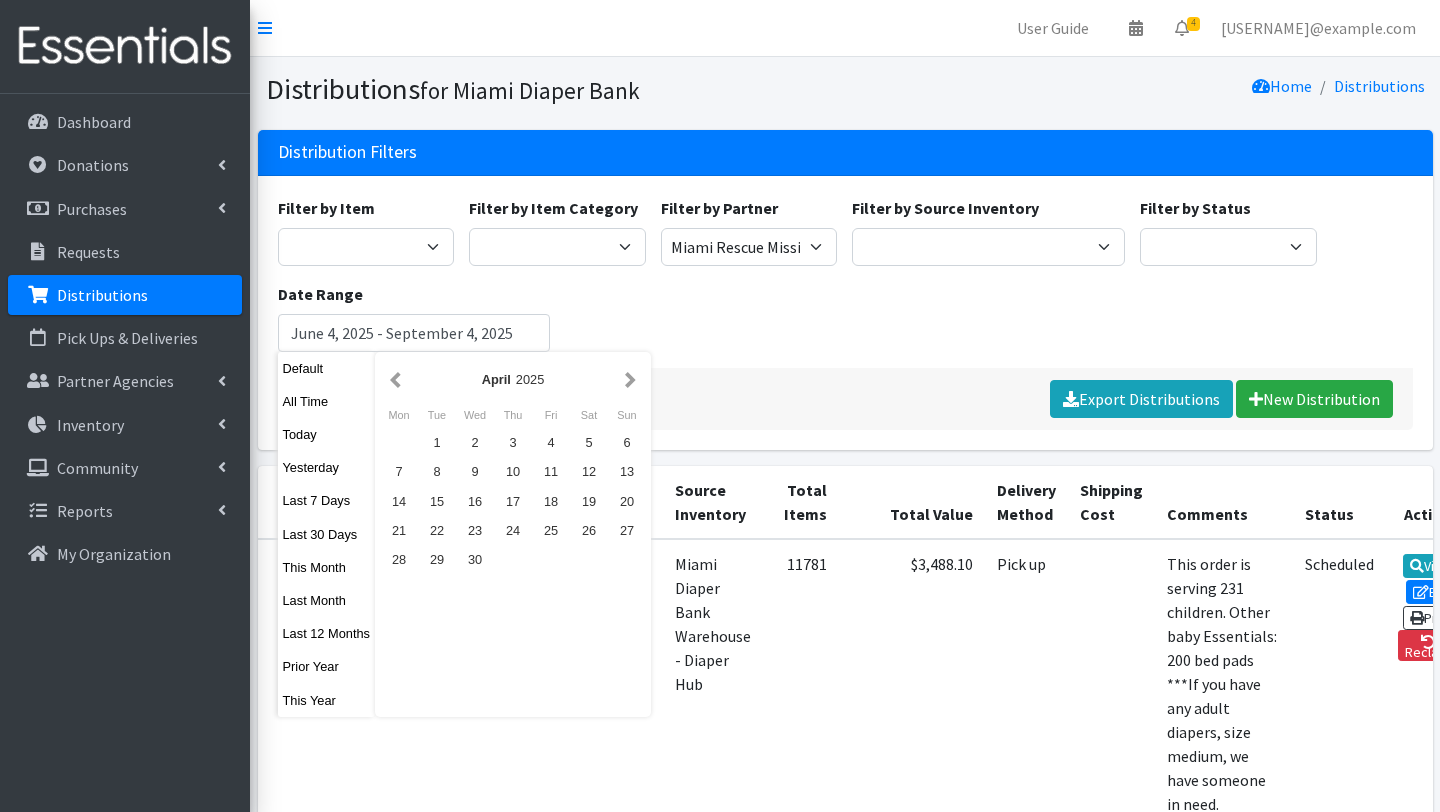 click at bounding box center (630, 379) 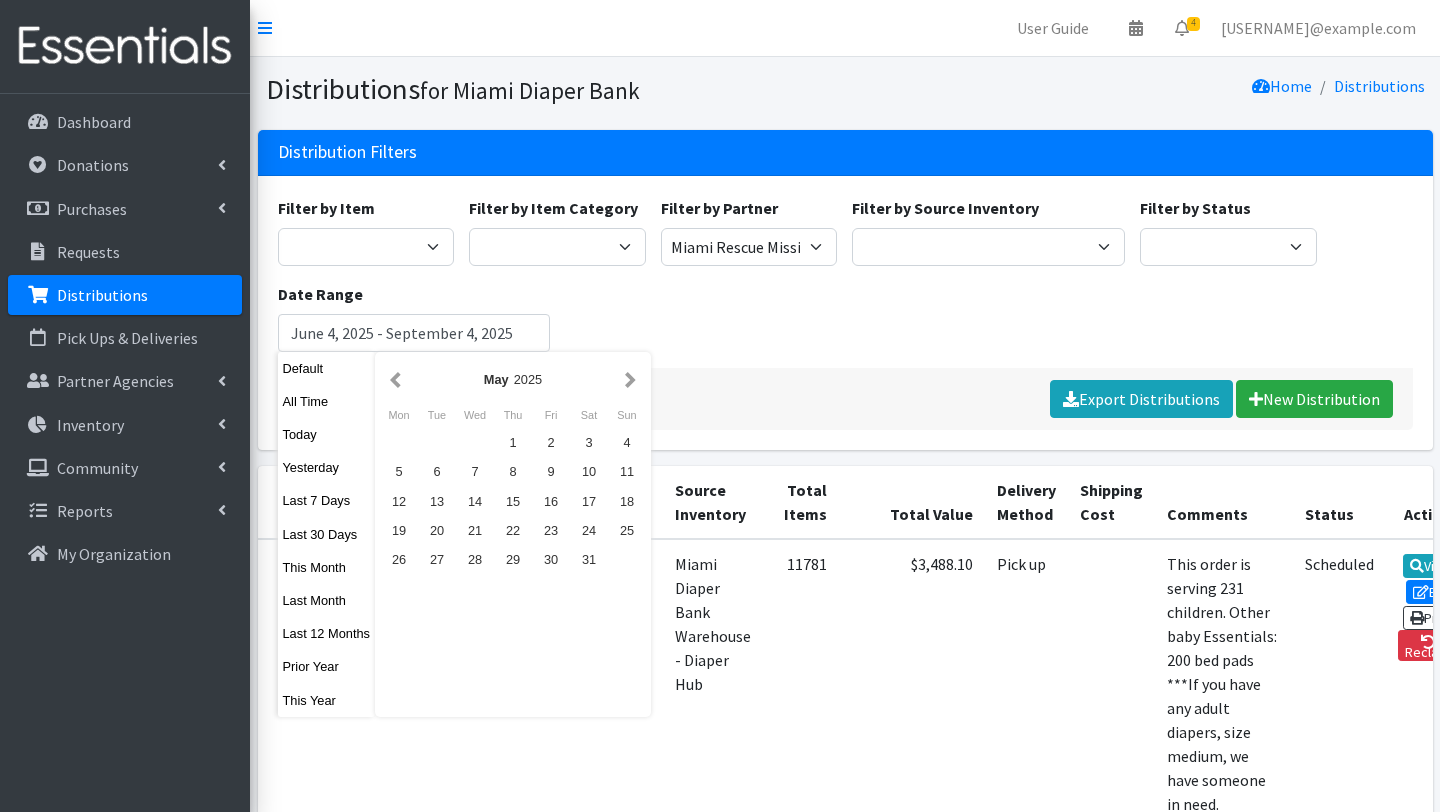 click at bounding box center (630, 379) 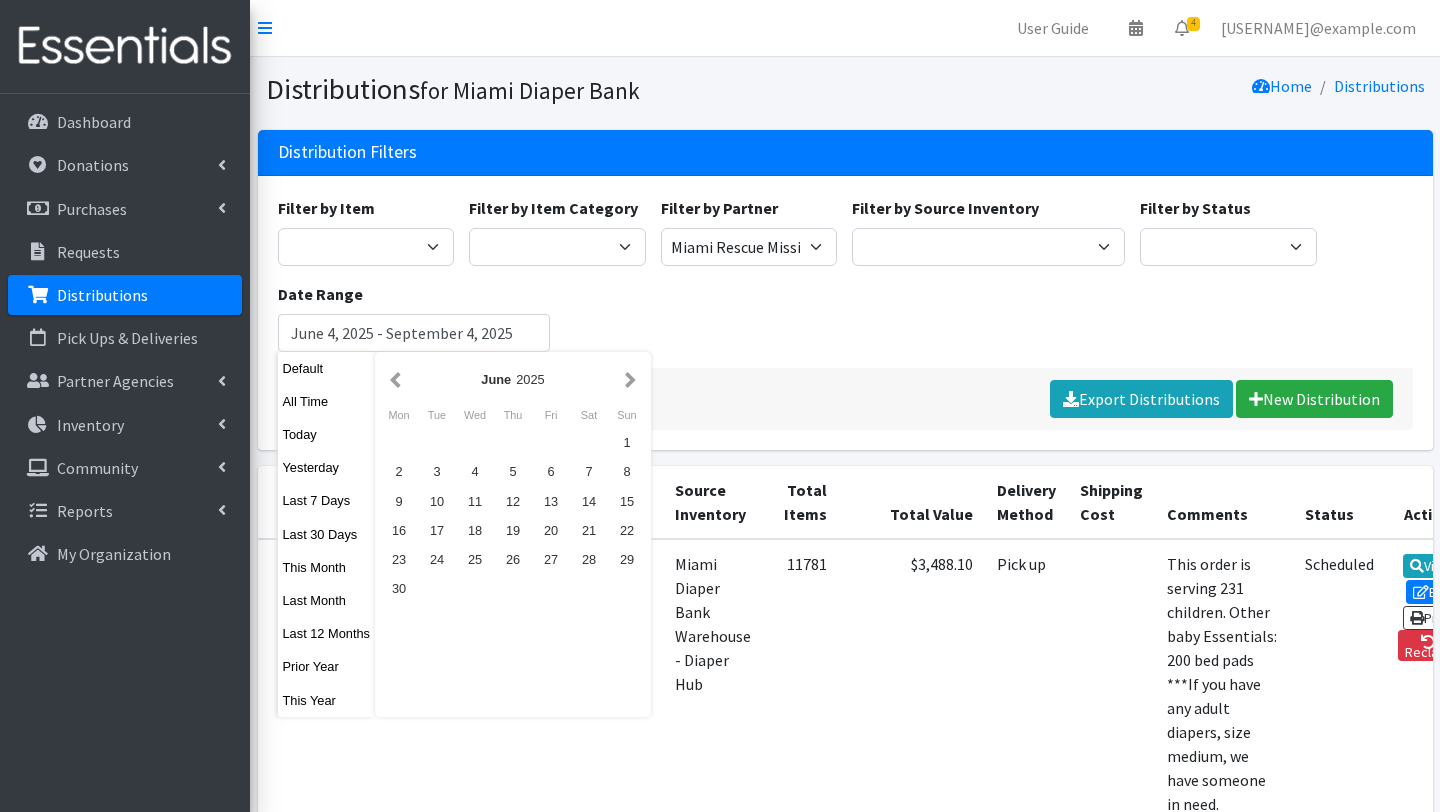 click at bounding box center [630, 379] 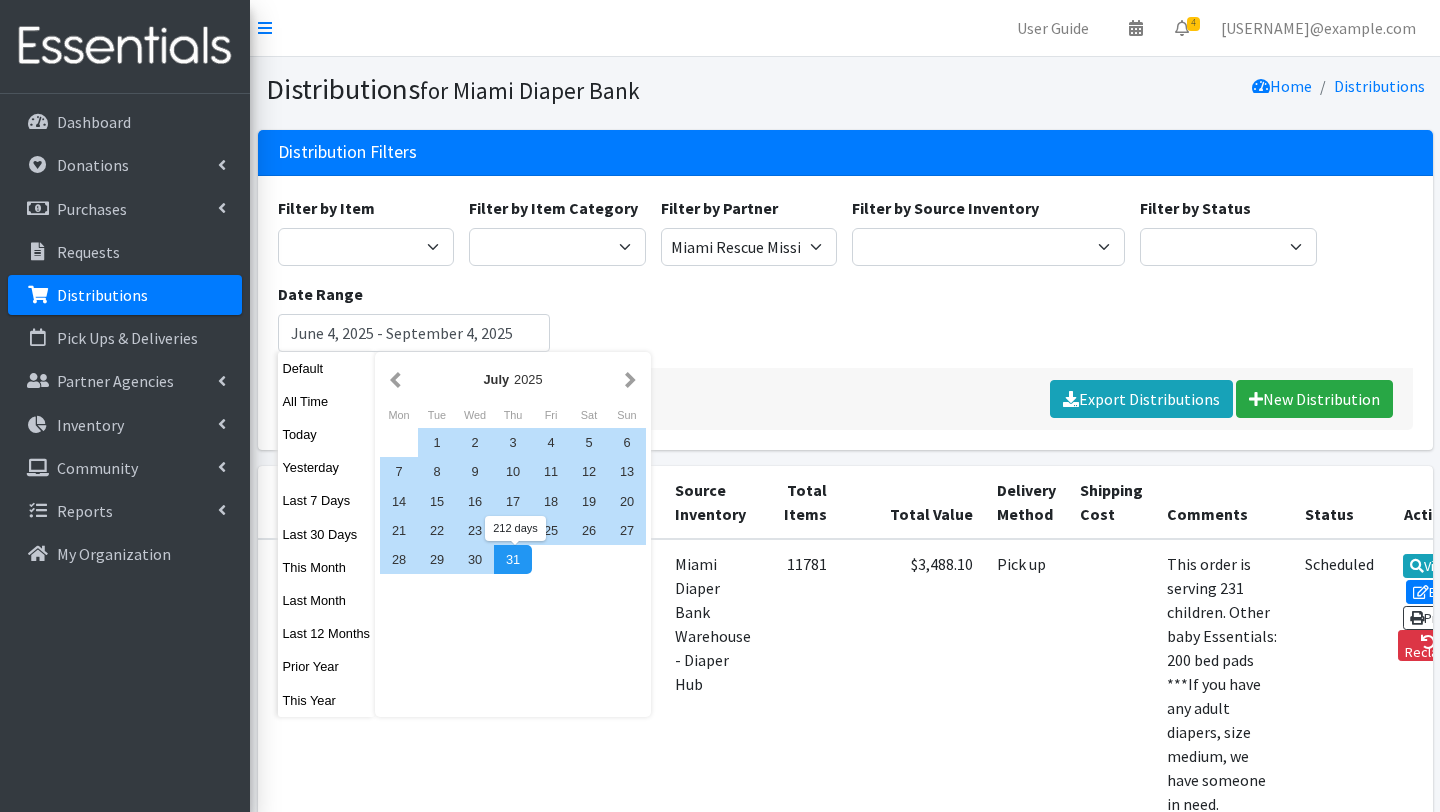 click on "July 2025 Mon Tue Wed Thu Fri Sat Sun 1 2 3 4 5 6 7 8 9 10 11 12 13 14 15 16 17 18 19 20 21 22 23 24 25 26 27 28 29 30 31" at bounding box center (513, 534) 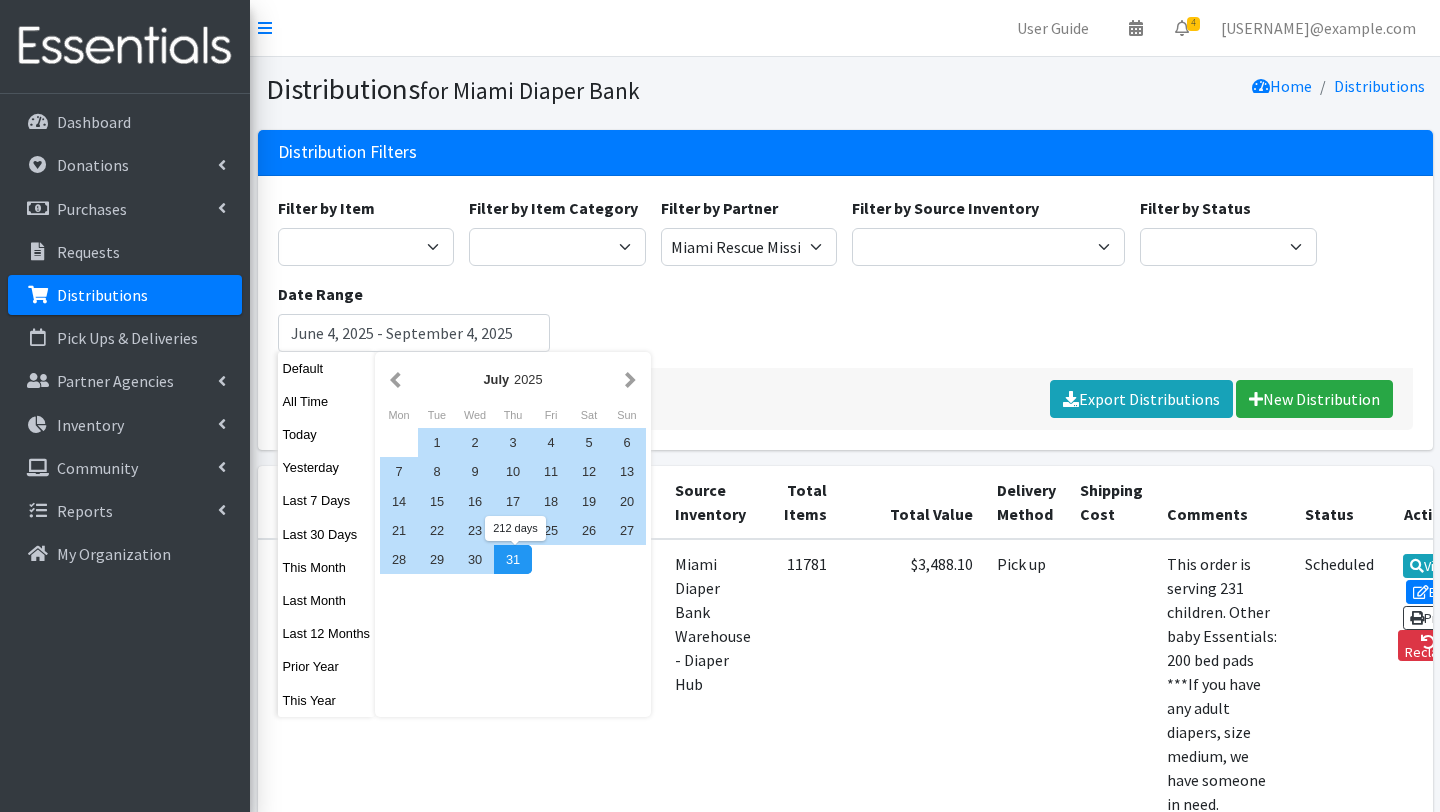 click on "31" at bounding box center (513, 559) 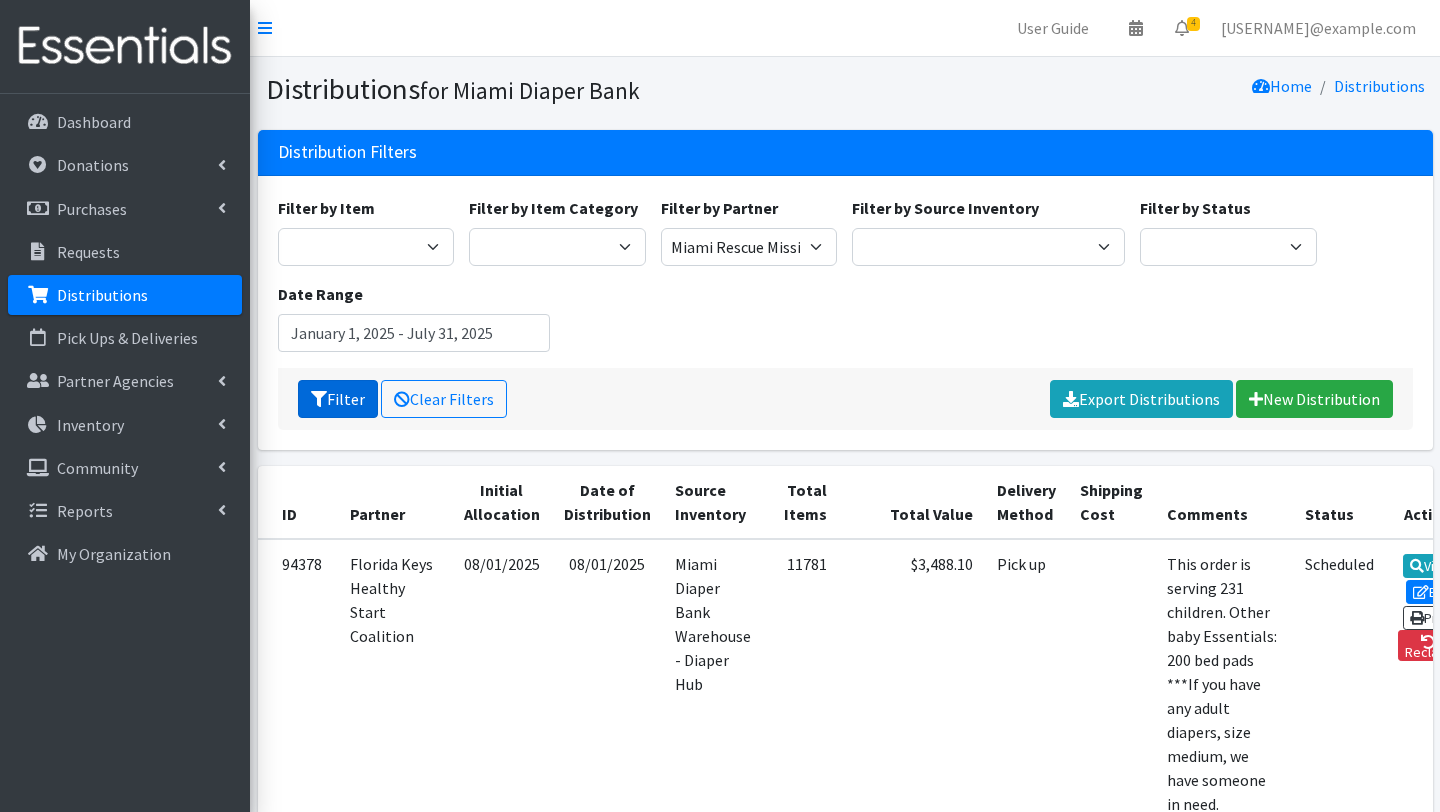 click on "Filter" at bounding box center [338, 399] 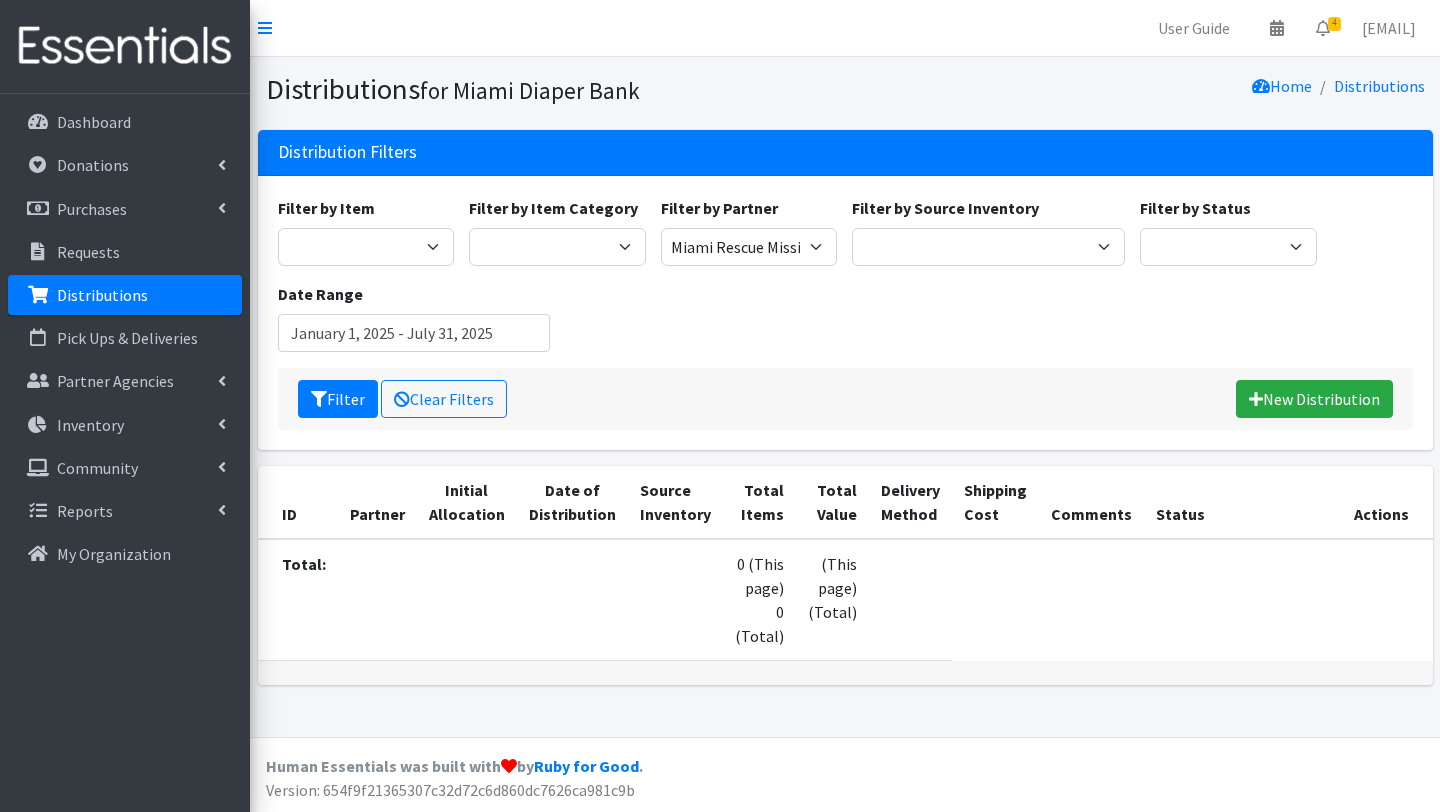 scroll, scrollTop: 0, scrollLeft: 0, axis: both 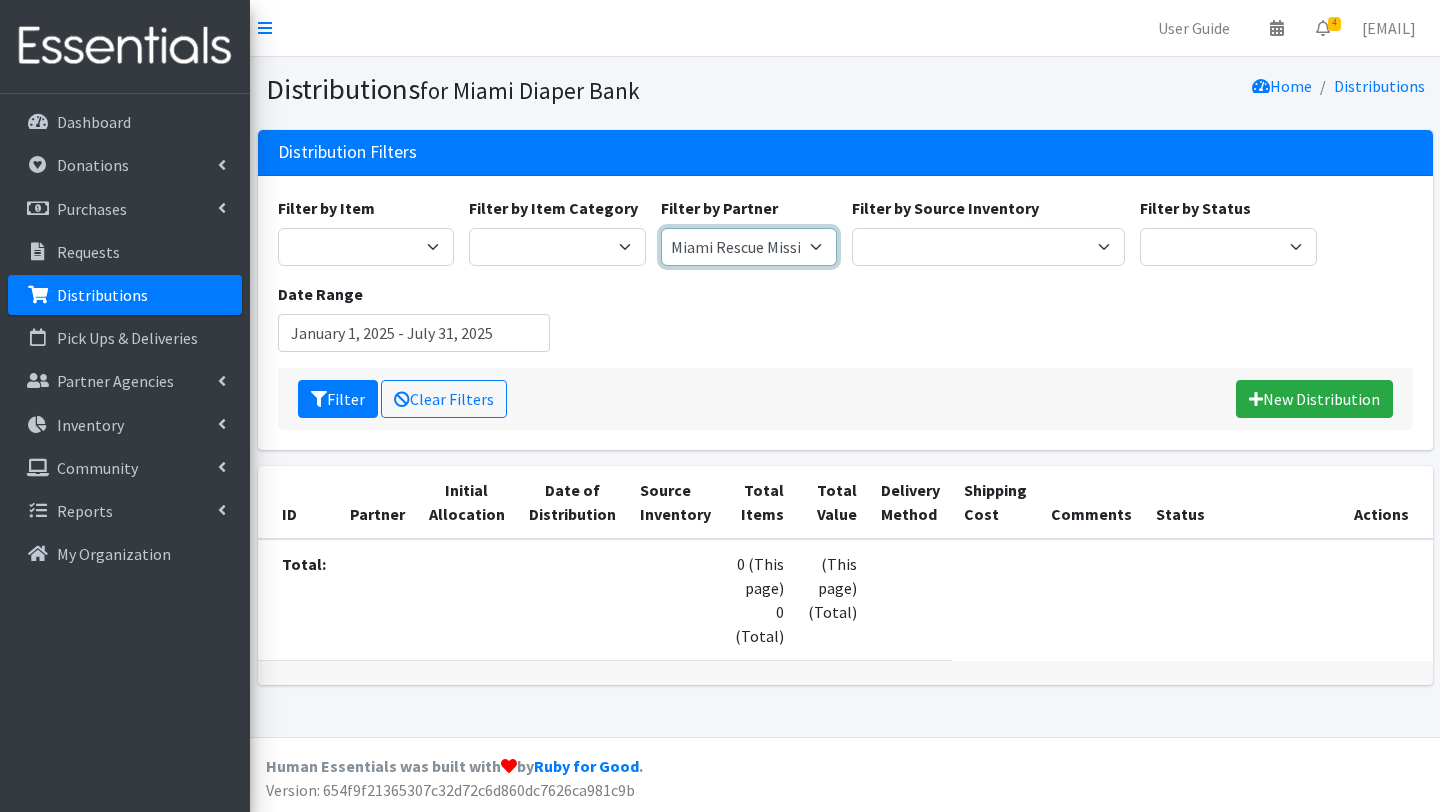 click on "A Safe Haven for Newborns
Belafonte TACOLCY Center
Boys Town South Florida
Bridge to Hope
Care Resource Community Health Centers Inc
Carrfour Supportive Housing - Del Prado Gardens
Children of Inmates
Children's Home Society of Florida
COPE North
CVAC Safe Space Shelters - Miami- Dade County CAHSD/VPID
Dorothy M. Wallace Cope Center (Cope South)
Empower U
Eve's Hope
Extended Hands Services
Families First of Palm Beach County
Family Resource Center of South Florida
FLDDDRP
Florida Keys Healthy Start Coalition
Golden Hogan Connections
Health Department of Palm Beach division - Delray Beach Health Center & Lantana Health Center & West Palm Beach Health Center
Healthy Start Coalition of Miami-Dade
His House Children Home
Hospitality Helping Hands
Hurricane Ian Relief
Jack & Jill Children's Center
Jewish Community Service - Kosher Food Bank
Kiwanis - Christmas in July
Kristi House-General Program
Lotus House
Madame Lily Inc
Menstrual Market, Inc" at bounding box center [749, 247] 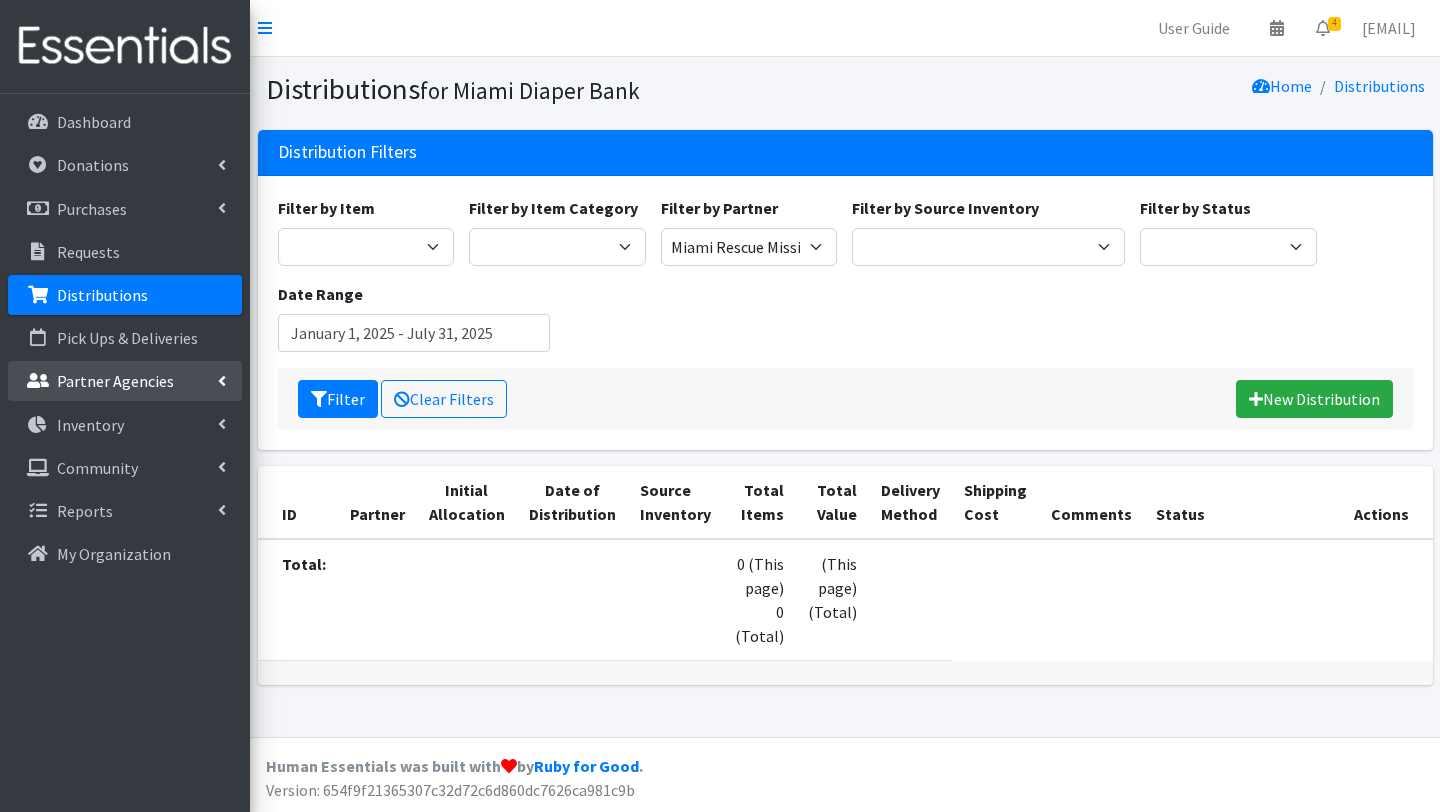 click on "Partner Agencies" at bounding box center [115, 381] 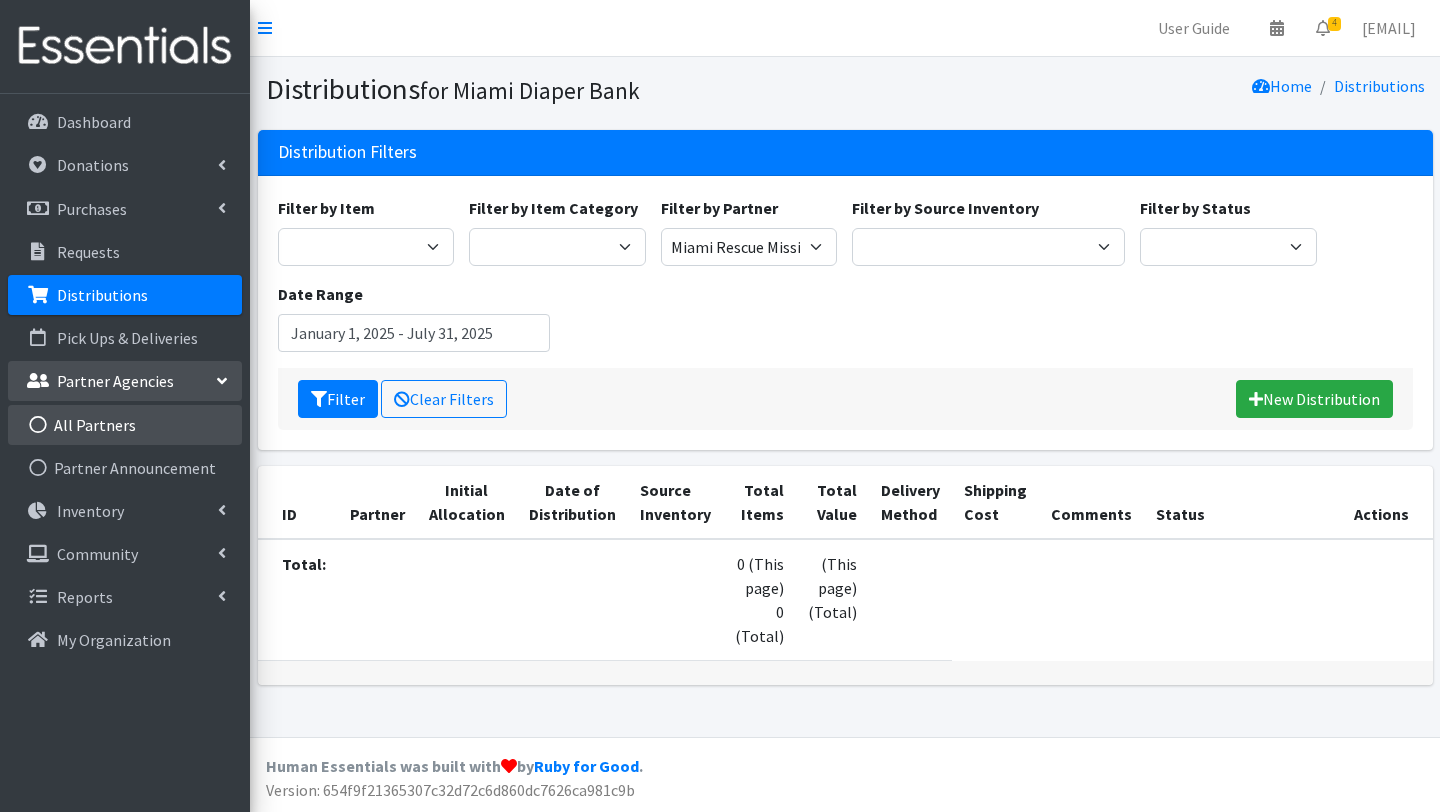 click on "All Partners" at bounding box center [125, 425] 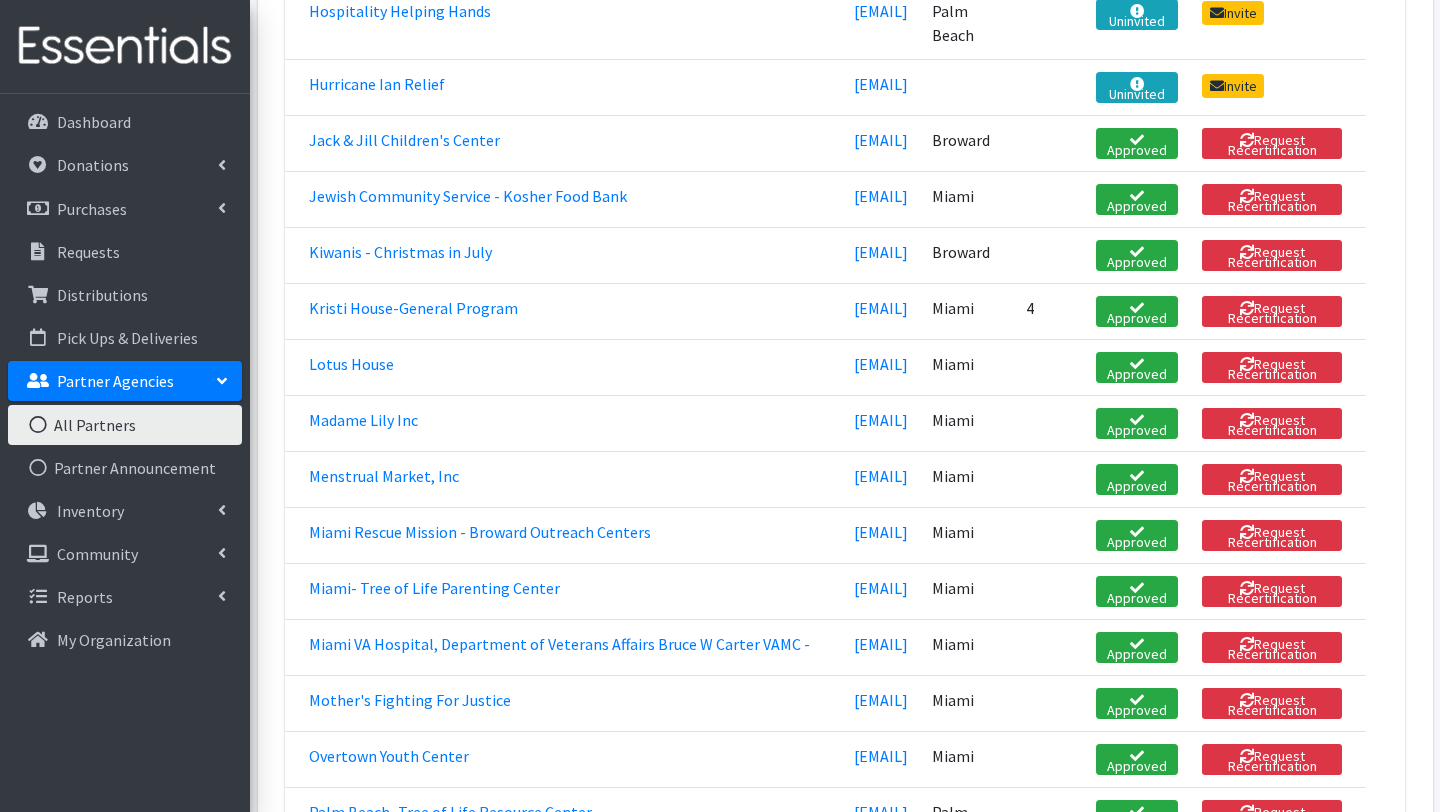 scroll, scrollTop: 1744, scrollLeft: 0, axis: vertical 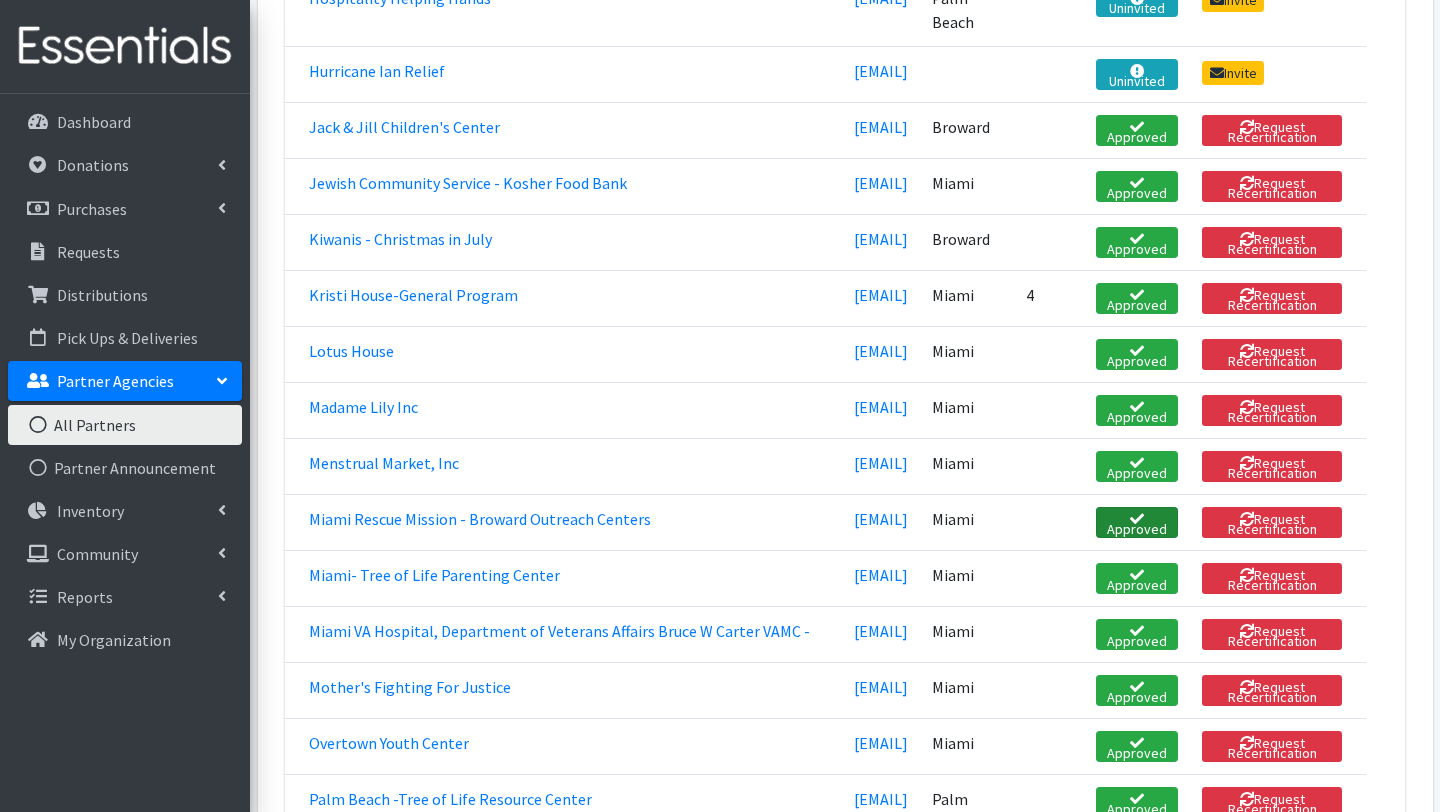 click on "Approved" at bounding box center [1137, 522] 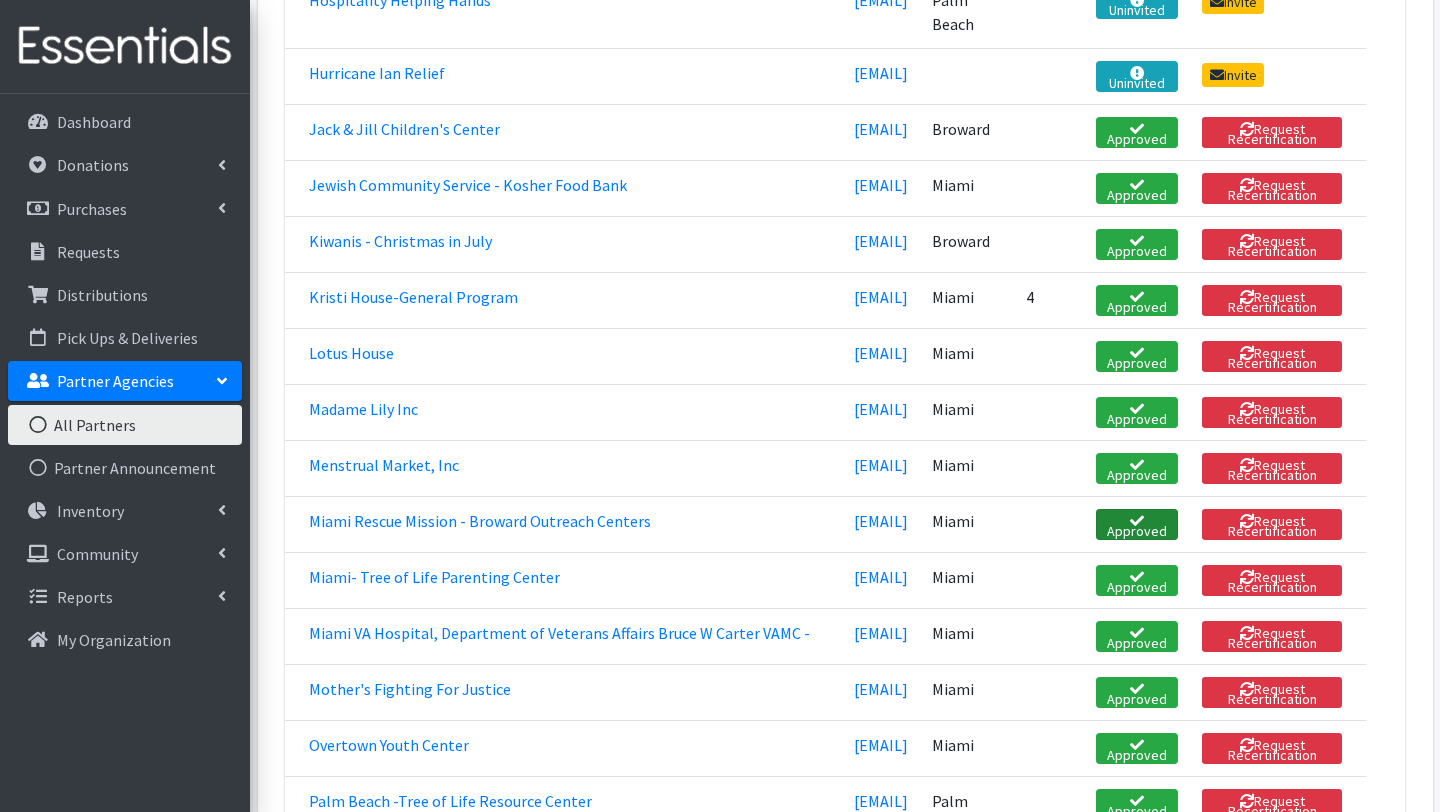 scroll, scrollTop: 1749, scrollLeft: 0, axis: vertical 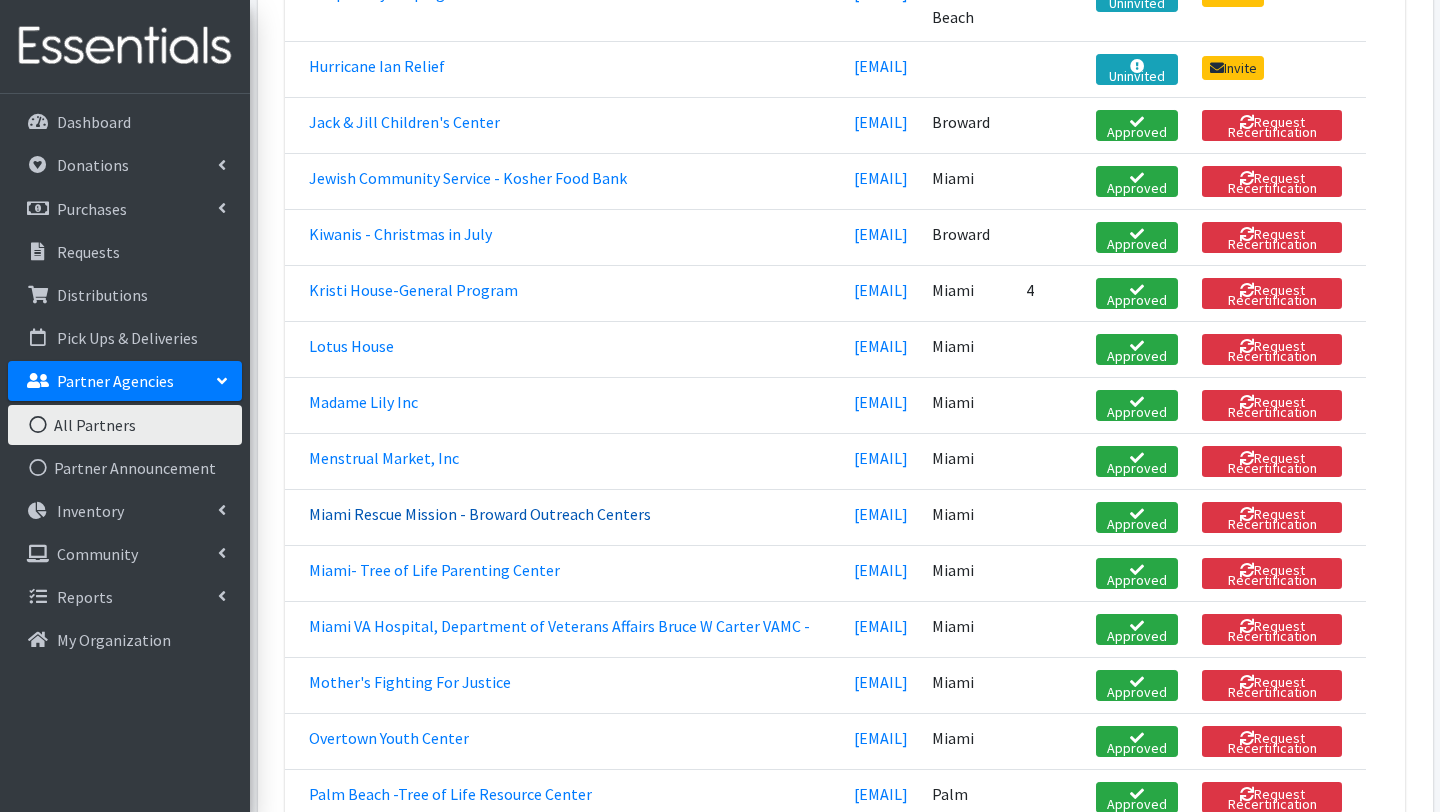 click on "Miami Rescue Mission - Broward Outreach Centers" at bounding box center (480, 514) 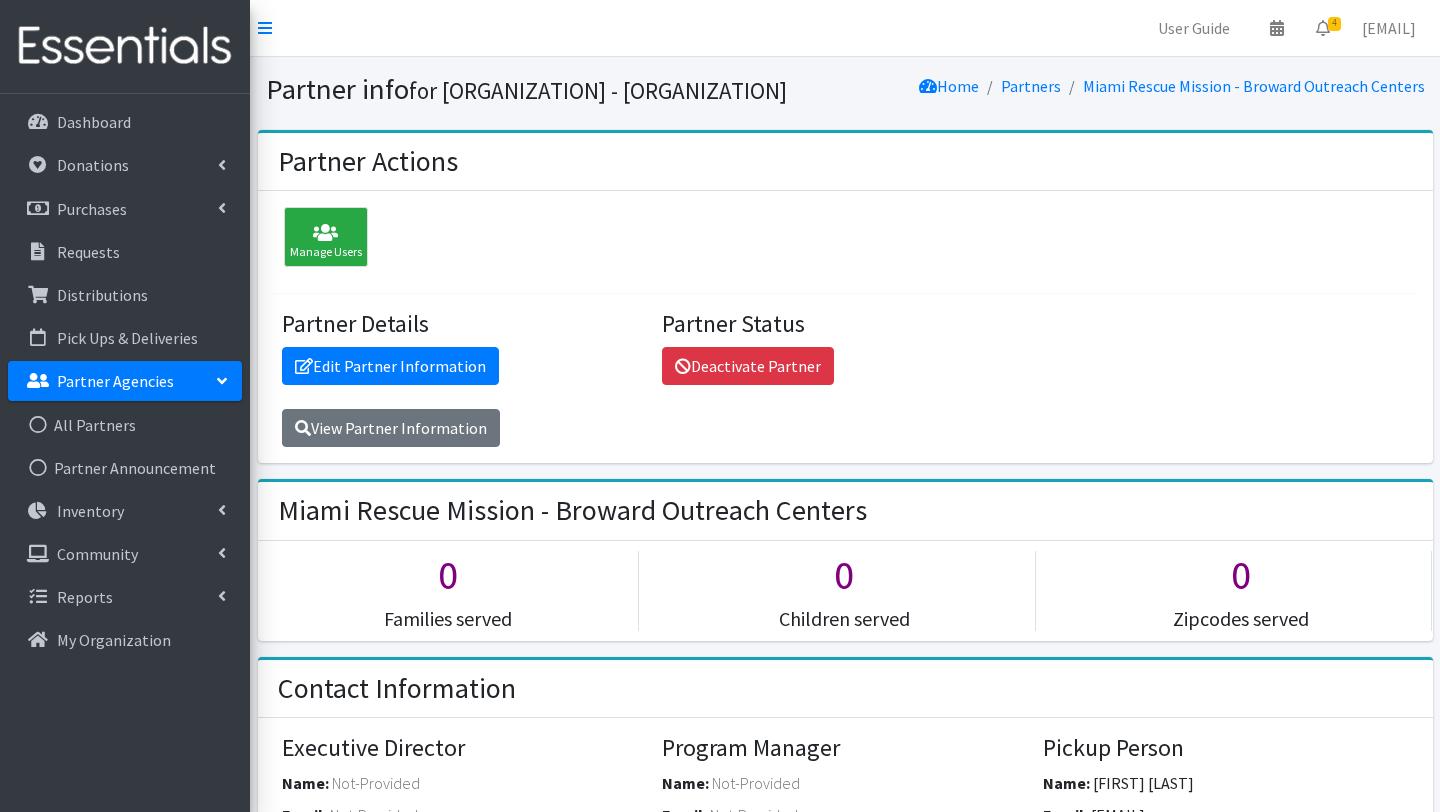 scroll, scrollTop: 0, scrollLeft: 0, axis: both 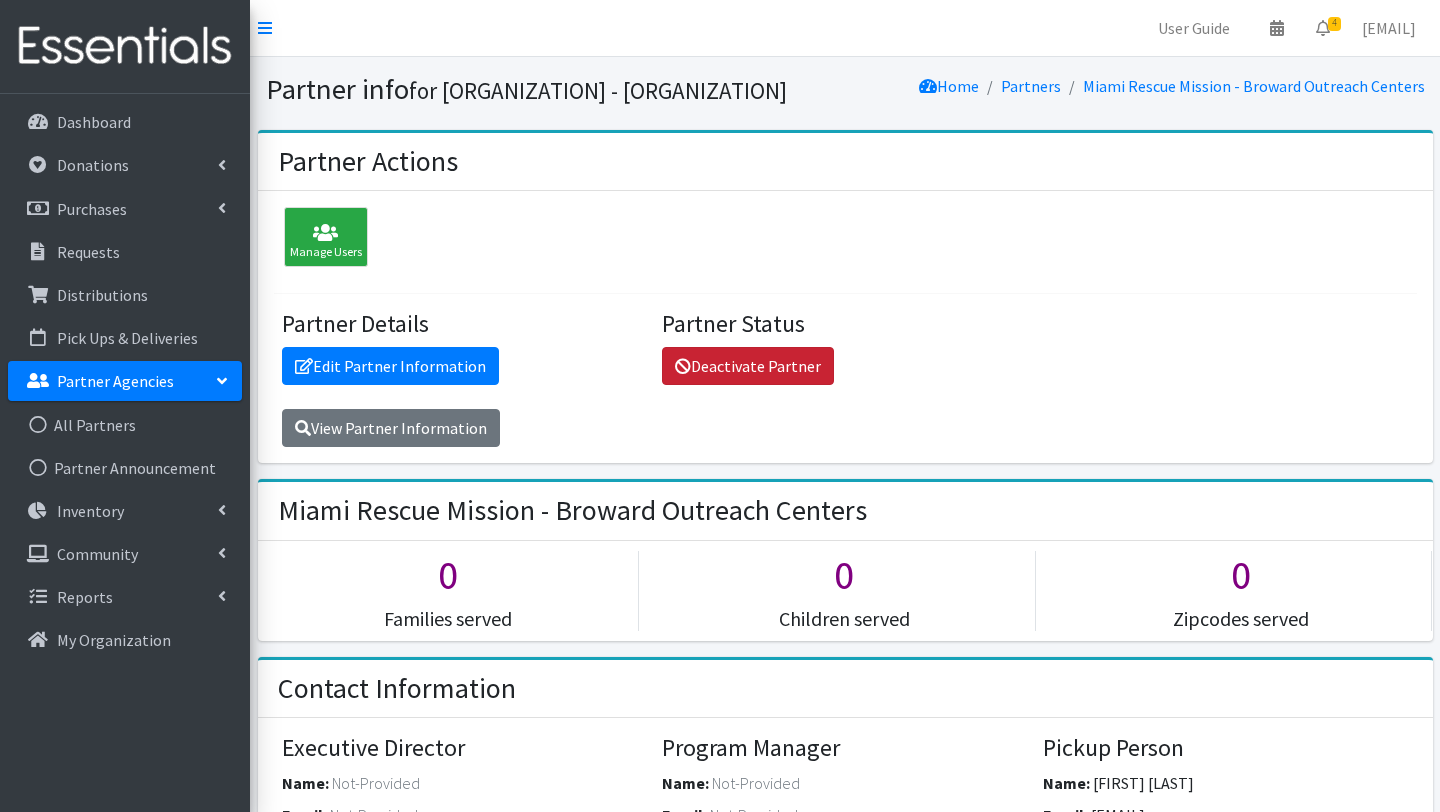 click on "Deactivate Partner" at bounding box center [748, 366] 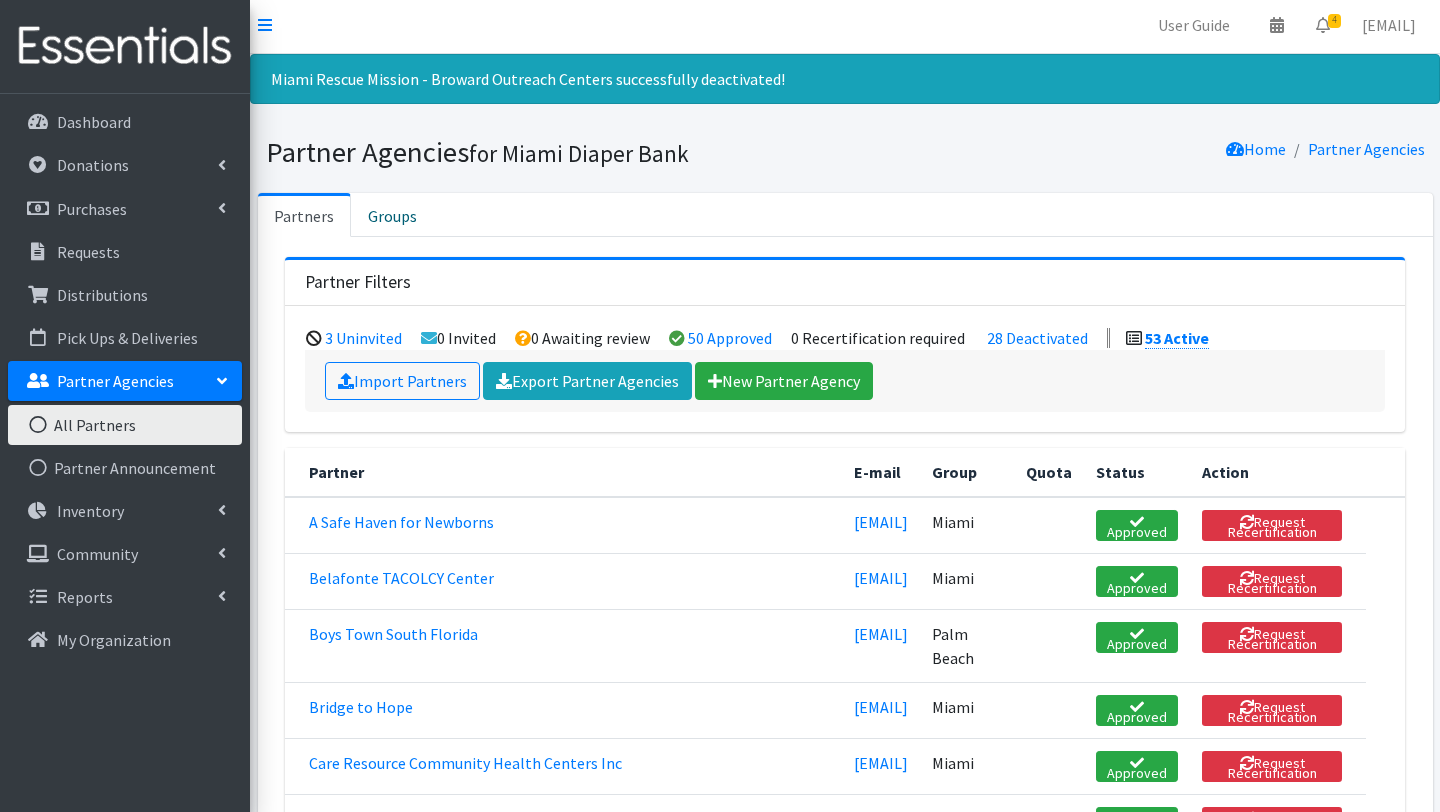 scroll, scrollTop: 0, scrollLeft: 0, axis: both 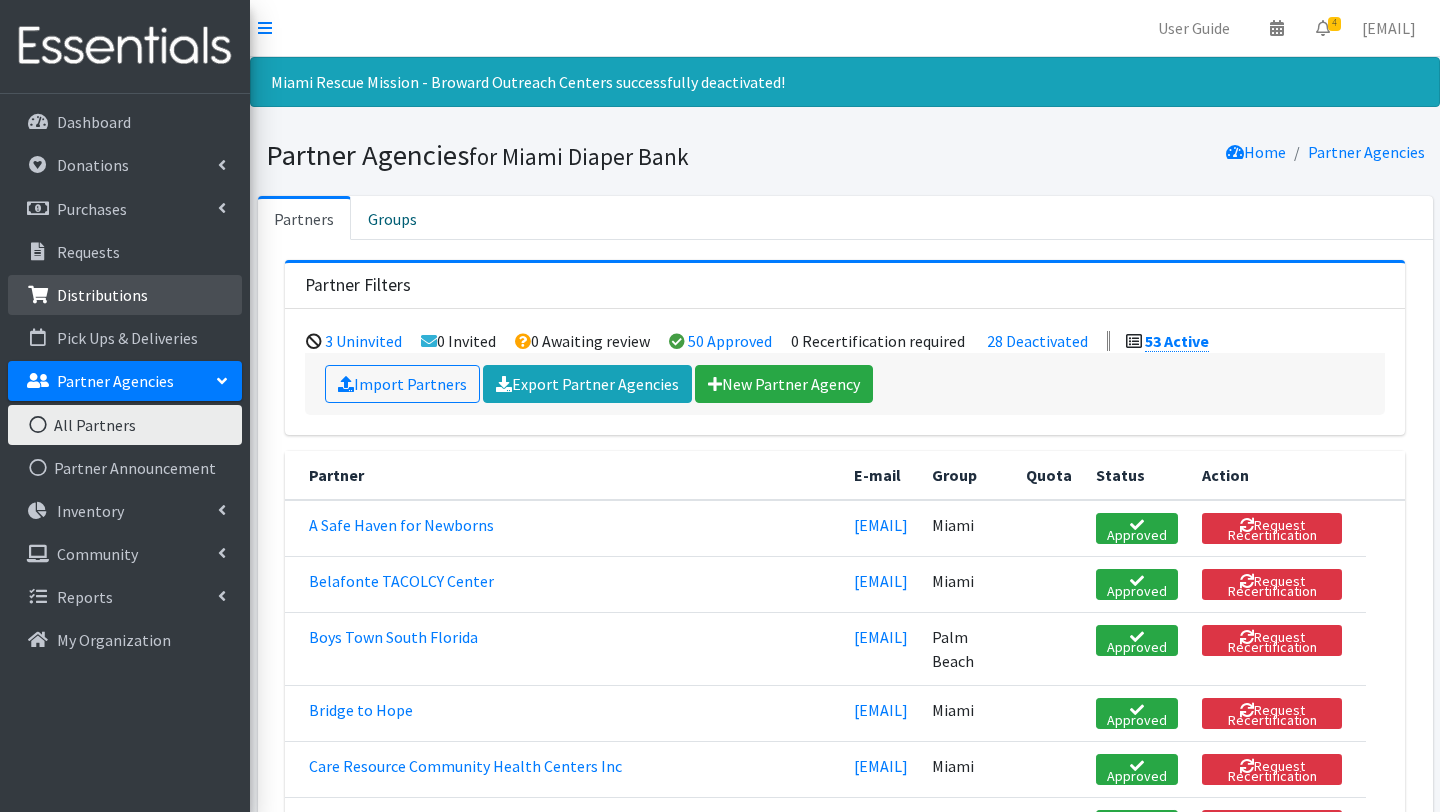 click on "Distributions" at bounding box center (102, 295) 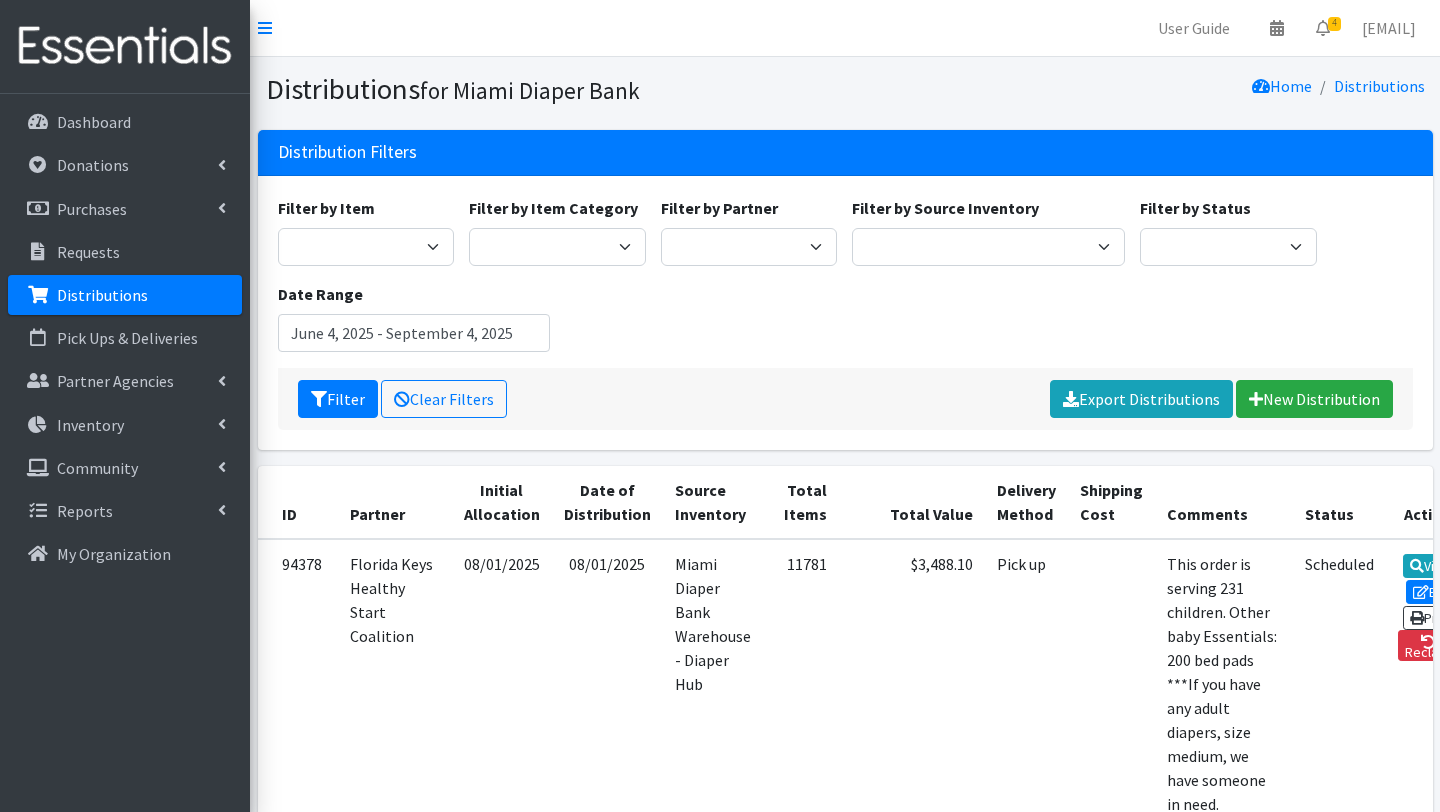scroll, scrollTop: 0, scrollLeft: 0, axis: both 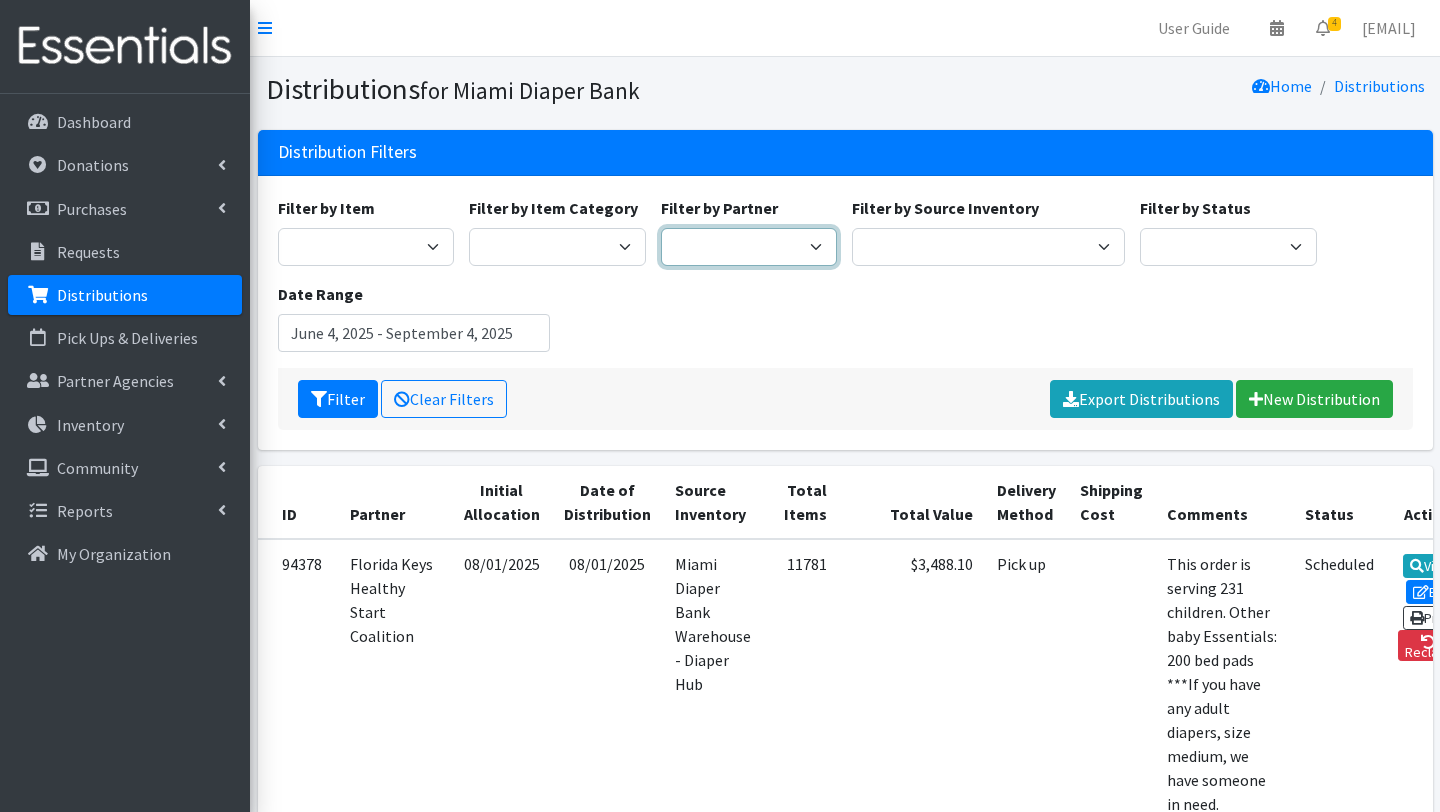 click on "A Safe Haven for Newborns
Belafonte TACOLCY Center
Boys Town South Florida
Bridge to Hope
Care Resource Community Health Centers Inc
Carrfour Supportive Housing - Del Prado Gardens
Children of Inmates
Children's Home Society of Florida
COPE North
CVAC Safe Space Shelters - Miami- Dade County CAHSD/VPID
Dorothy M. Wallace Cope Center (Cope South)
Empower U
Eve's Hope
Extended Hands Services
Families First of Palm Beach County
Family Resource Center of South Florida
FLDDDRP
Florida Keys Healthy Start Coalition
Golden Hogan Connections
Health Department of Palm Beach division - Delray Beach Health Center & Lantana Health Center & West Palm Beach Health Center
Healthy Start Coalition of Miami-Dade
His House Children Home
Hospitality Helping Hands
Hurricane Ian Relief
Jack & Jill Children's Center
Jewish Community Service - Kosher Food Bank
Kiwanis - Christmas in July
Kristi House-General Program
Lotus House
Madame Lily Inc
Menstrual Market, Inc" at bounding box center [749, 247] 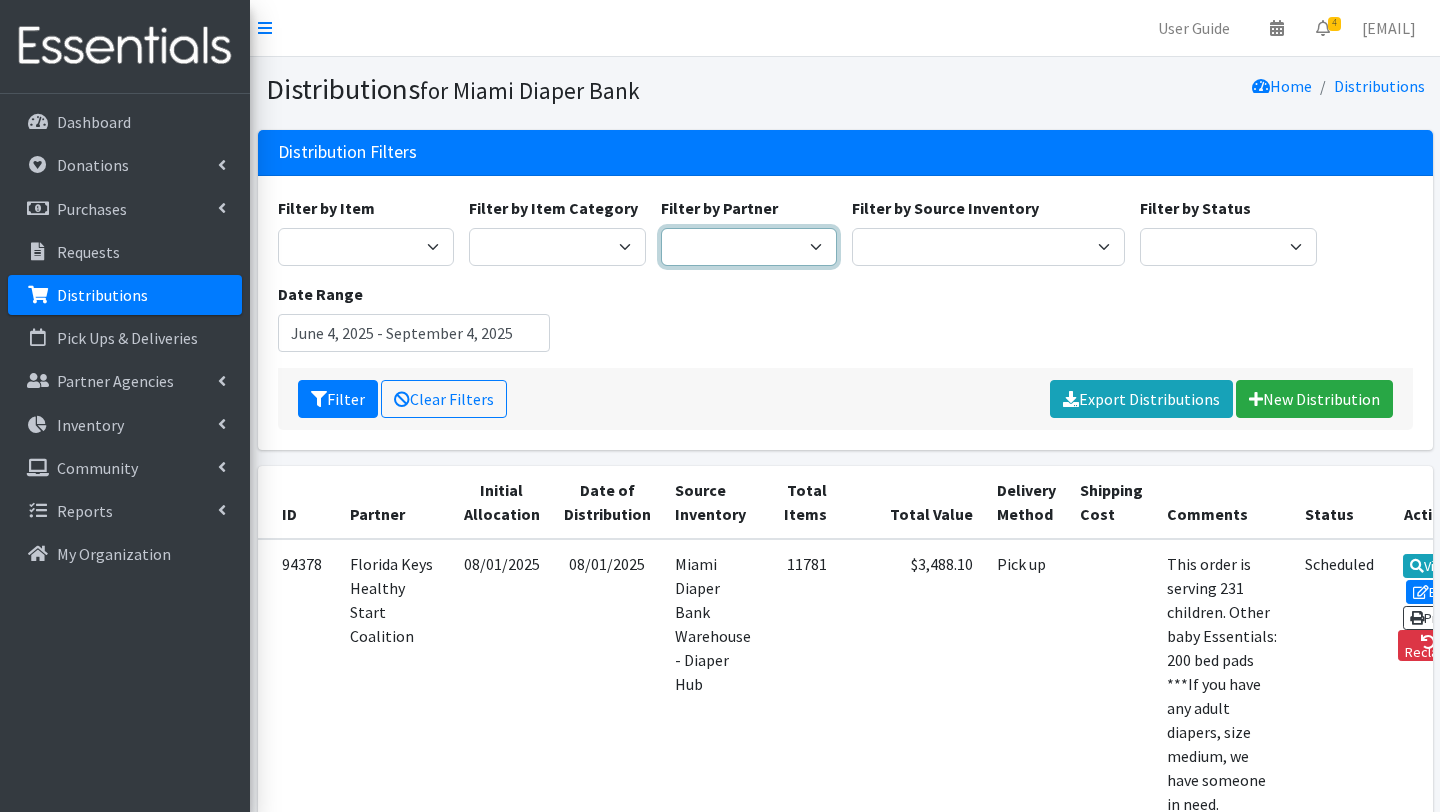 select on "2812" 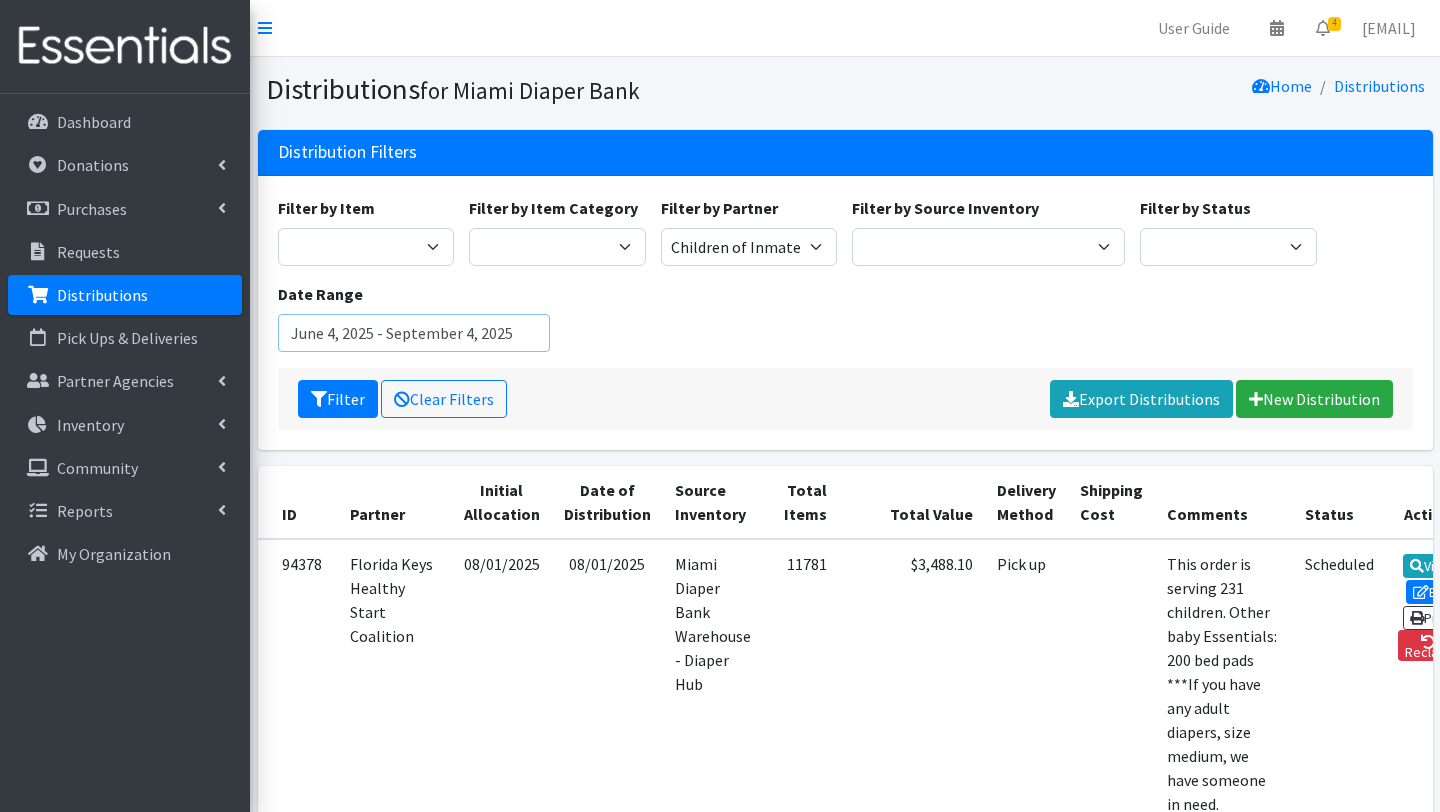 click on "June 4, 2025 - September 4, 2025" at bounding box center [414, 333] 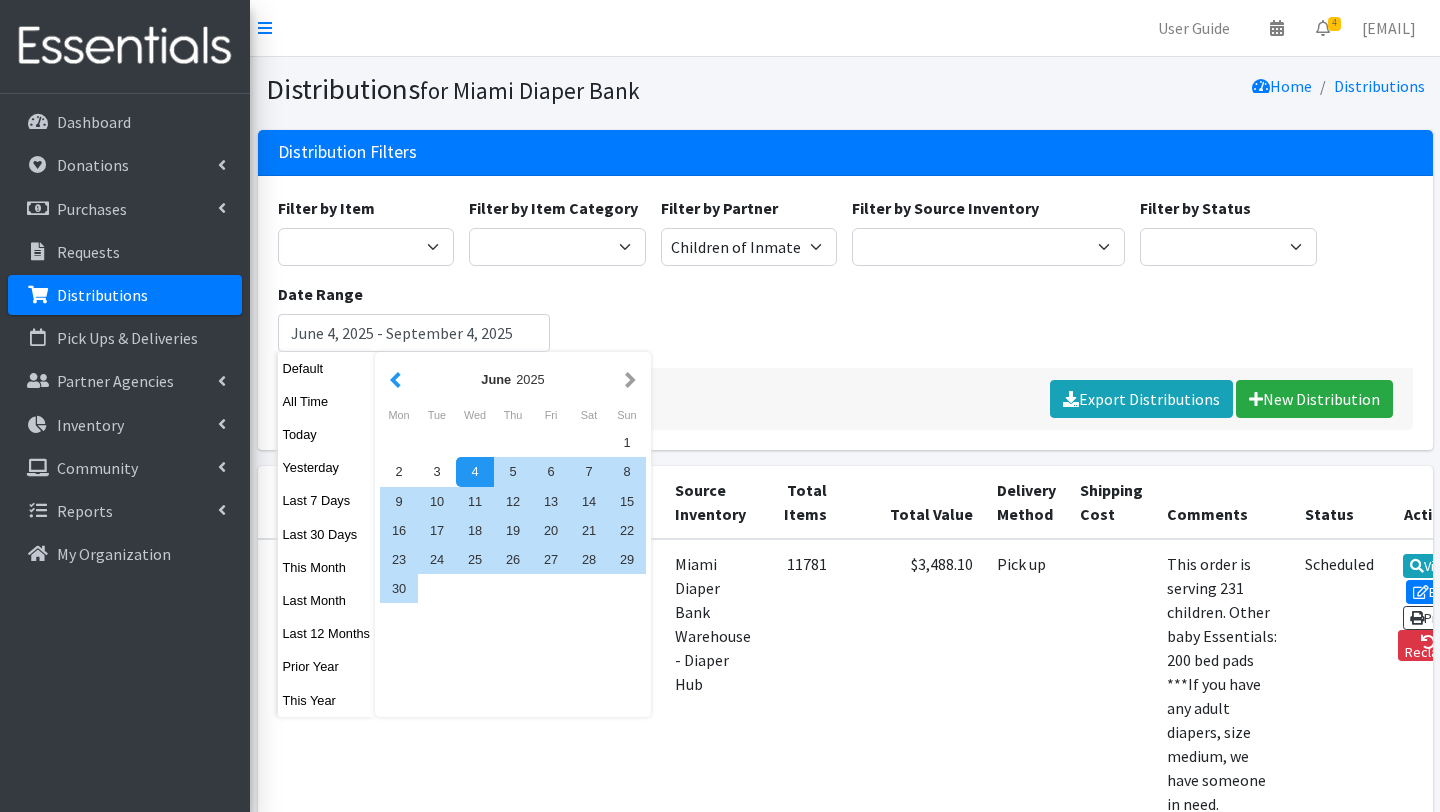 click at bounding box center [395, 379] 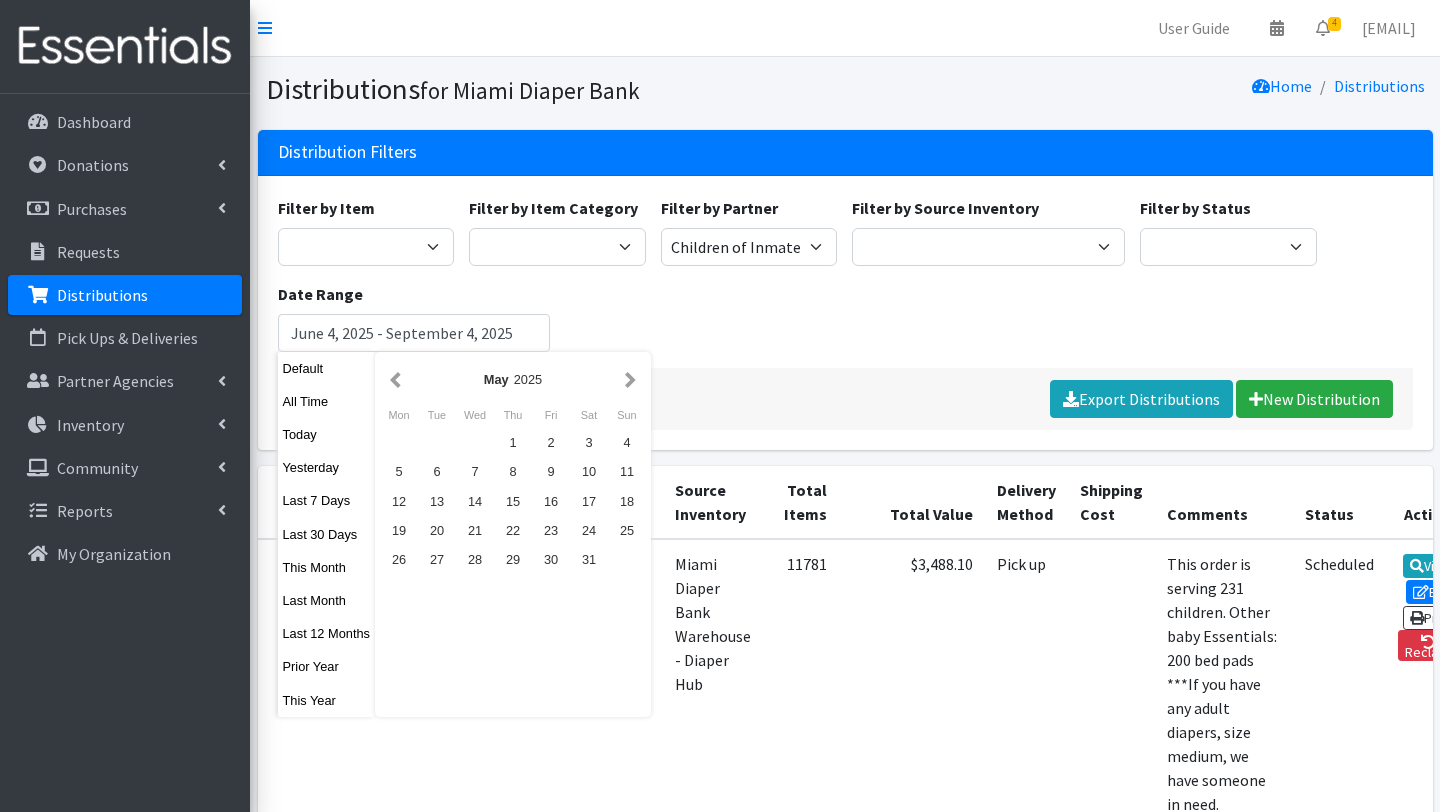 click at bounding box center (395, 379) 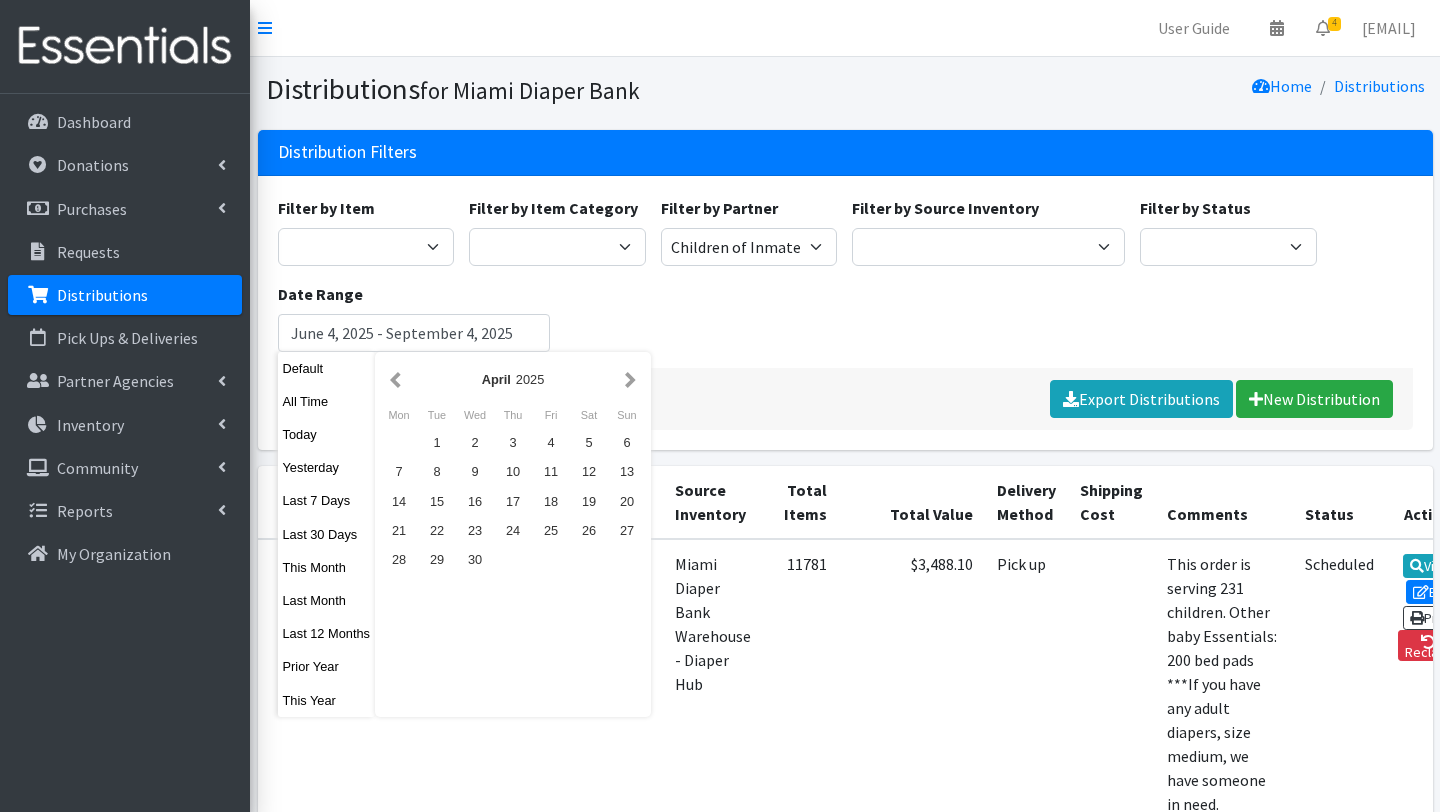 click at bounding box center (395, 379) 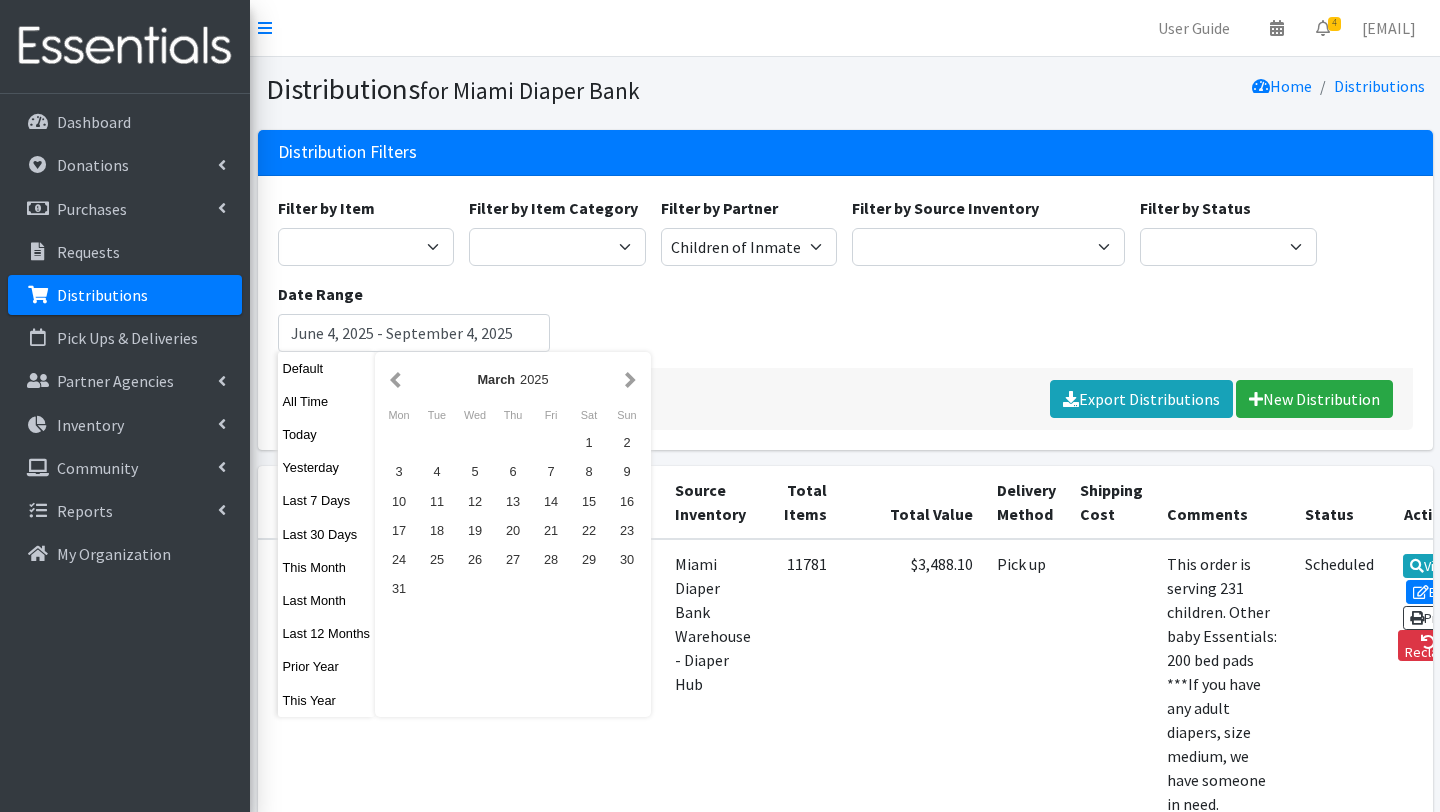 click at bounding box center (395, 379) 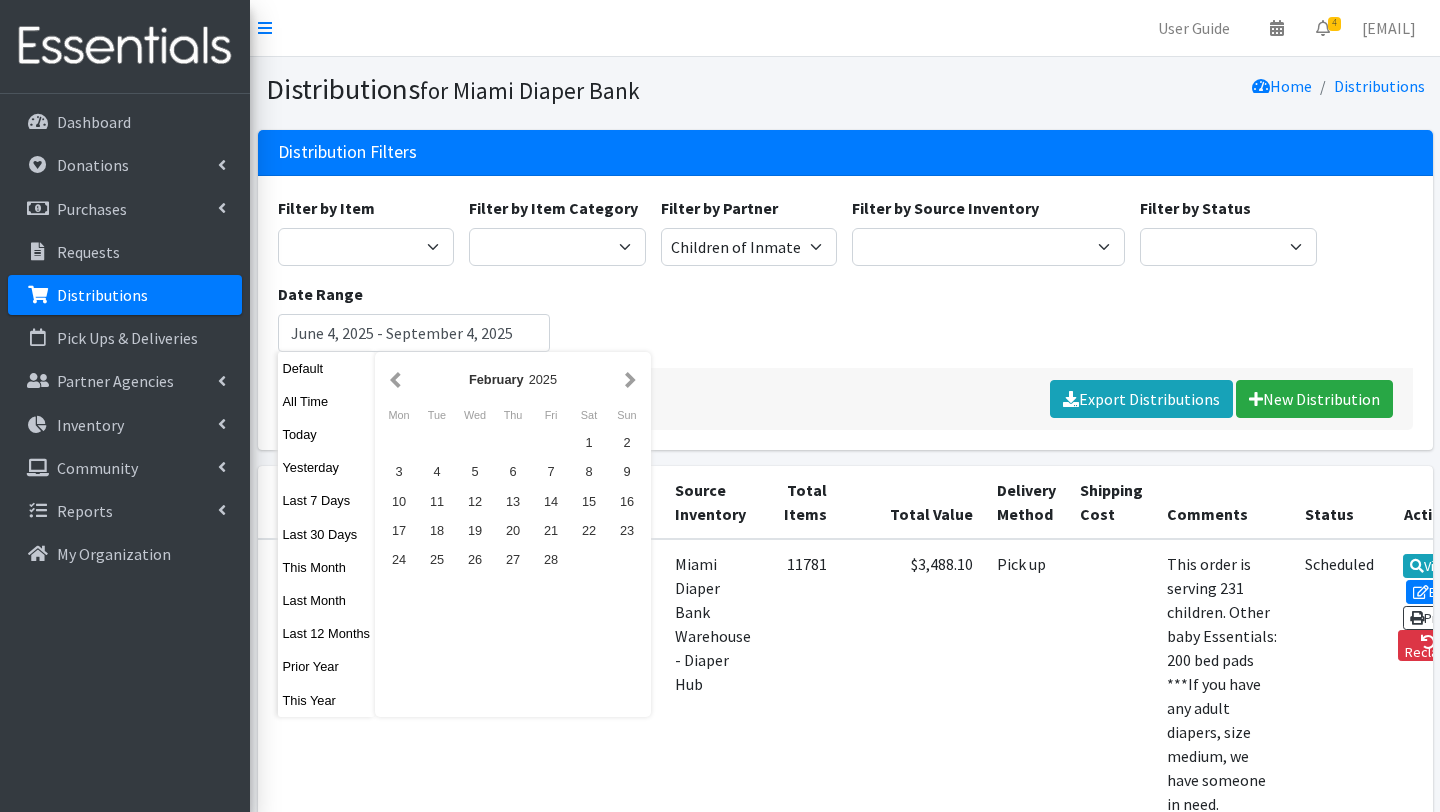 click at bounding box center [395, 379] 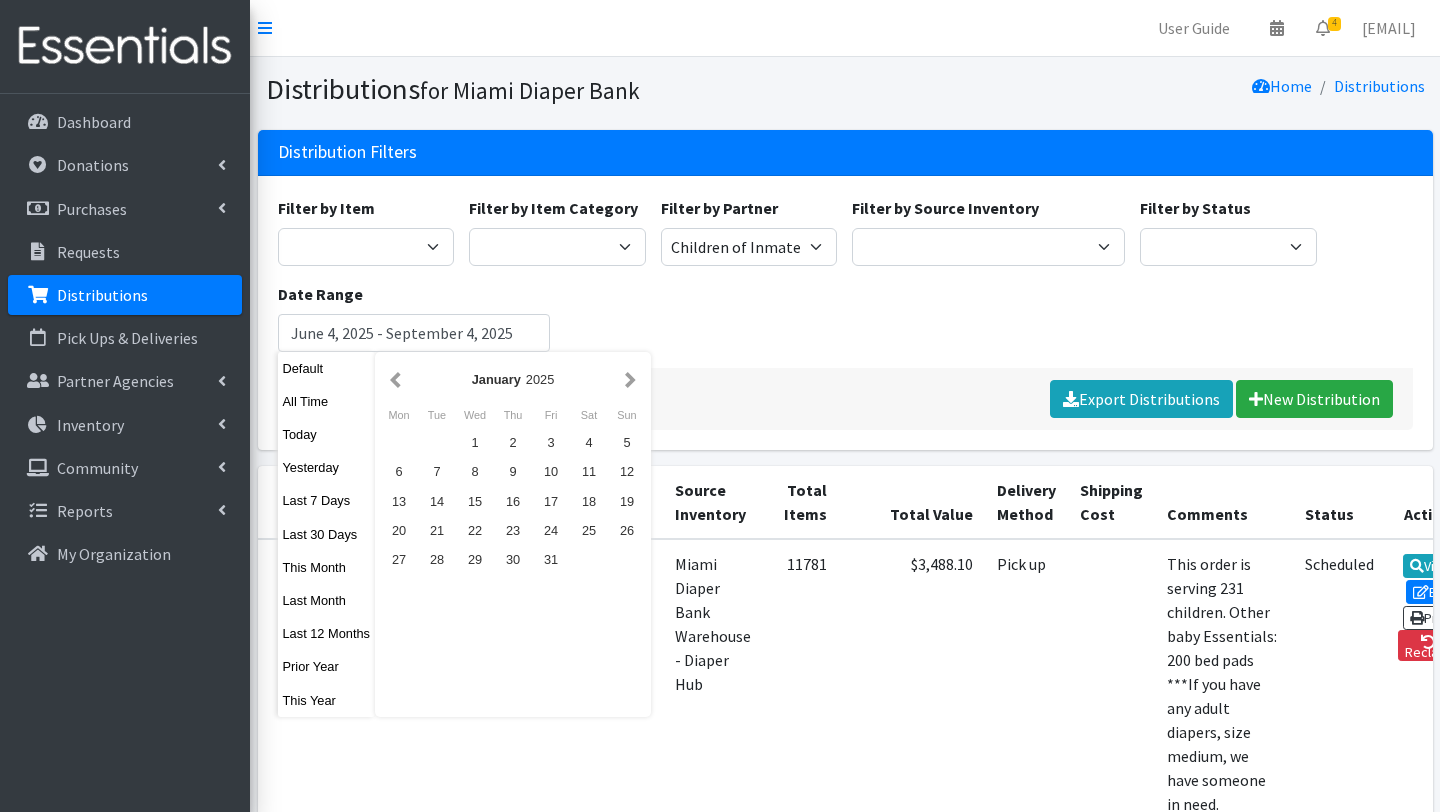 click at bounding box center (395, 379) 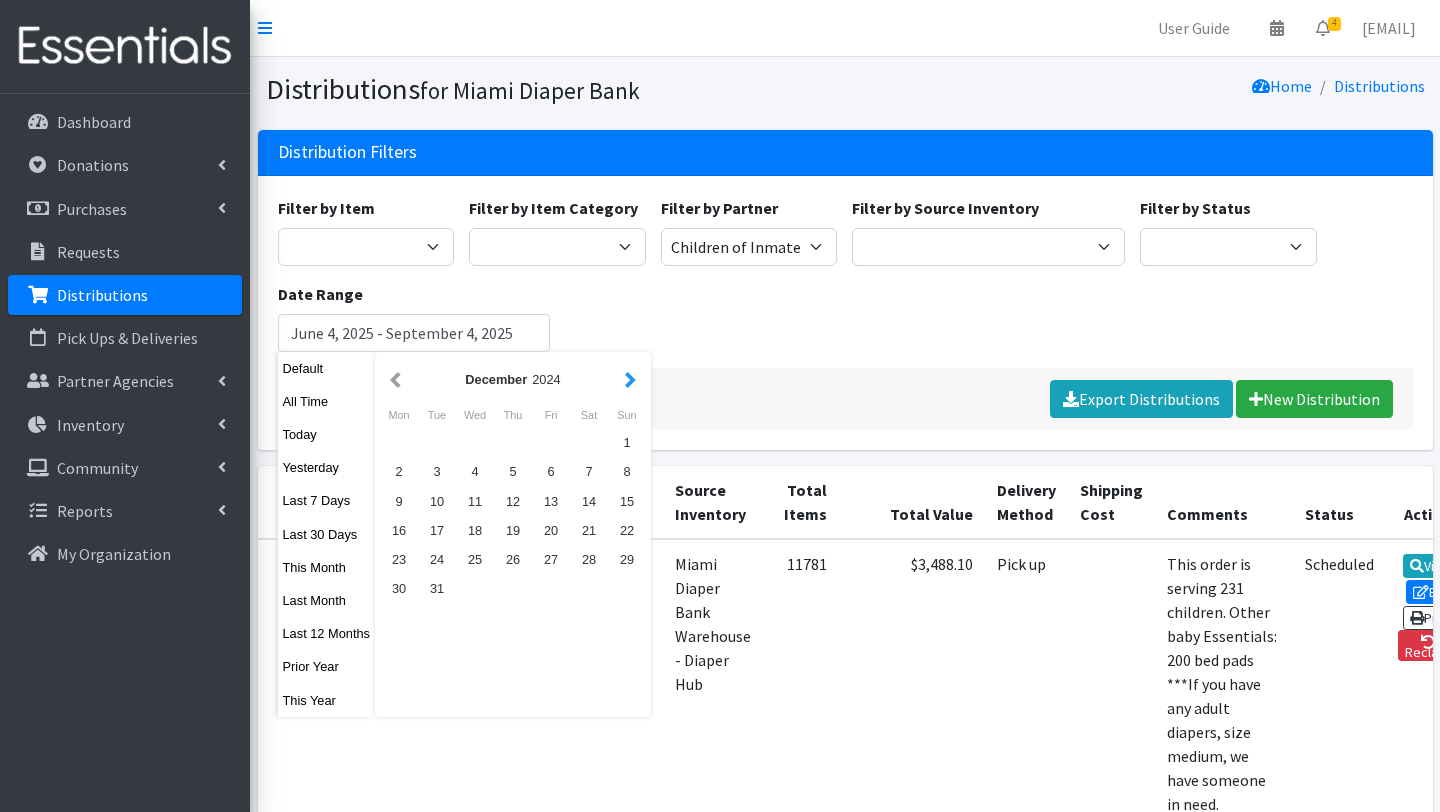 click at bounding box center (630, 379) 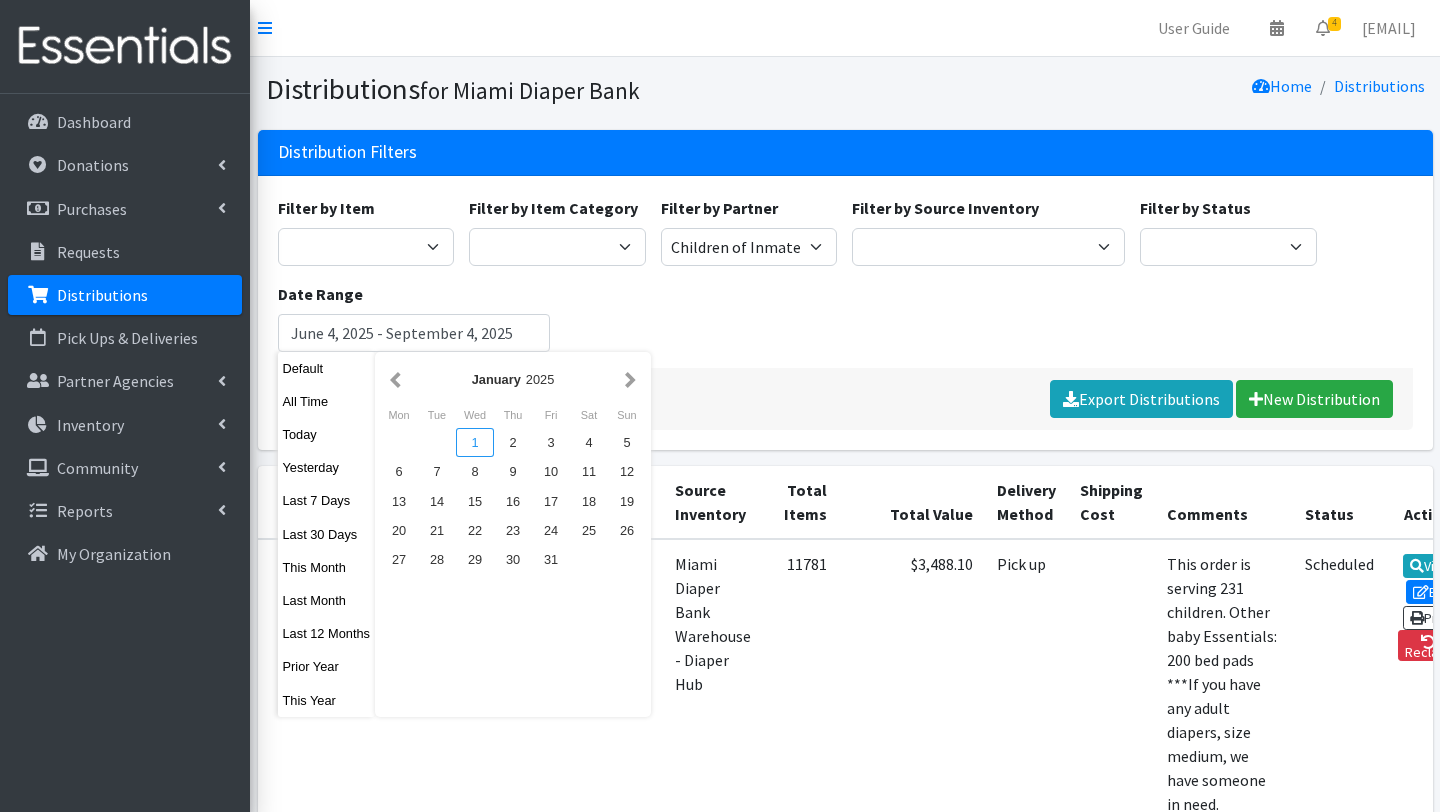 click on "1" at bounding box center (475, 442) 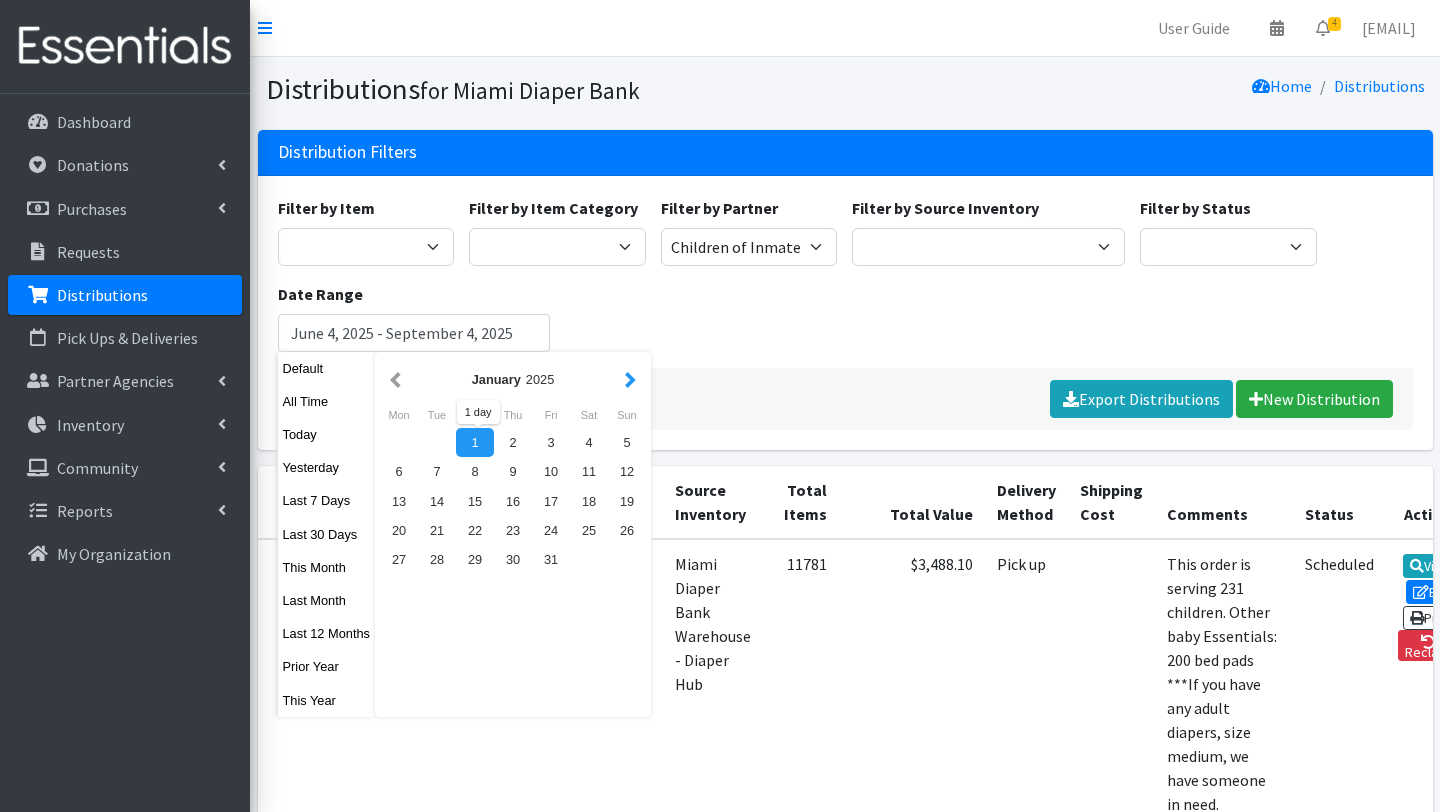 click at bounding box center [630, 379] 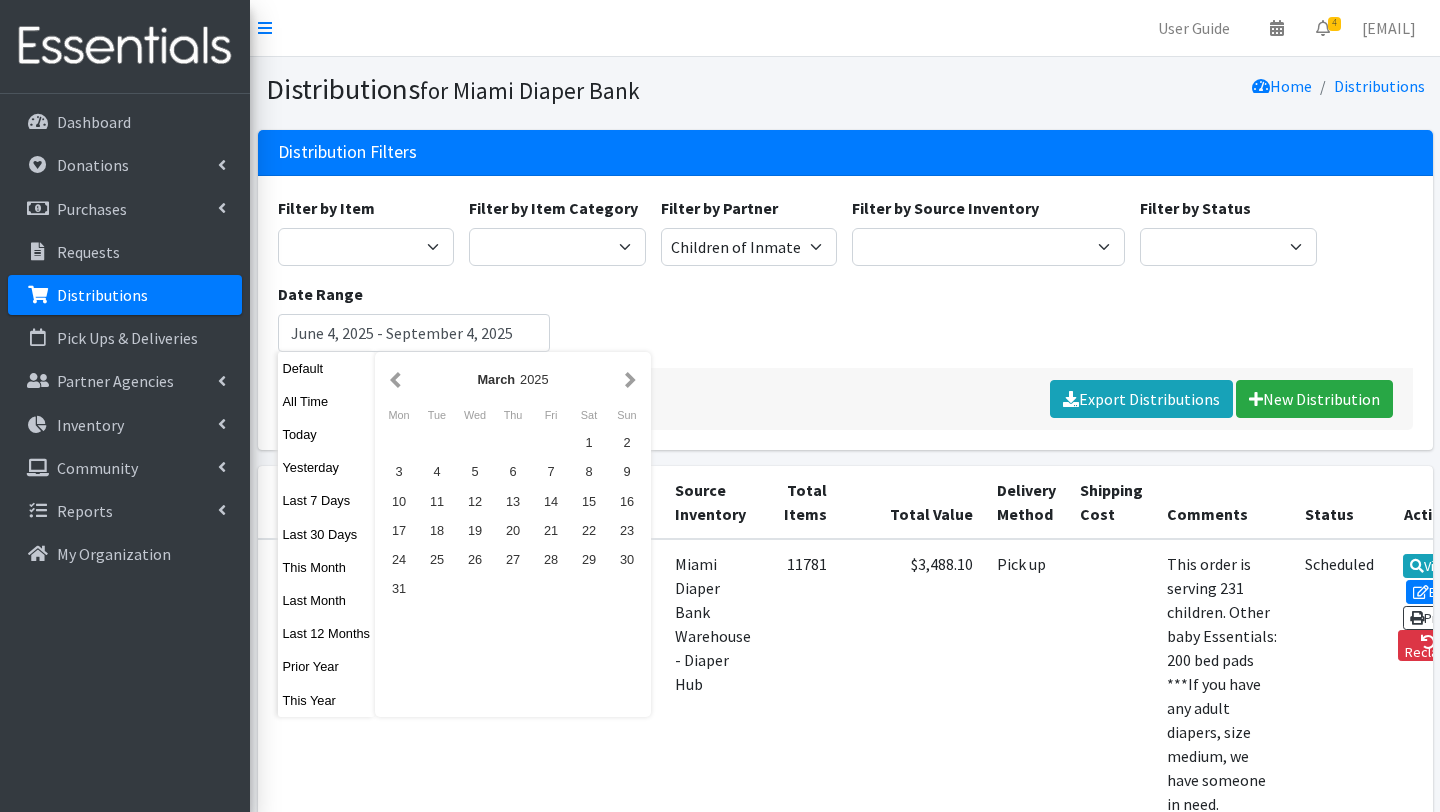 click at bounding box center (630, 379) 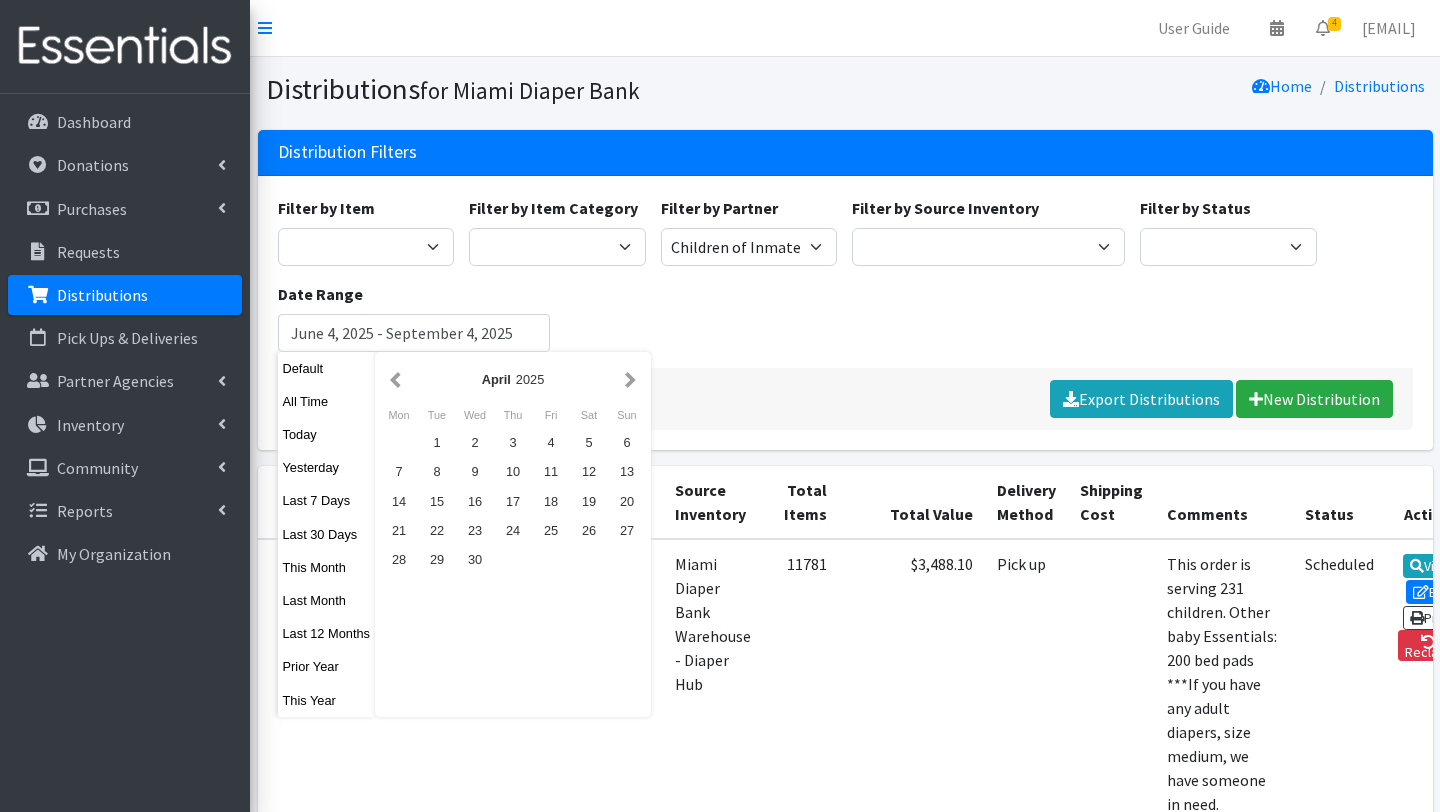 click at bounding box center [630, 379] 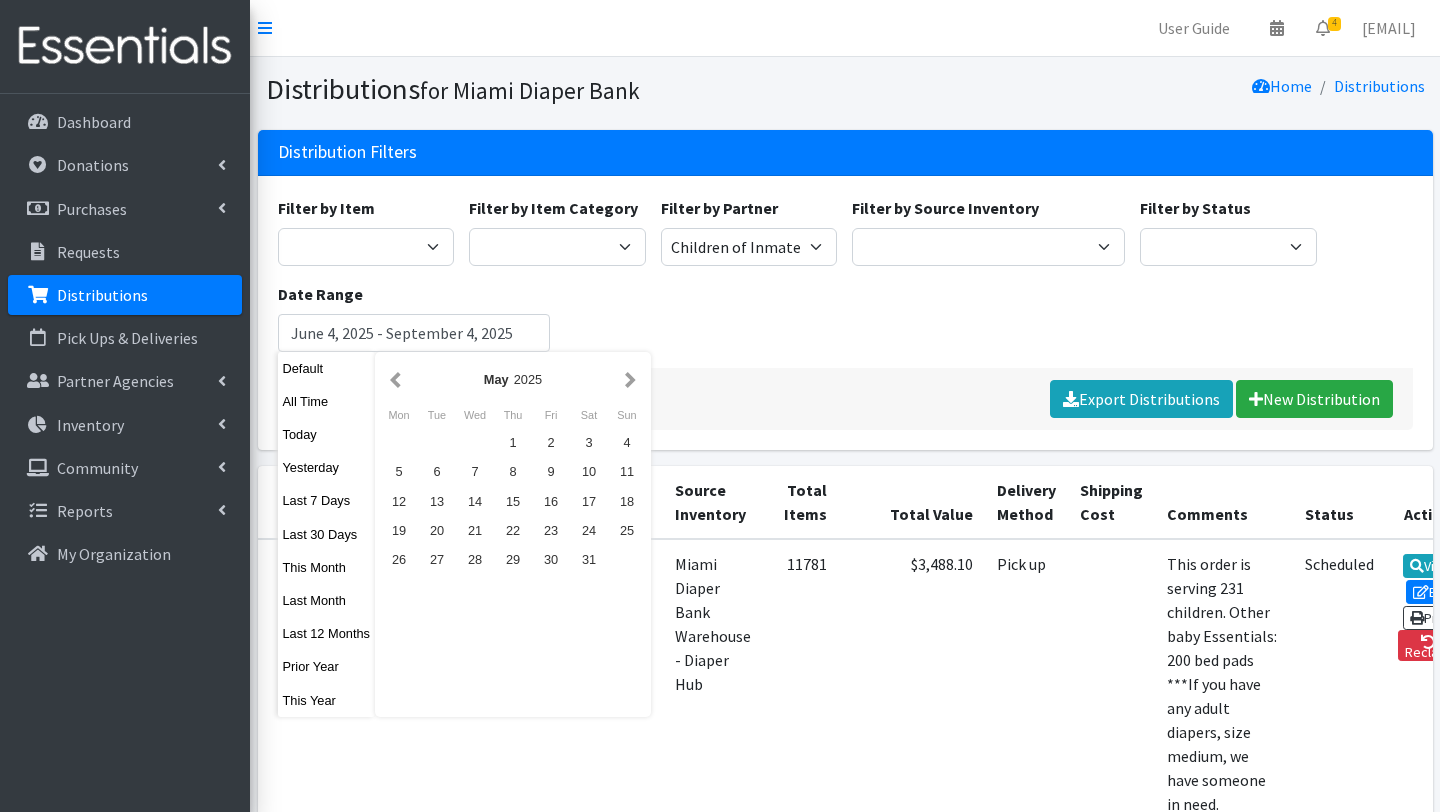click at bounding box center (630, 379) 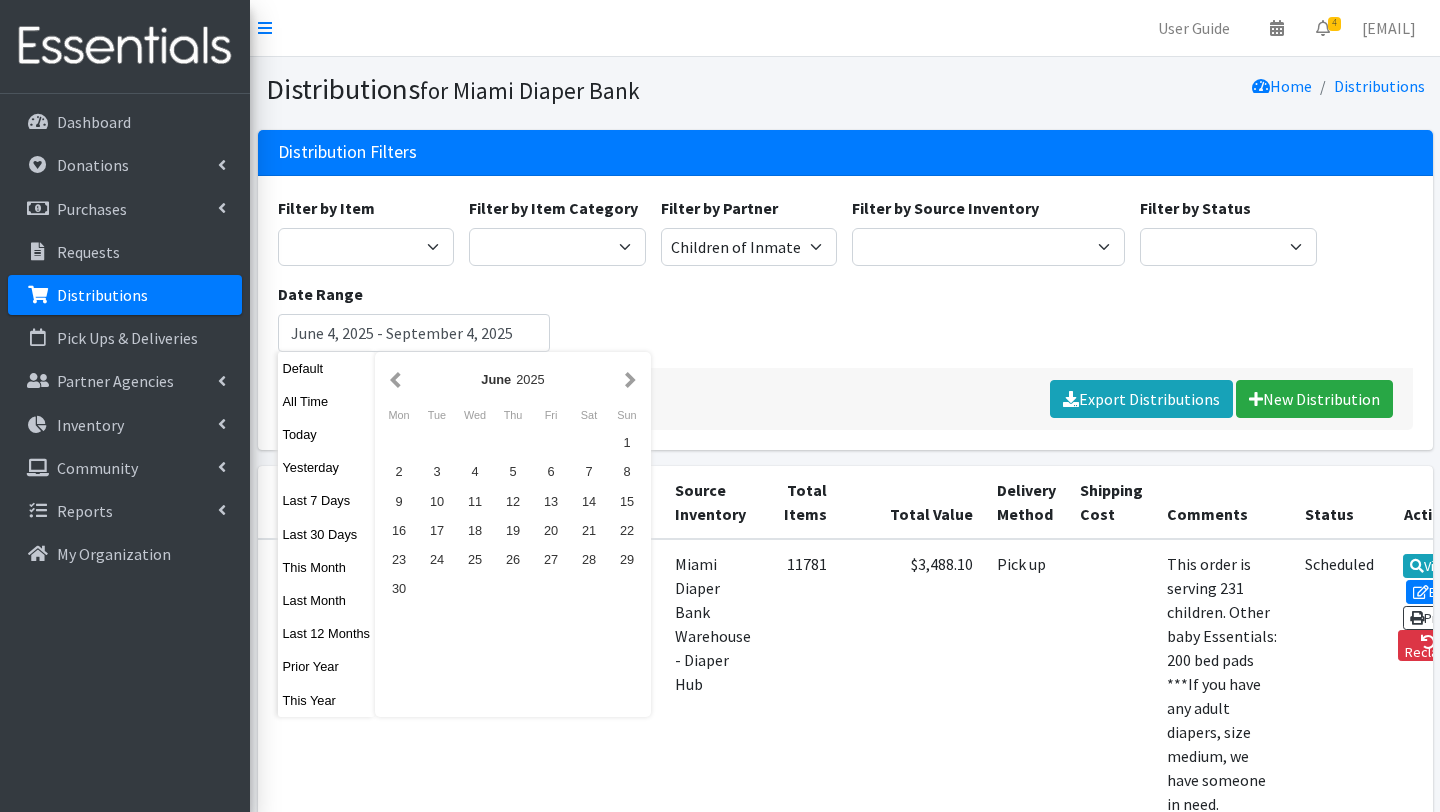 click at bounding box center [630, 379] 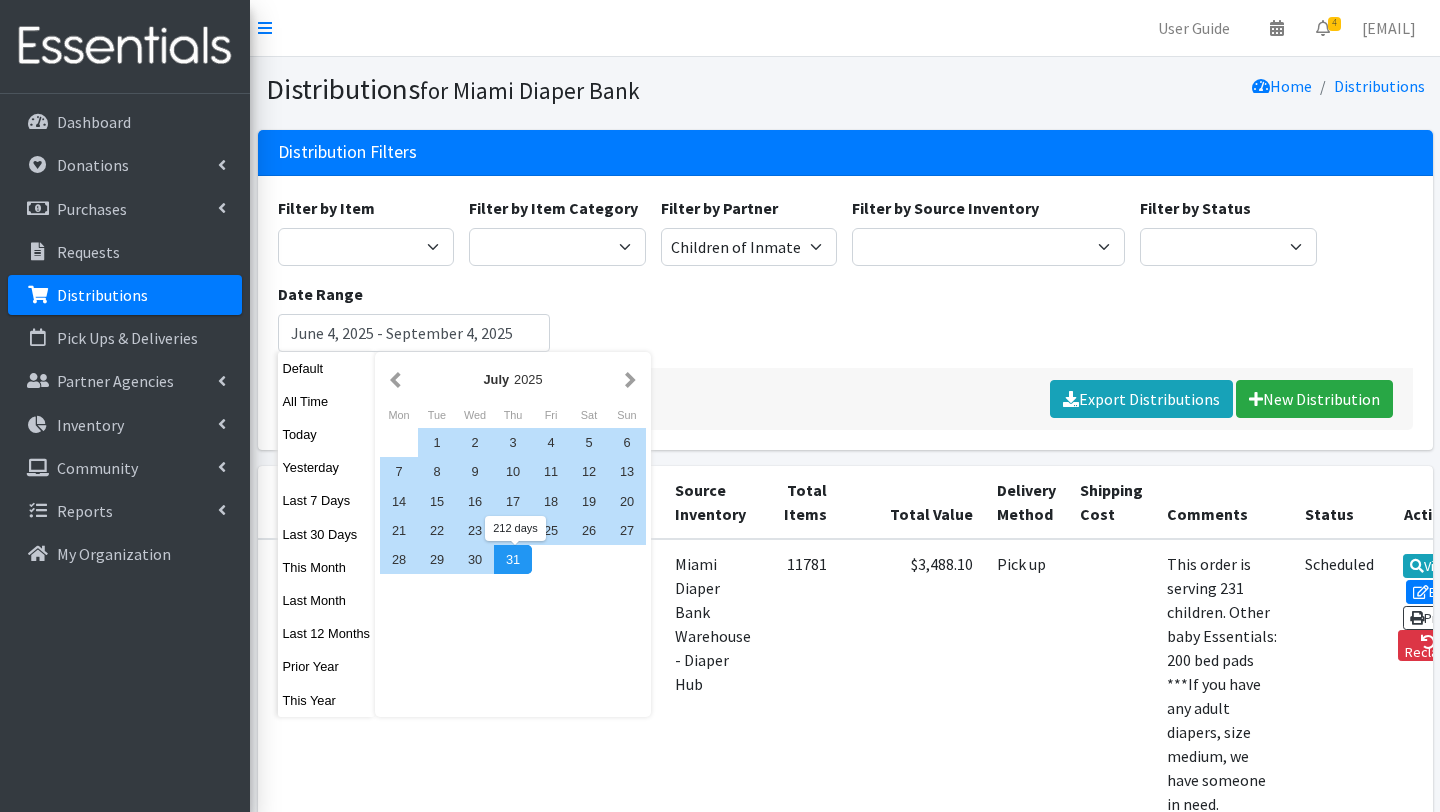 click on "31" at bounding box center [513, 559] 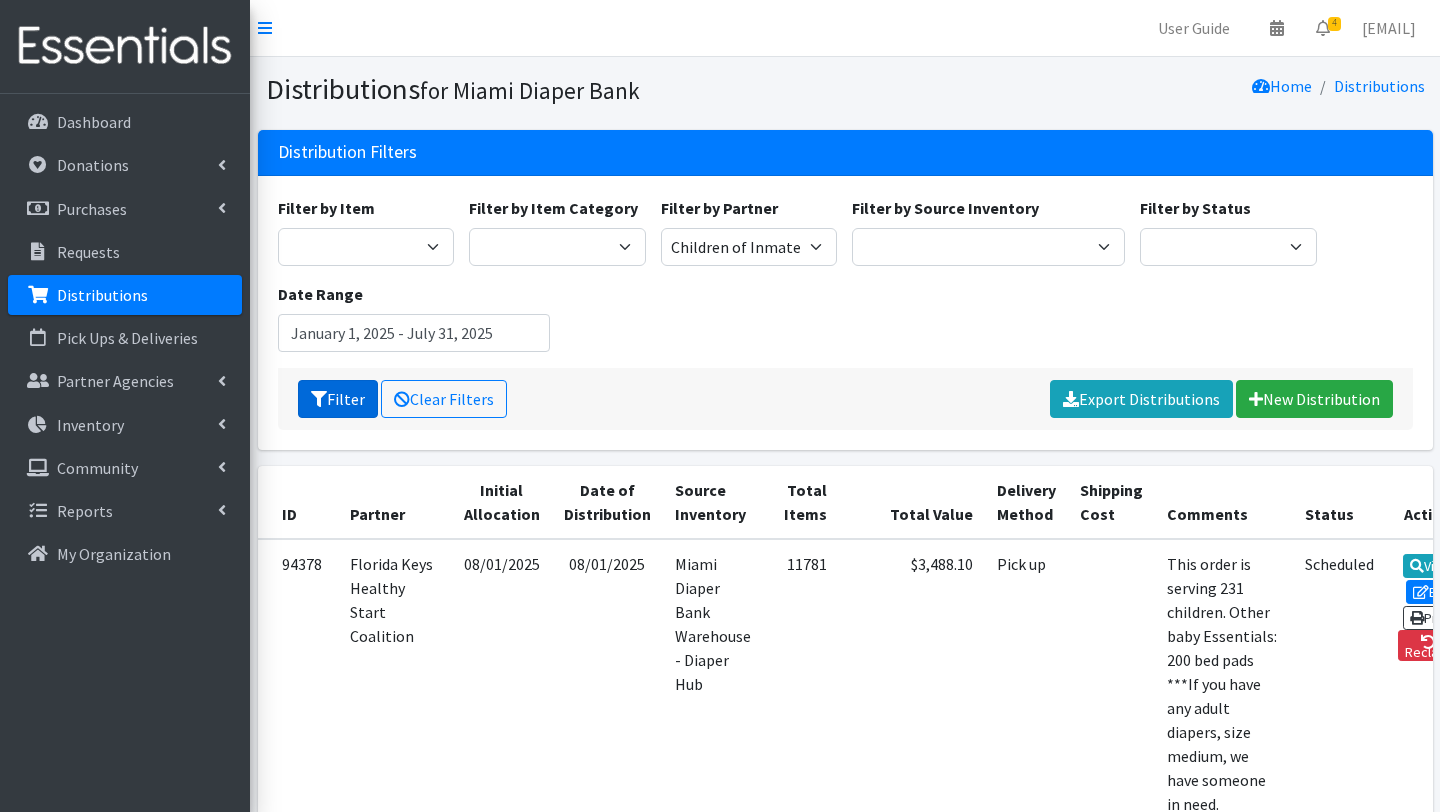 click on "Filter" at bounding box center (338, 399) 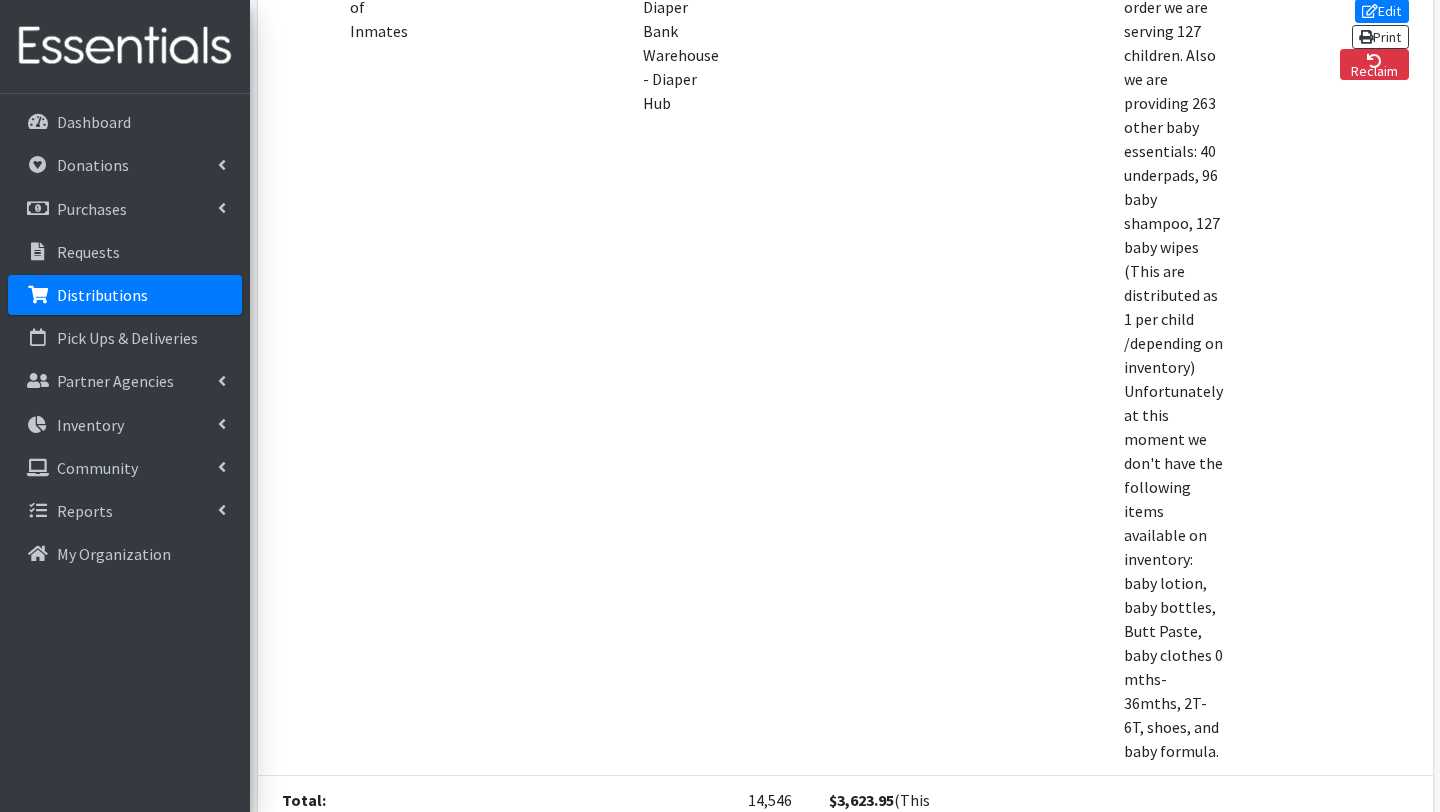 scroll, scrollTop: 2222, scrollLeft: 0, axis: vertical 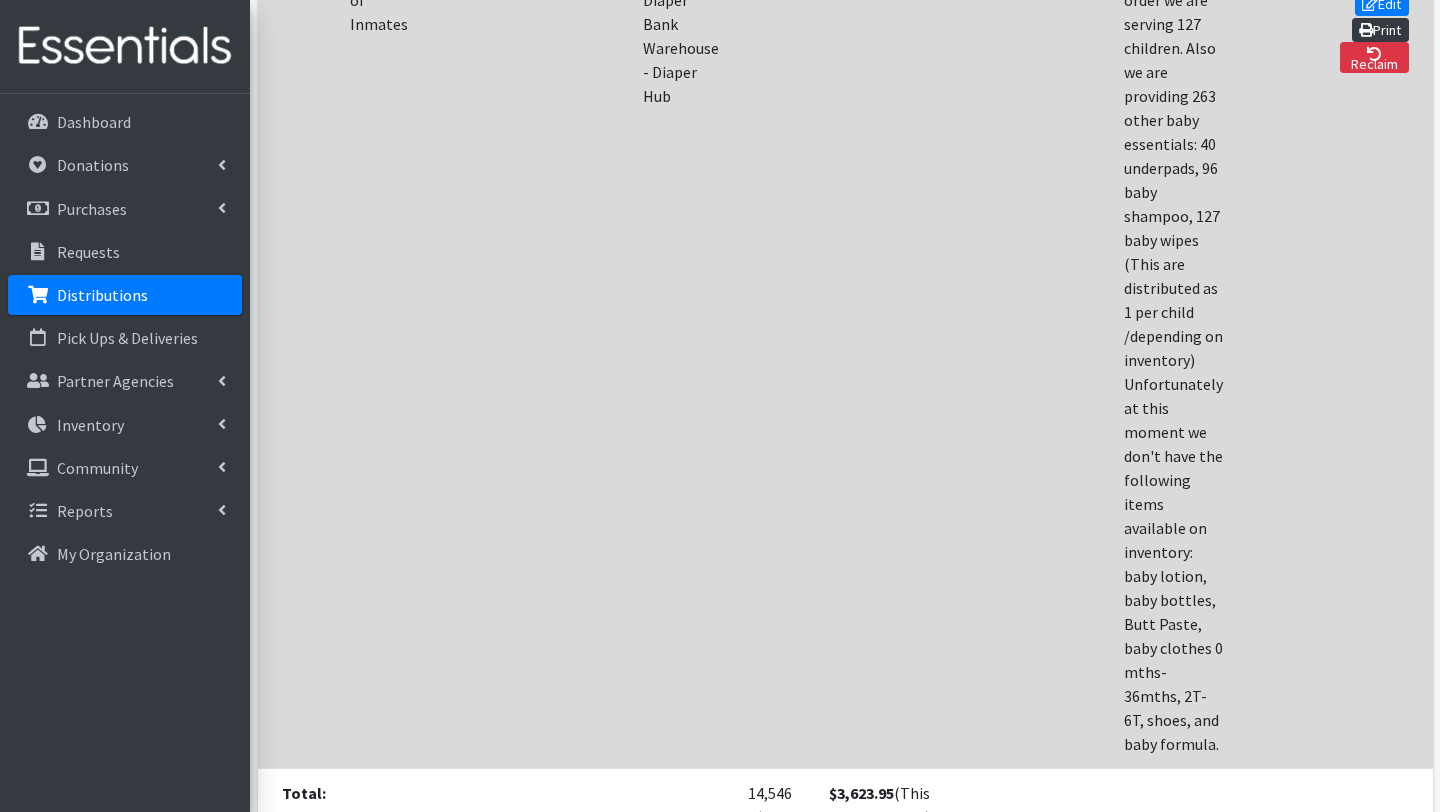 click on "Print" at bounding box center (1380, 30) 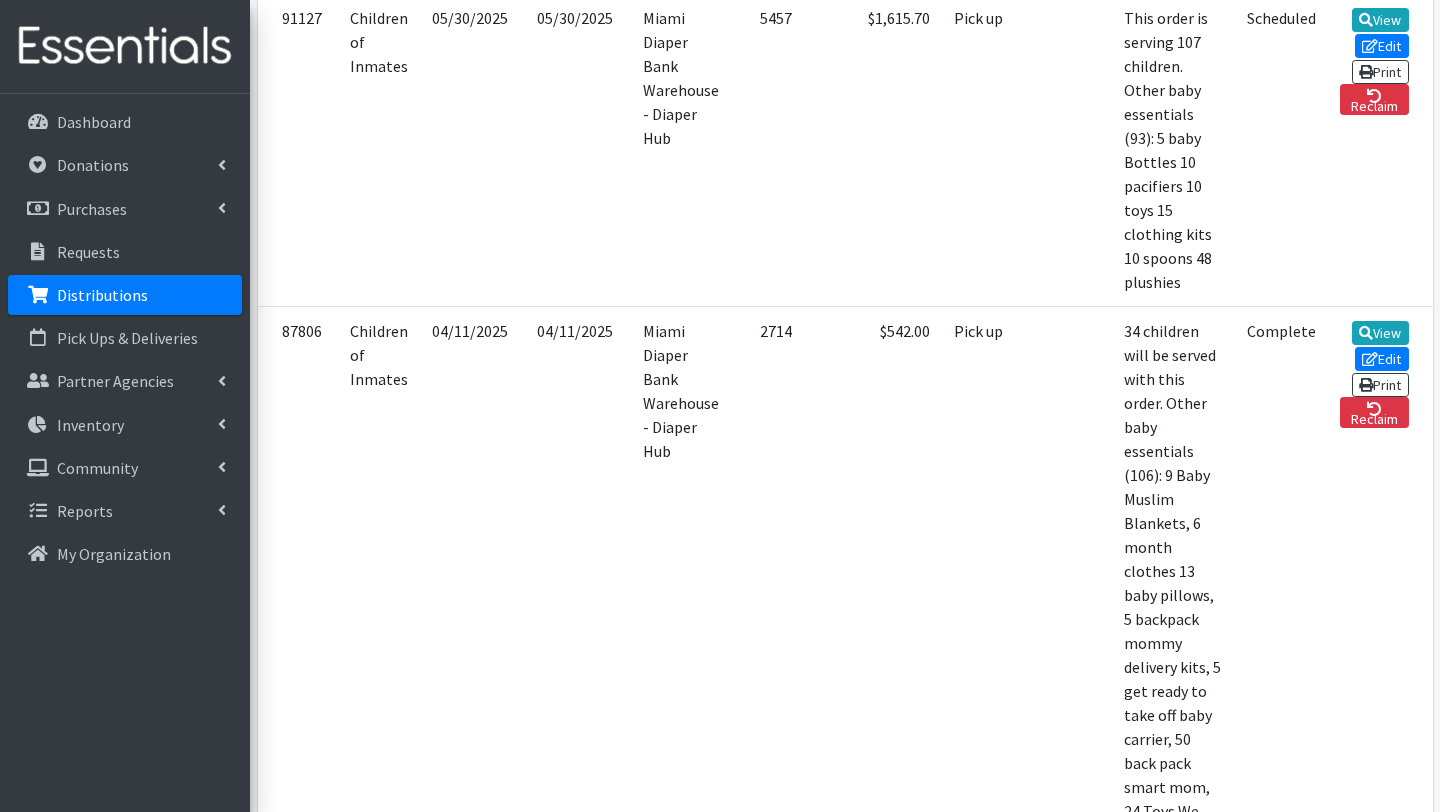 scroll, scrollTop: 0, scrollLeft: 0, axis: both 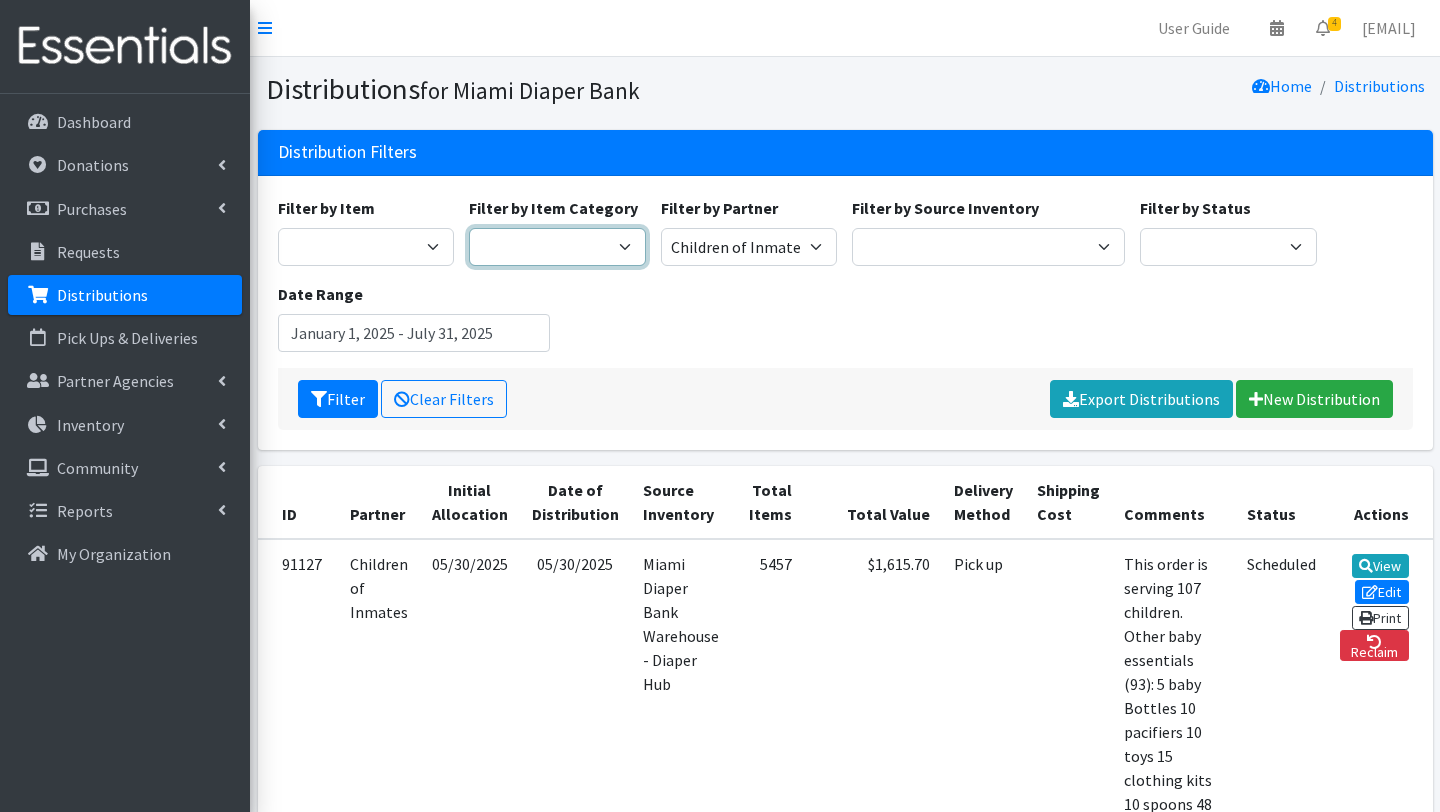 click on "Pull-Ups
Baby wipes
Frida Baby Essential
Formula
Frida Mom Essentials
Adult Diapers
Diapering Essentials
Educational
Diaper Bags
Period Products
Kids Requested
Diapers" at bounding box center (557, 247) 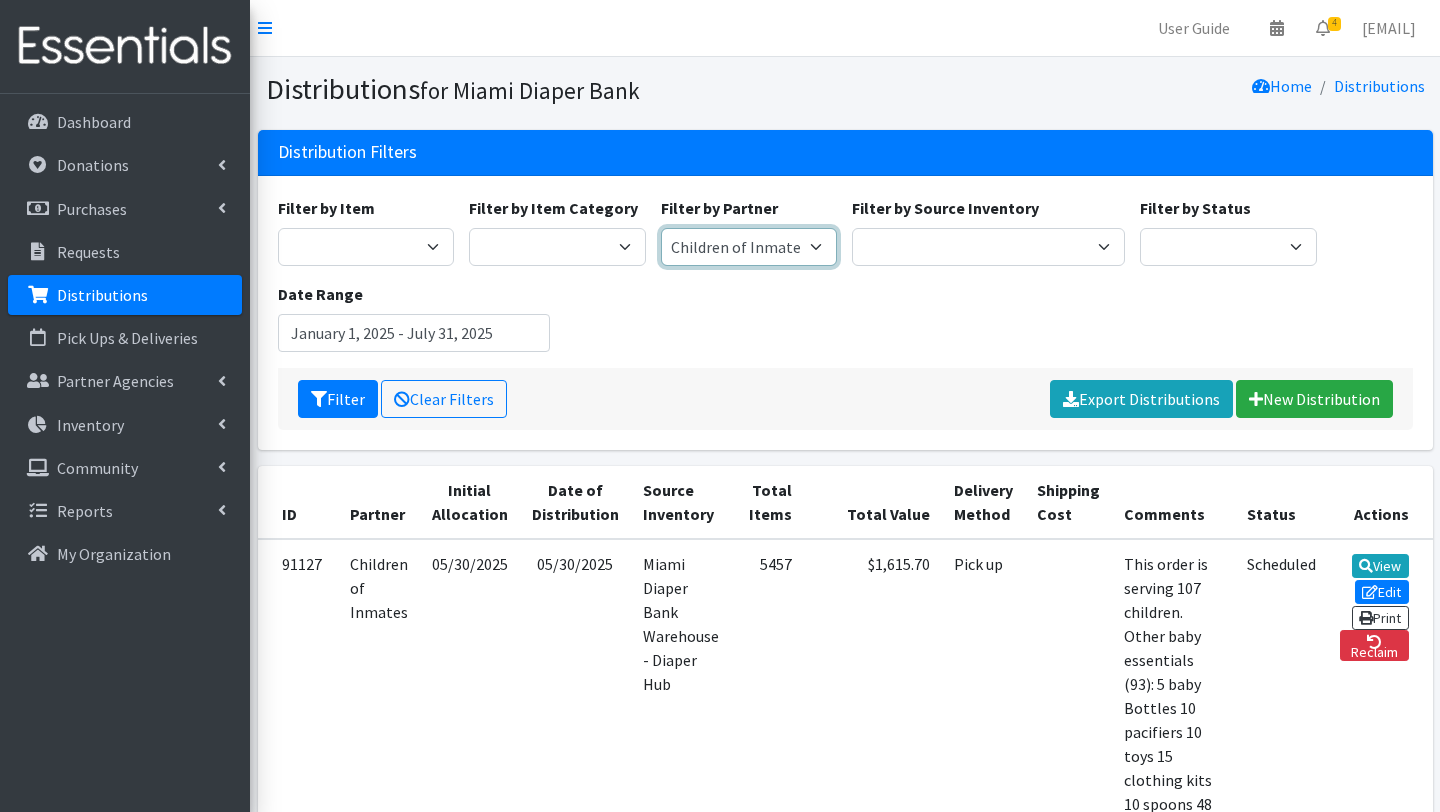 click on "A Safe Haven for Newborns
Belafonte TACOLCY Center
Boys Town South Florida
Bridge to Hope
Care Resource Community Health Centers Inc
Carrfour Supportive Housing - Del Prado Gardens
Children of Inmates
Children's Home Society of Florida
COPE North
CVAC Safe Space Shelters - Miami- Dade County CAHSD/VPID
Dorothy M. Wallace Cope Center (Cope South)
Empower U
Eve's Hope
Extended Hands Services
Families First of Palm Beach County
Family Resource Center of South Florida
FLDDDRP
Florida Keys Healthy Start Coalition
Golden Hogan Connections
Health Department of Palm Beach division - Delray Beach Health Center & Lantana Health Center & West Palm Beach Health Center
Healthy Start Coalition of Miami-Dade
His House Children Home
Hospitality Helping Hands
Hurricane Ian Relief
Jack & Jill Children's Center
Jewish Community Service - Kosher Food Bank
Kiwanis - Christmas in July
Kristi House-General Program
Lotus House
Madame Lily Inc
Menstrual Market, Inc" at bounding box center [749, 247] 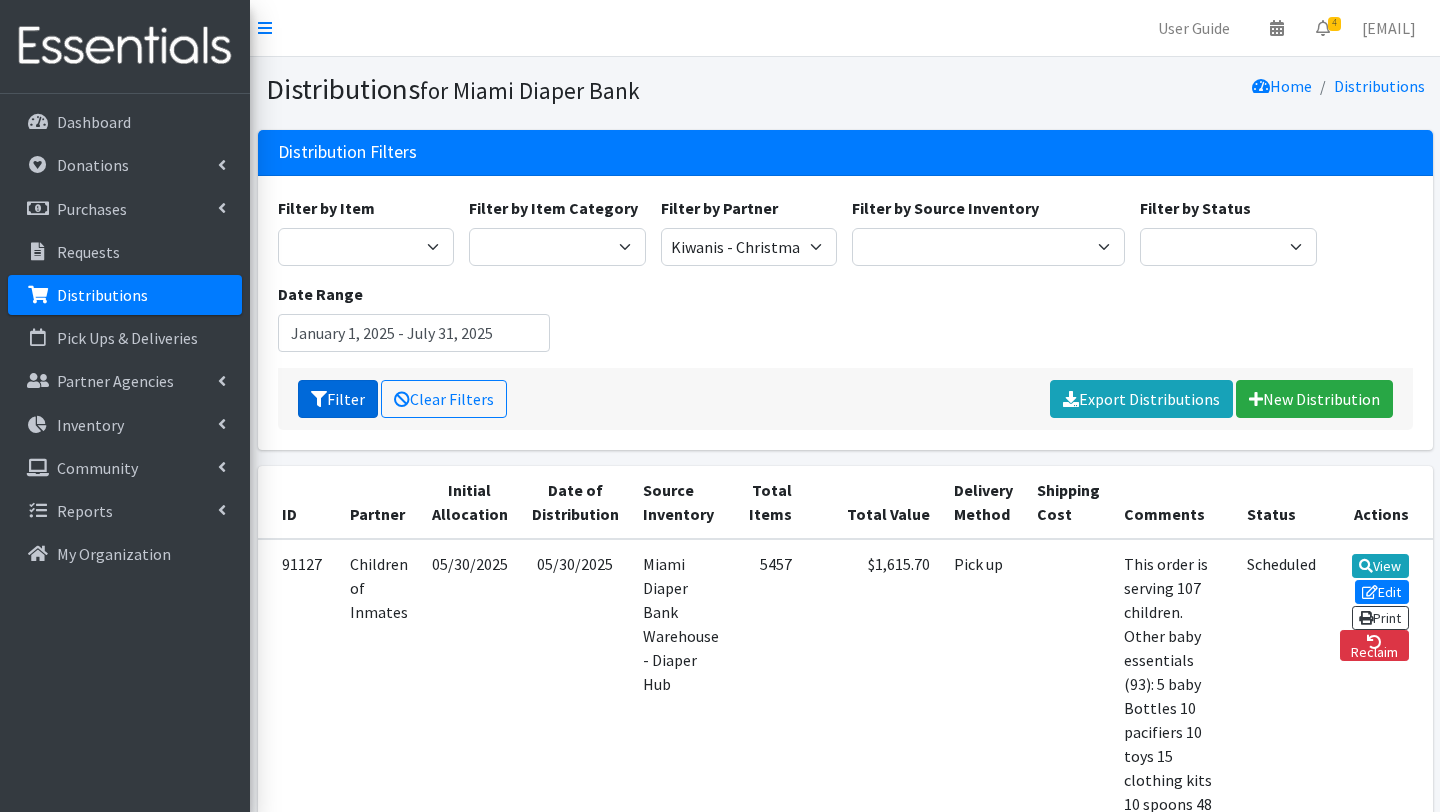 click on "Filter" at bounding box center (338, 399) 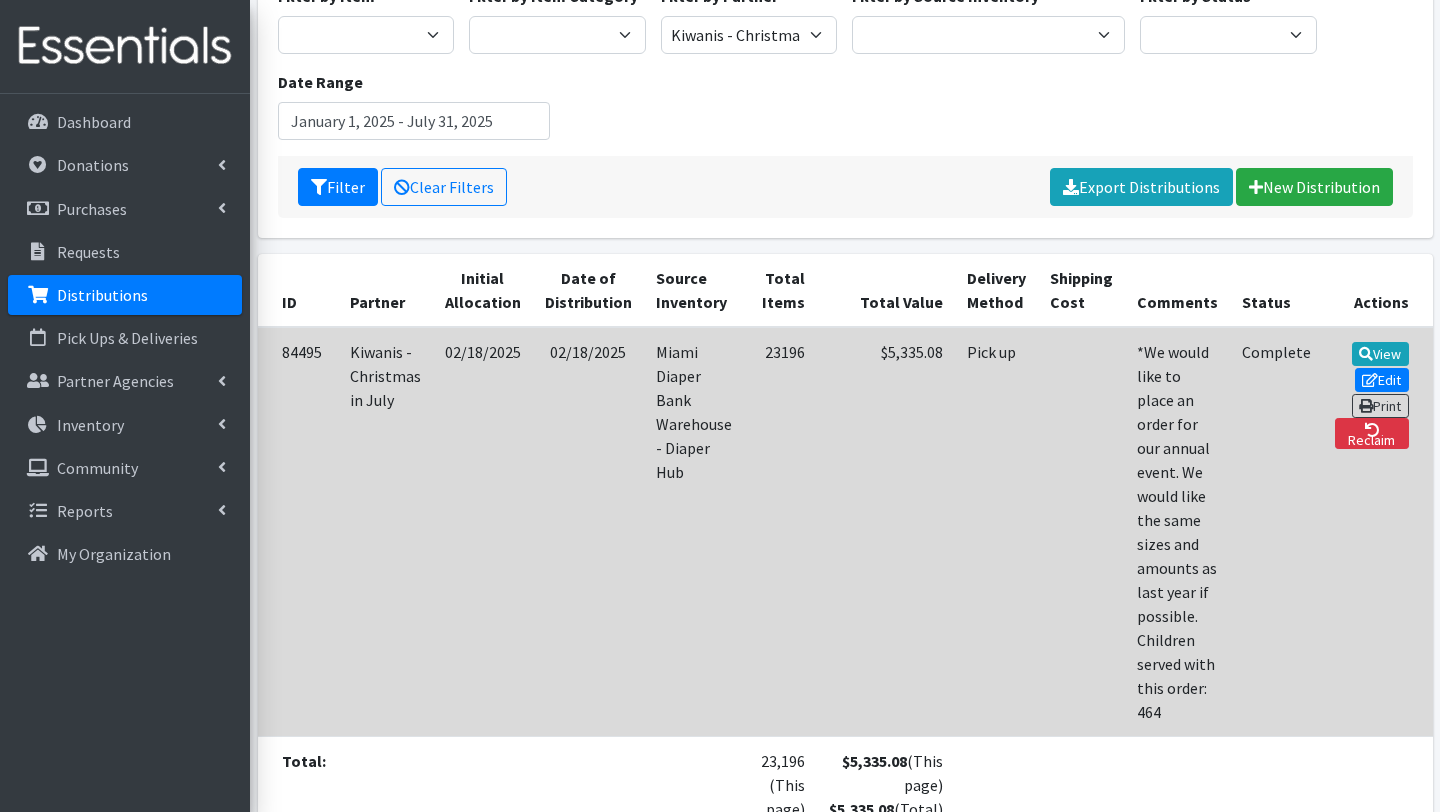 scroll, scrollTop: 219, scrollLeft: 0, axis: vertical 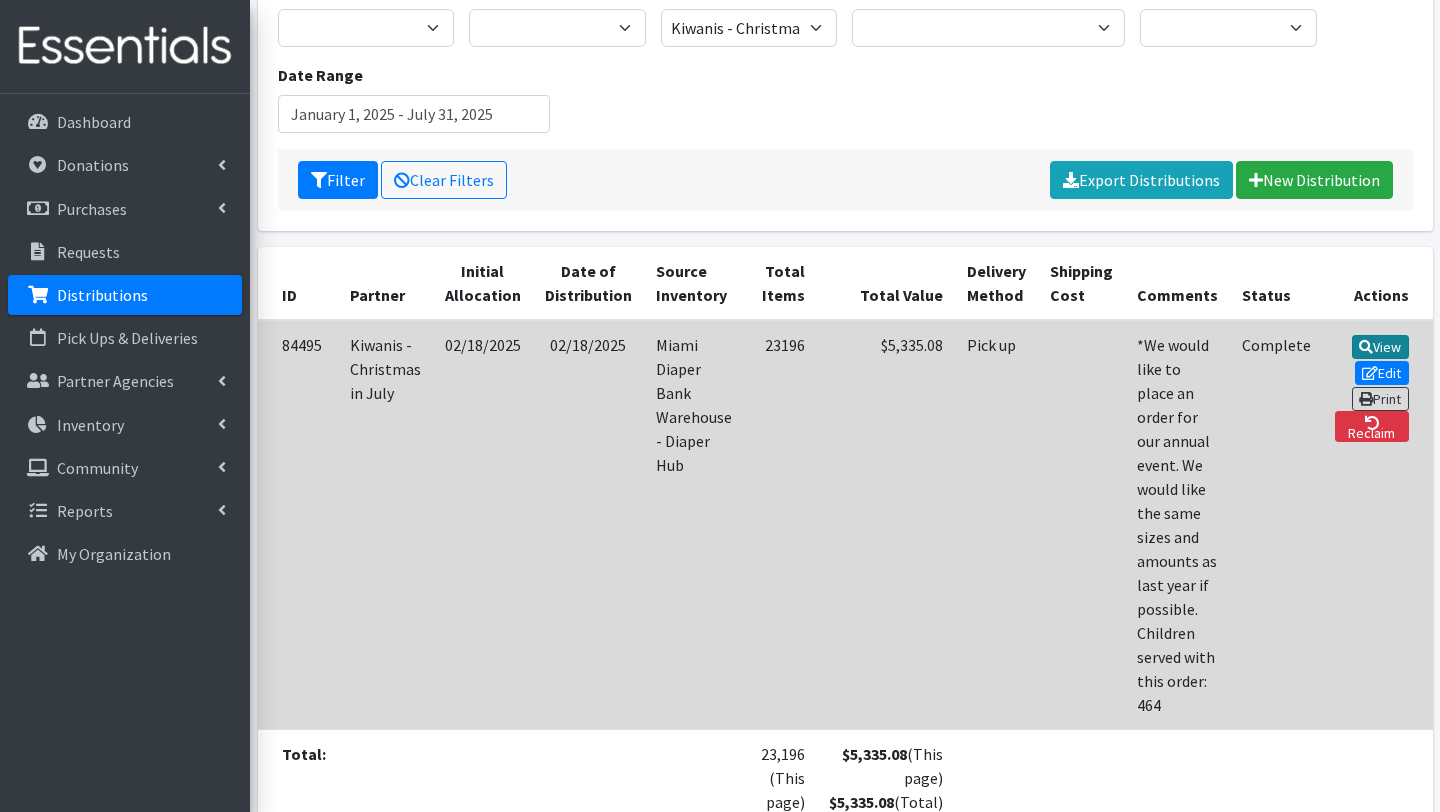 click on "View" at bounding box center (1380, 347) 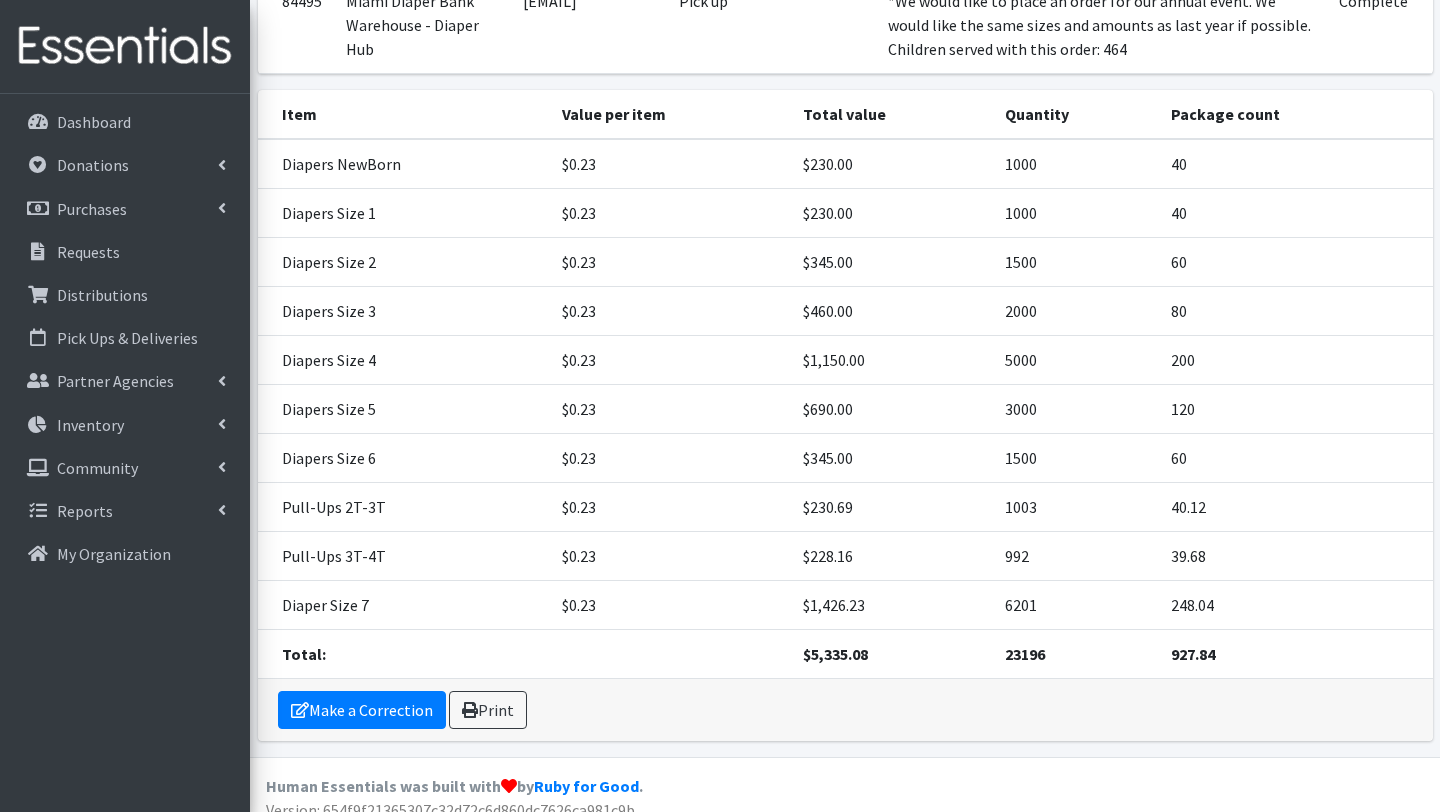 scroll, scrollTop: 281, scrollLeft: 0, axis: vertical 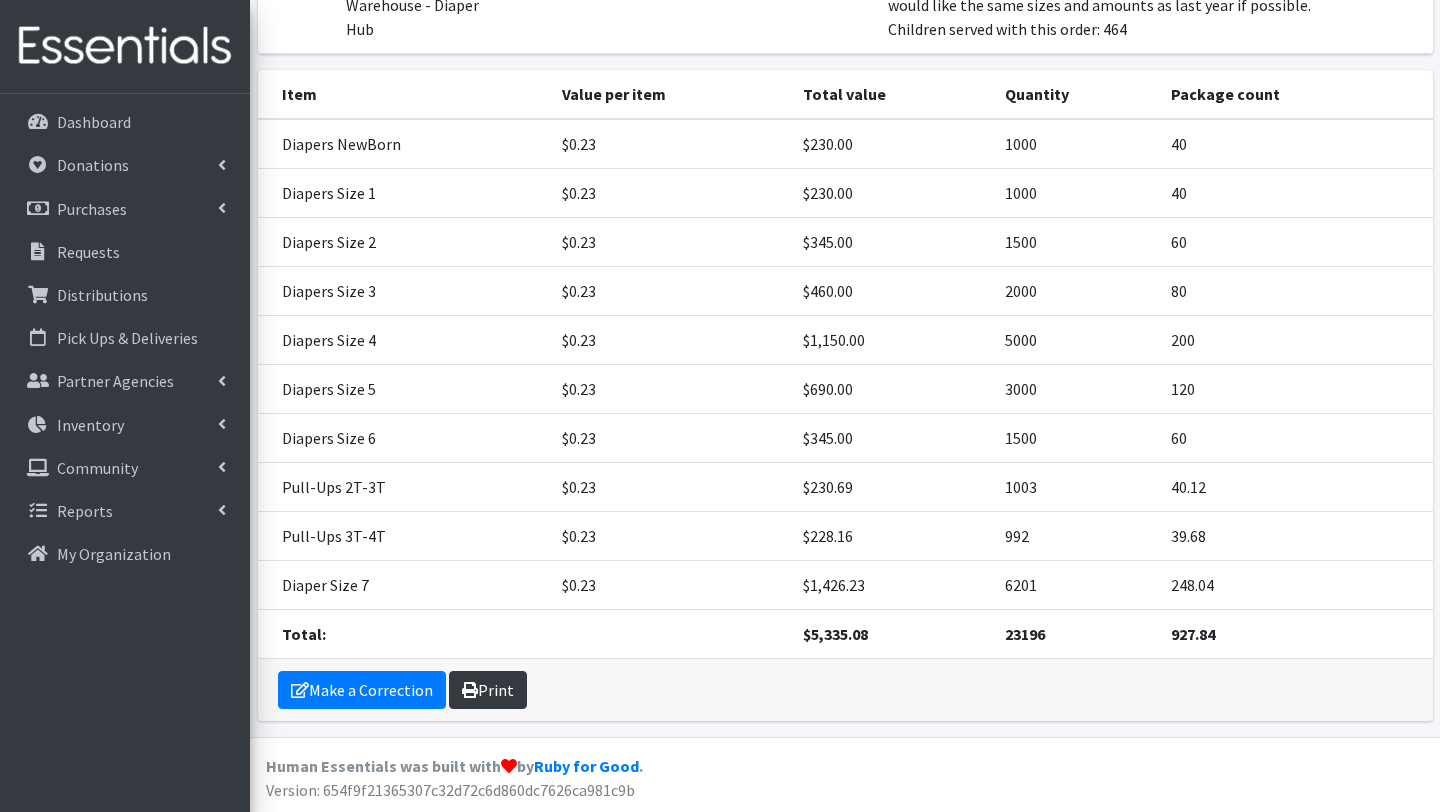 click on "Print" at bounding box center [488, 690] 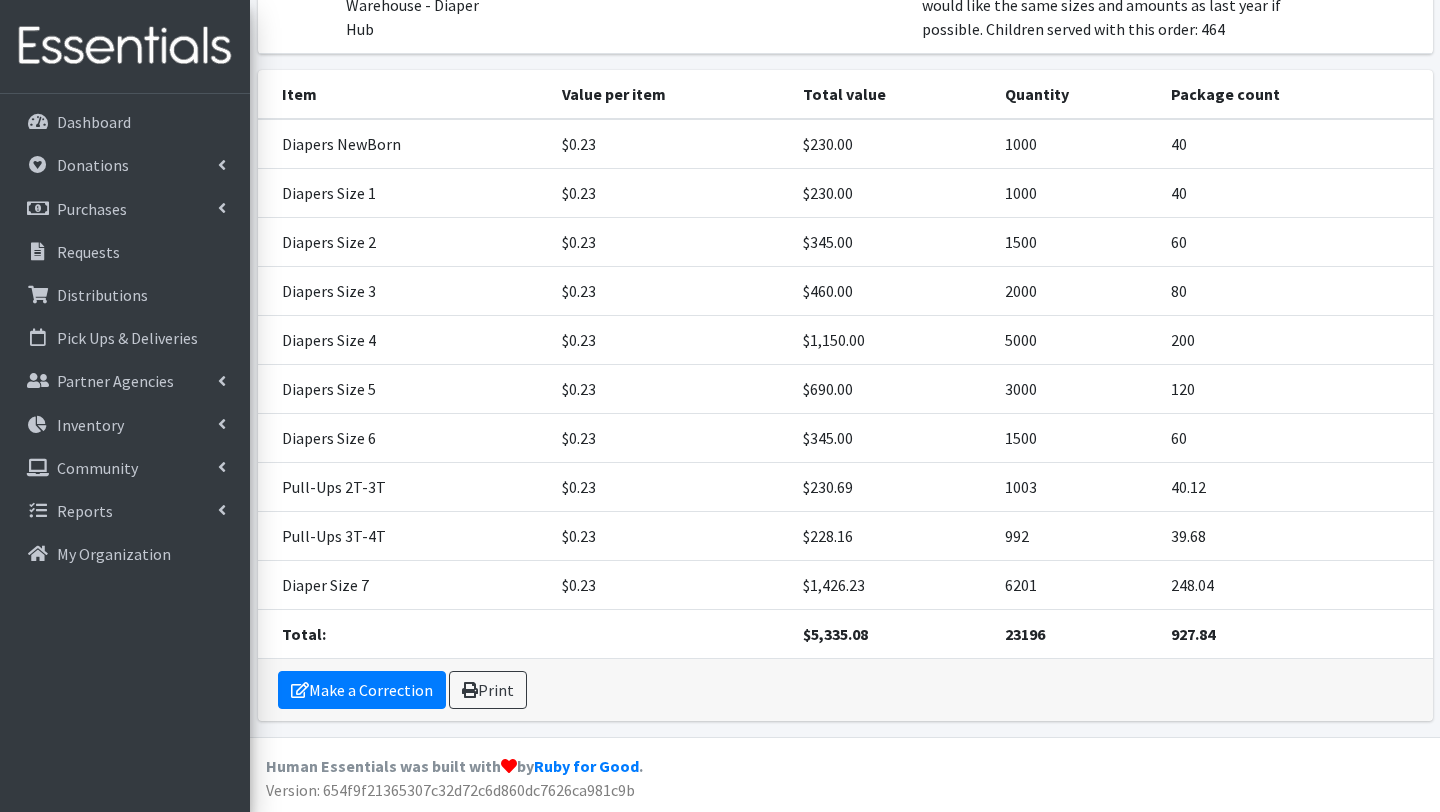 scroll, scrollTop: 281, scrollLeft: 0, axis: vertical 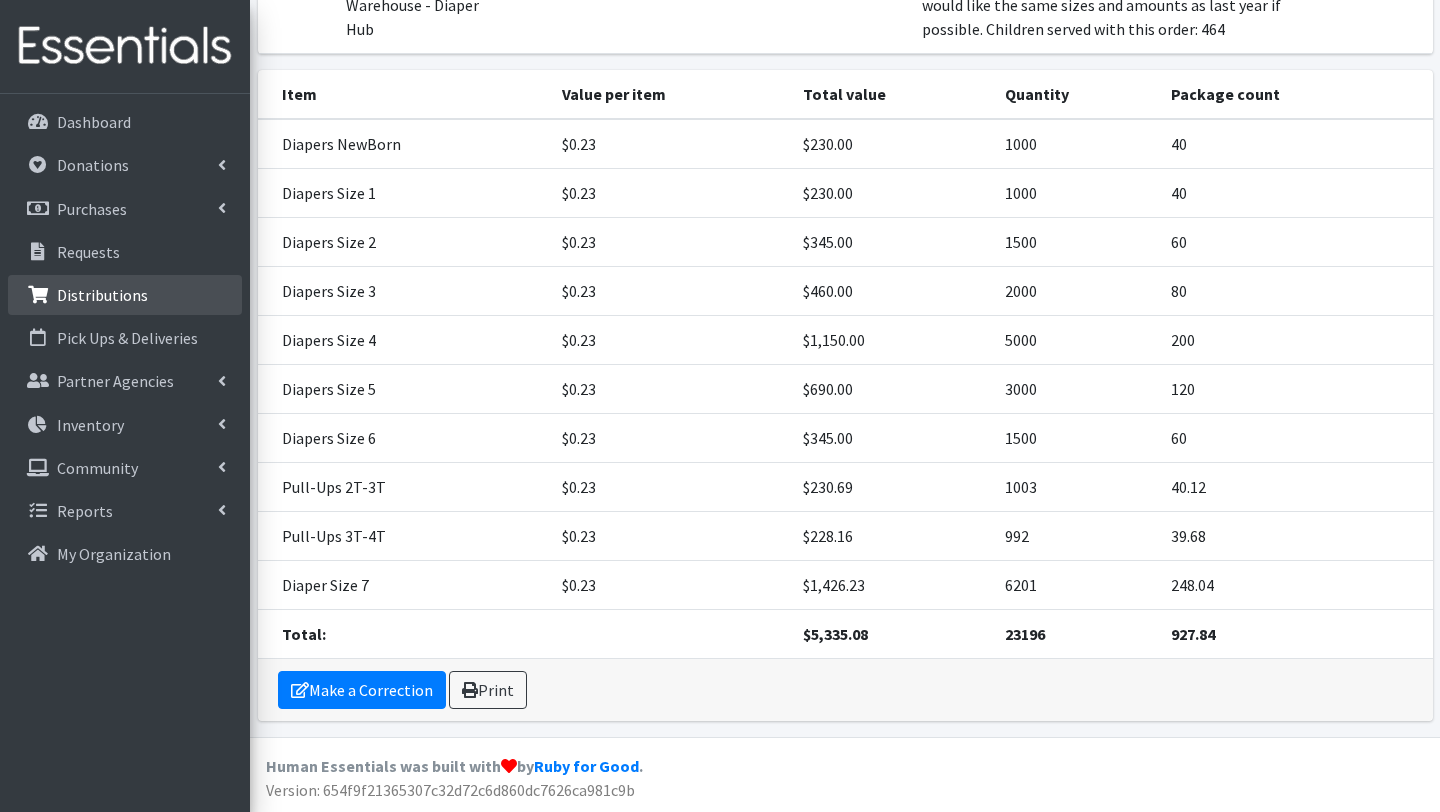 click on "Distributions" at bounding box center [102, 295] 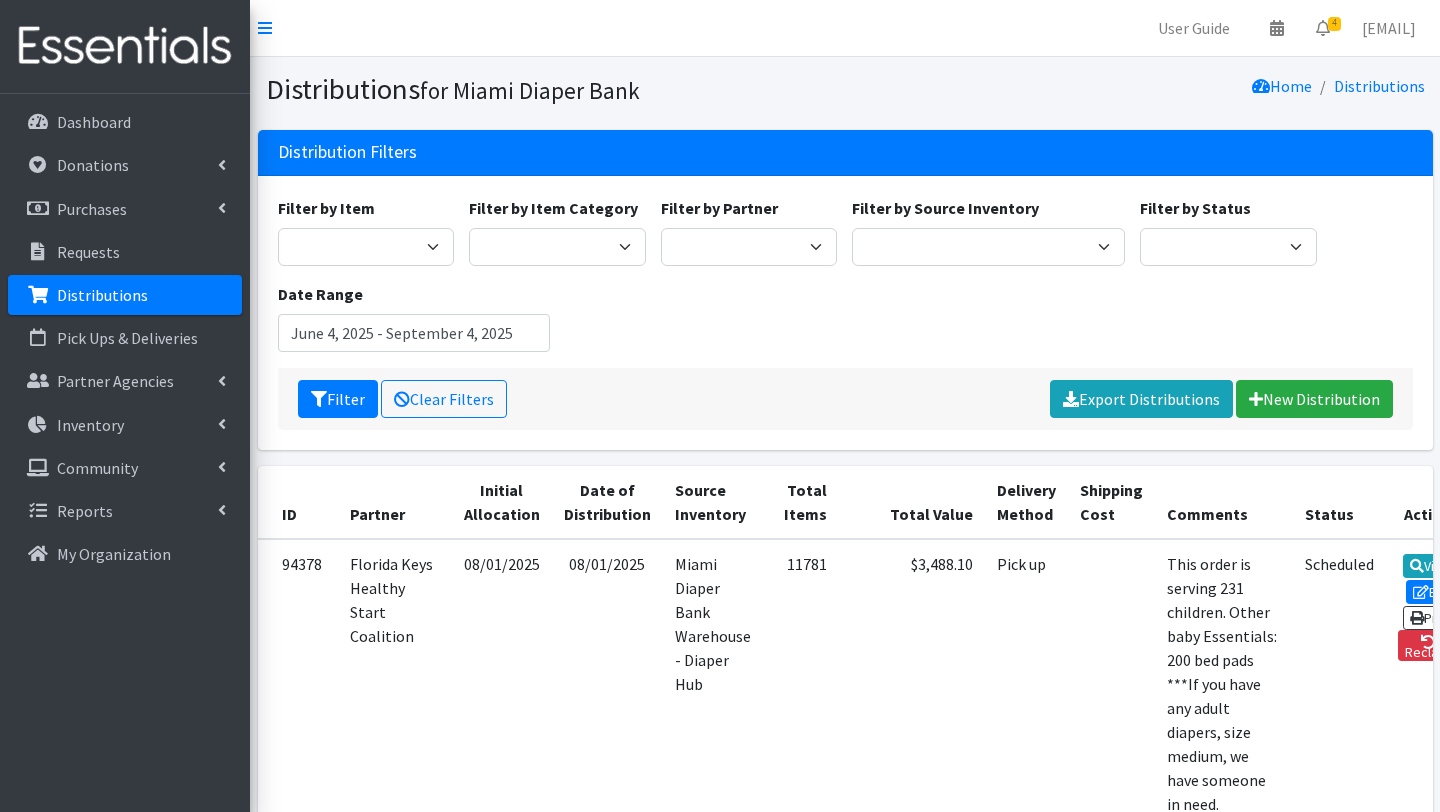scroll, scrollTop: 0, scrollLeft: 0, axis: both 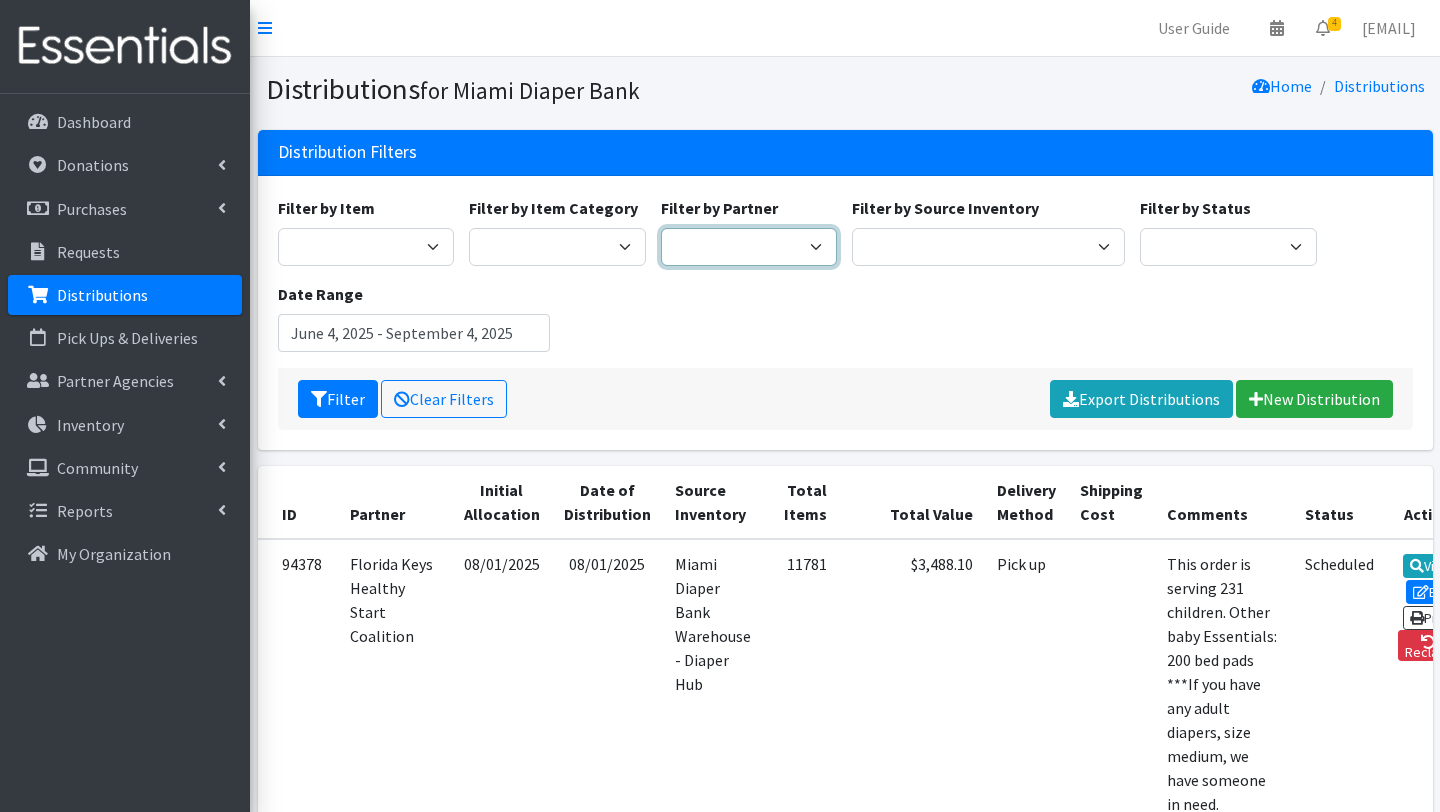 click on "A Safe Haven for Newborns
Belafonte TACOLCY Center
Boys Town South Florida
Bridge to Hope
Care Resource Community Health Centers Inc
Carrfour Supportive Housing - Del Prado Gardens
Children of Inmates
Children's Home Society of Florida
COPE North
CVAC Safe Space Shelters - Miami- Dade County CAHSD/VPID
Dorothy M. Wallace Cope Center (Cope South)
Empower U
Eve's Hope
Extended Hands Services
Families First of Palm Beach County
Family Resource Center of South Florida
FLDDDRP
Florida Keys Healthy Start Coalition
Golden Hogan Connections
Health Department of Palm Beach division - Delray Beach Health Center & Lantana Health Center & West Palm Beach Health Center
Healthy Start Coalition of Miami-Dade
His House Children Home
Hospitality Helping Hands
Hurricane Ian Relief
Jack & Jill Children's Center
Jewish Community Service - Kosher Food Bank
Kiwanis - Christmas in July
Kristi House-General Program
Lotus House
Madame Lily Inc
Menstrual Market, Inc" at bounding box center (749, 247) 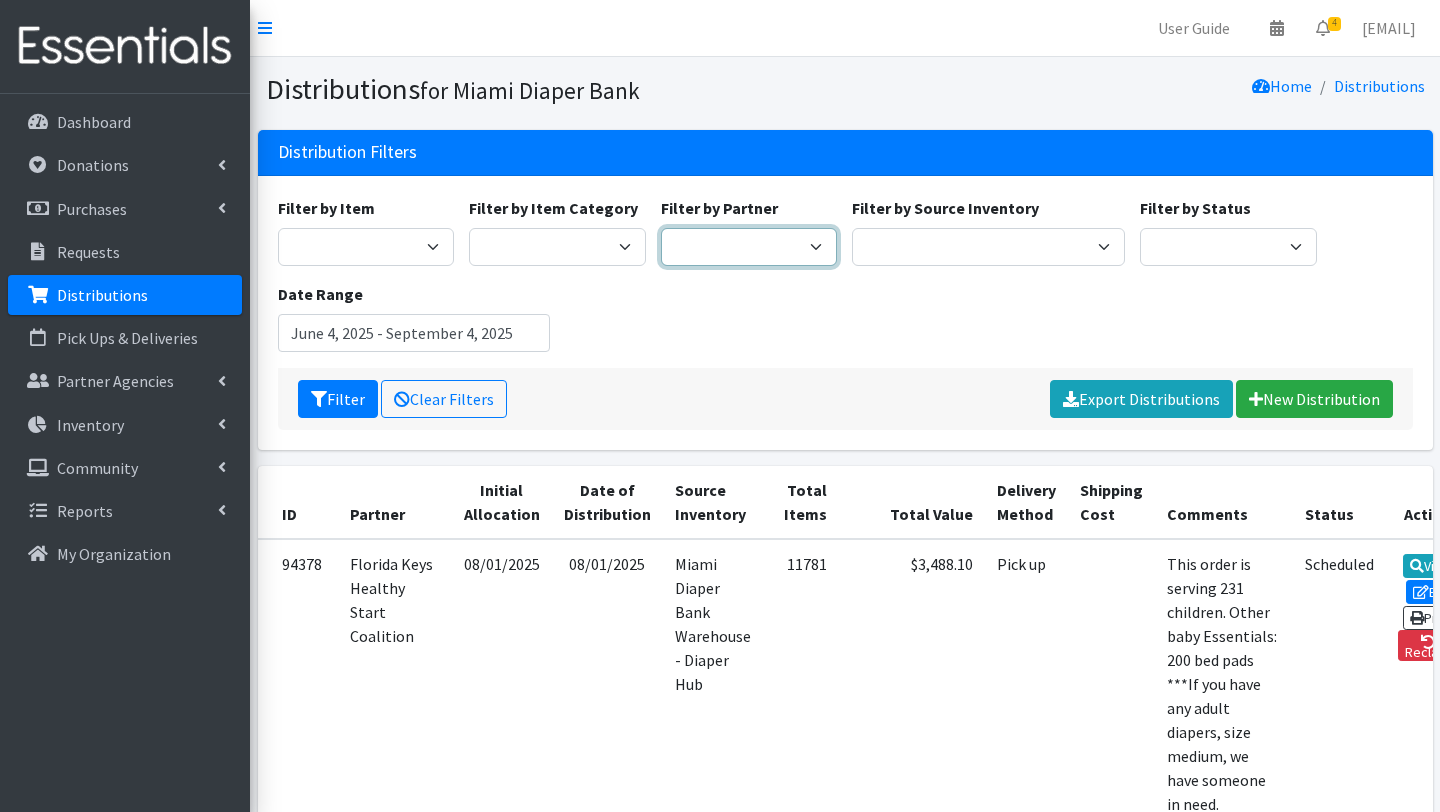 select on "2778" 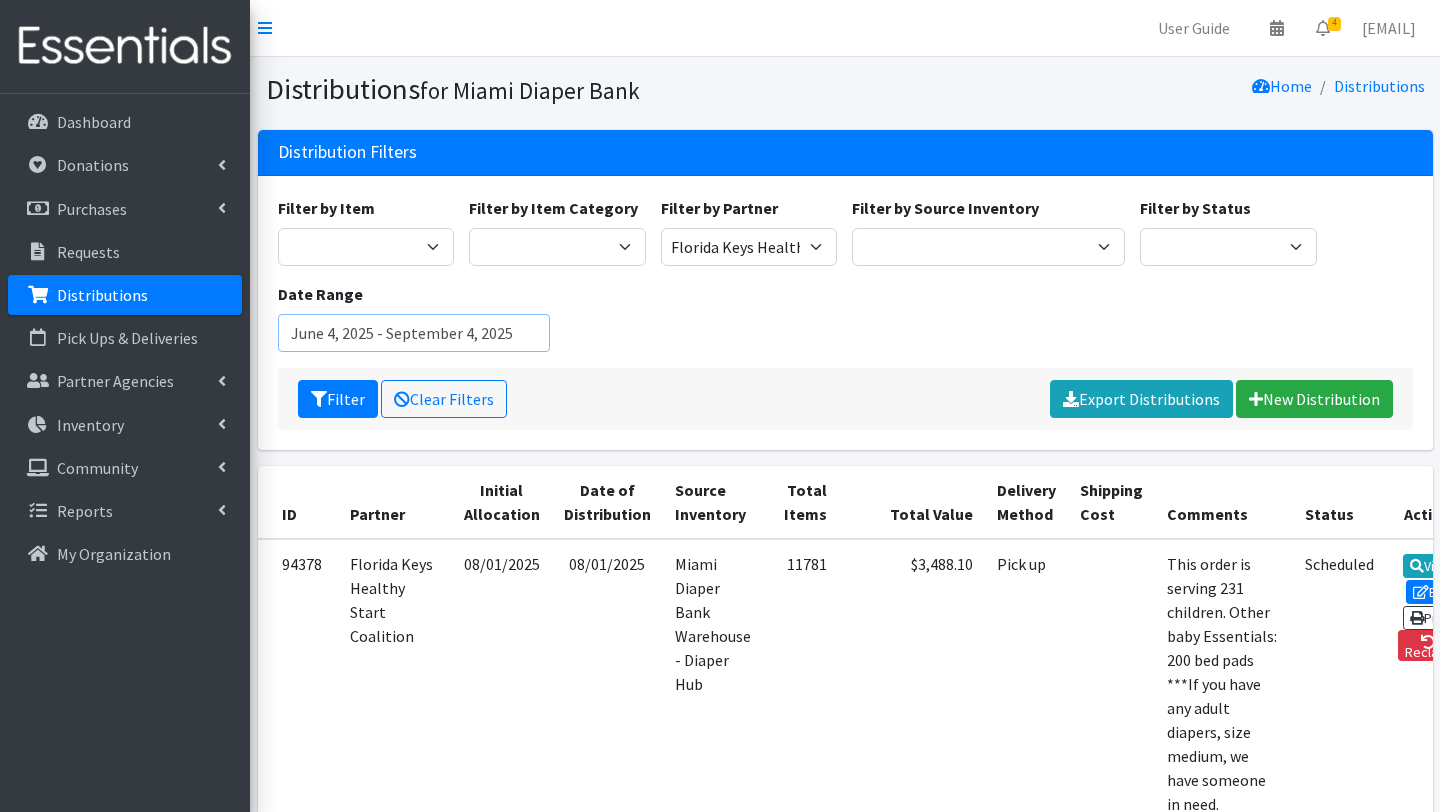 click on "June 4, 2025 - September 4, 2025" at bounding box center [414, 333] 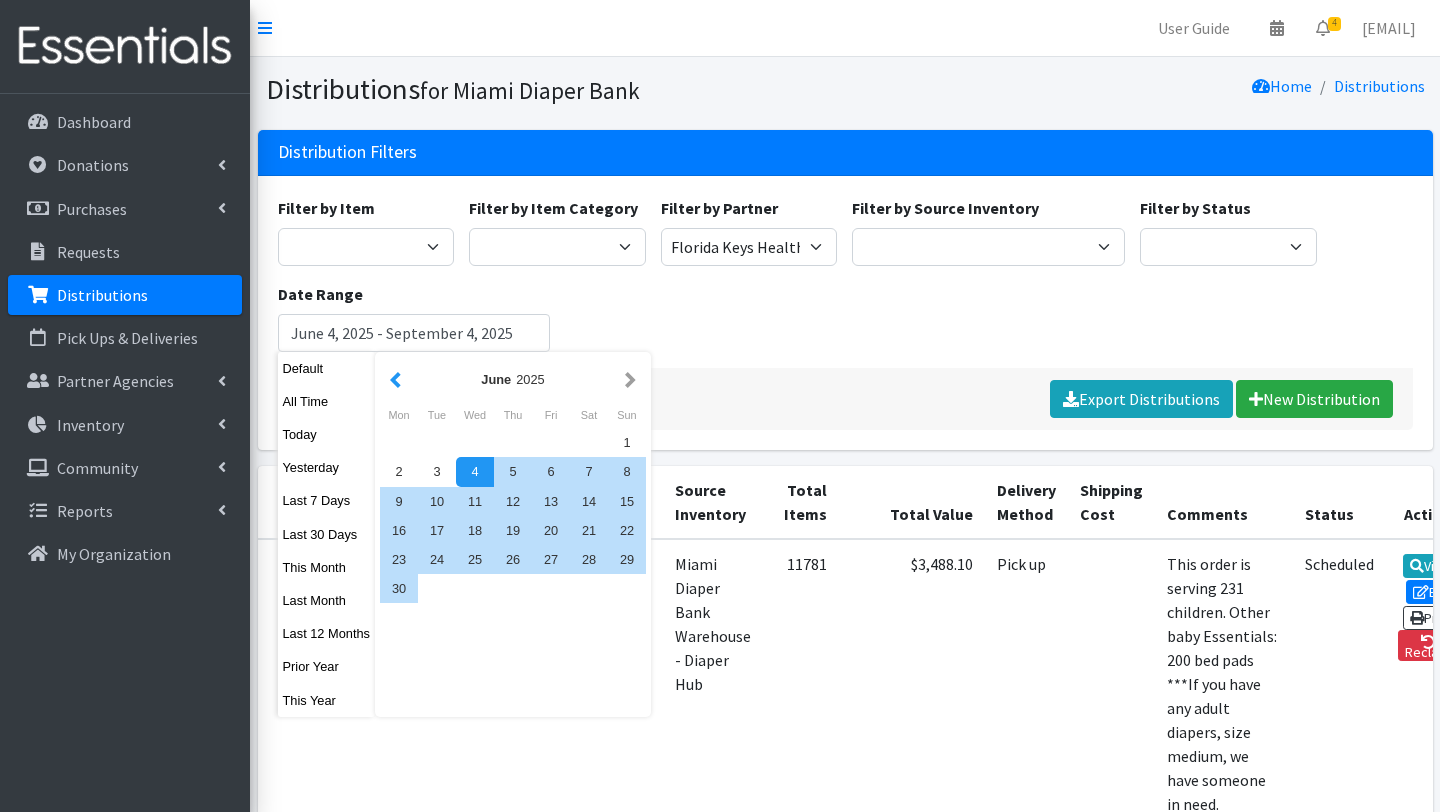 click at bounding box center (395, 379) 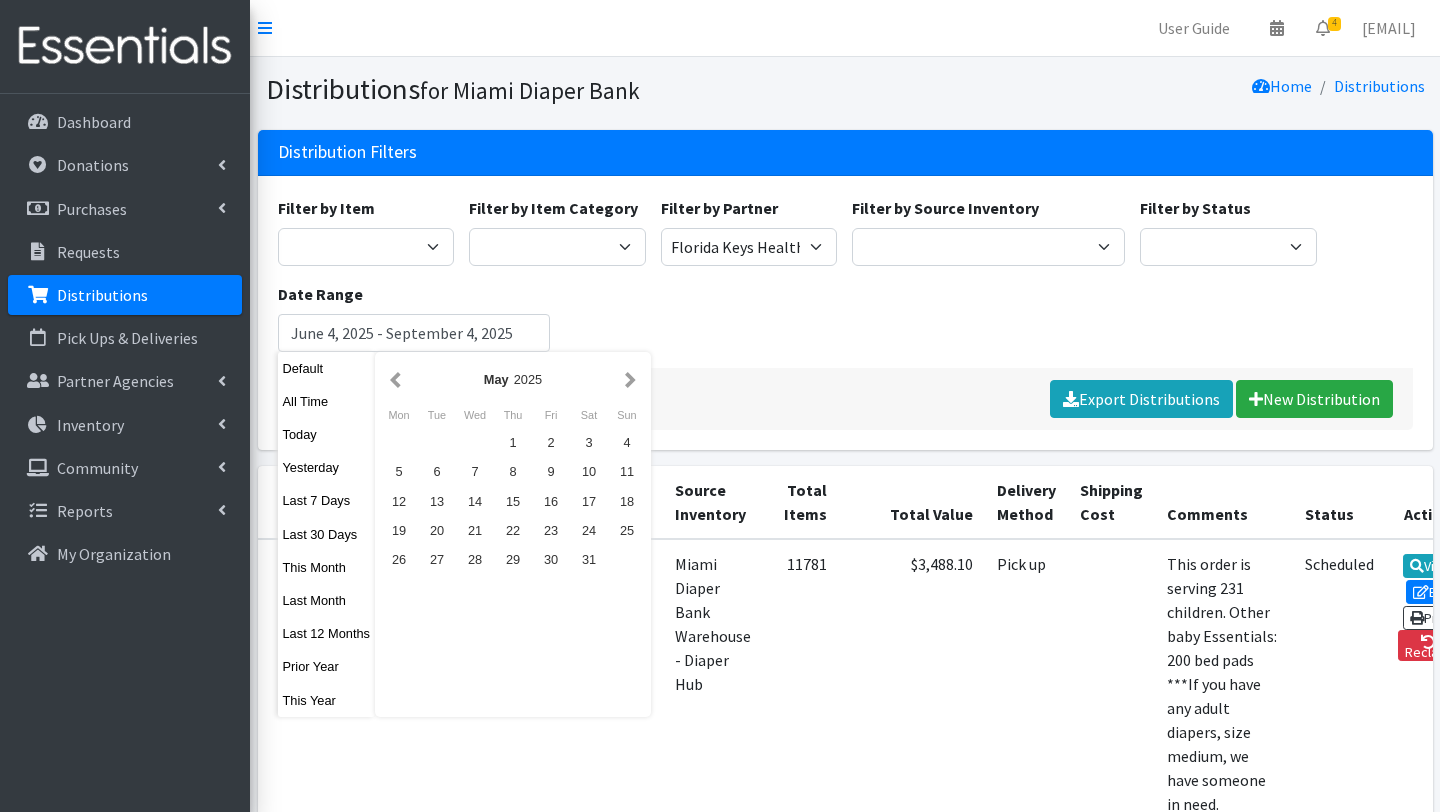 click at bounding box center [395, 379] 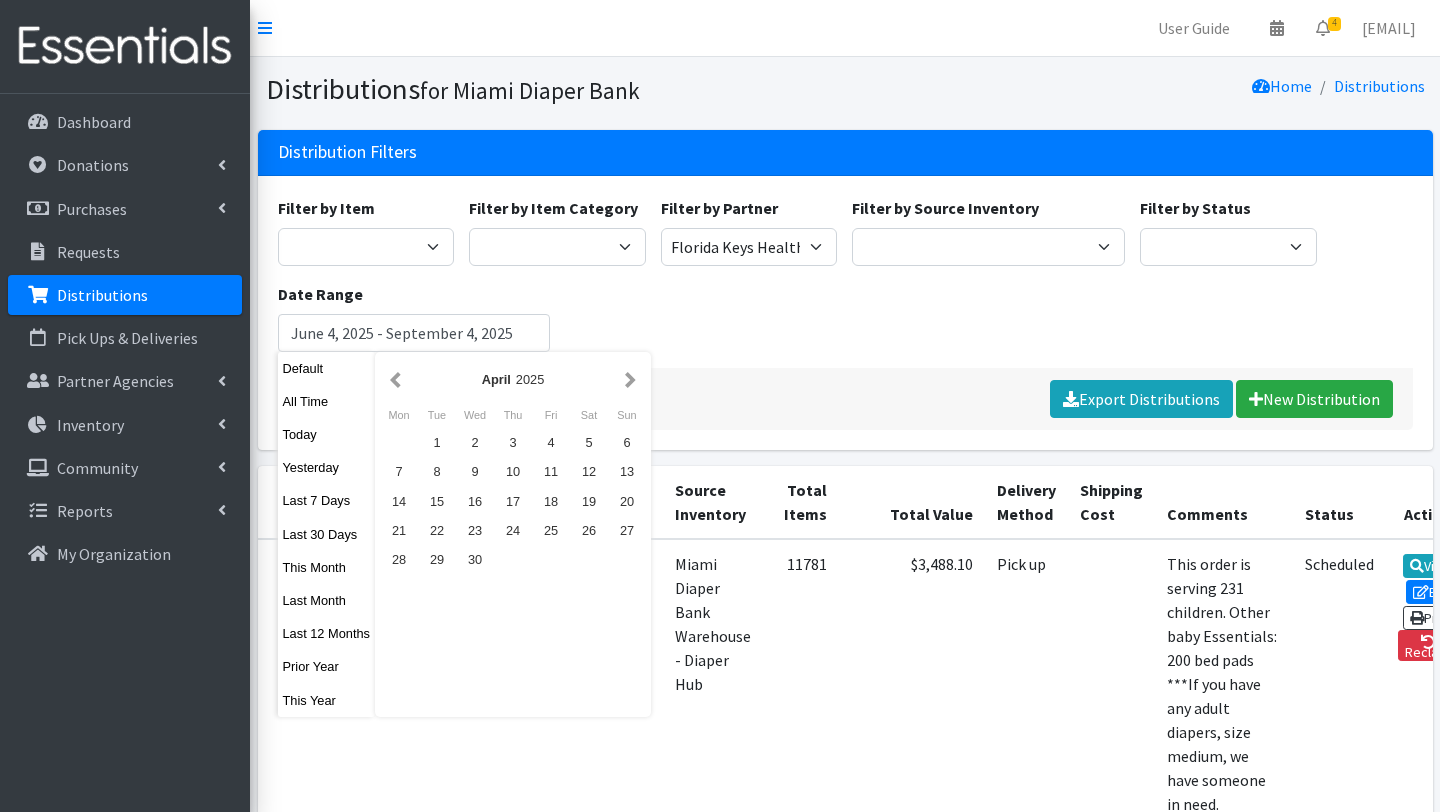 click at bounding box center [395, 379] 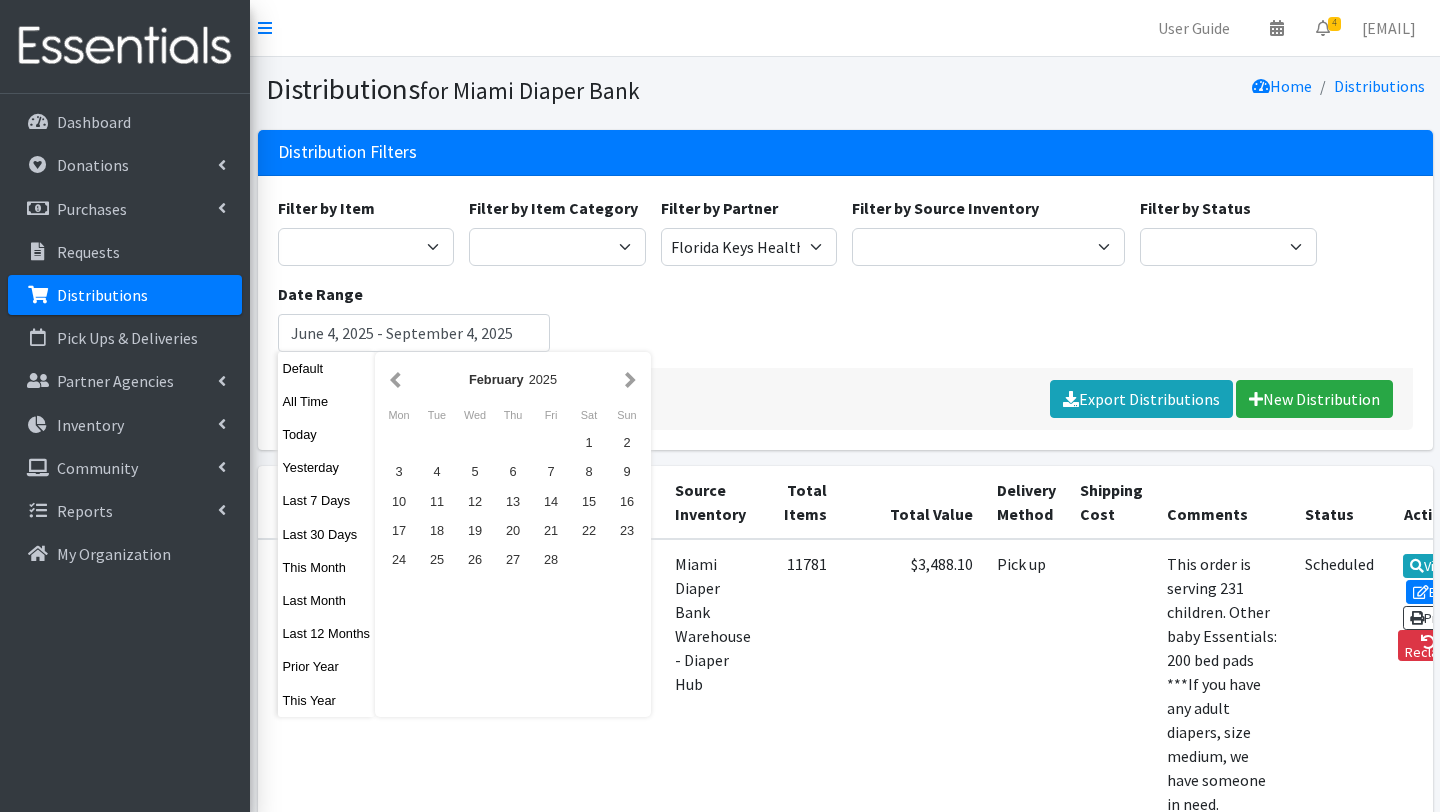 click at bounding box center [395, 379] 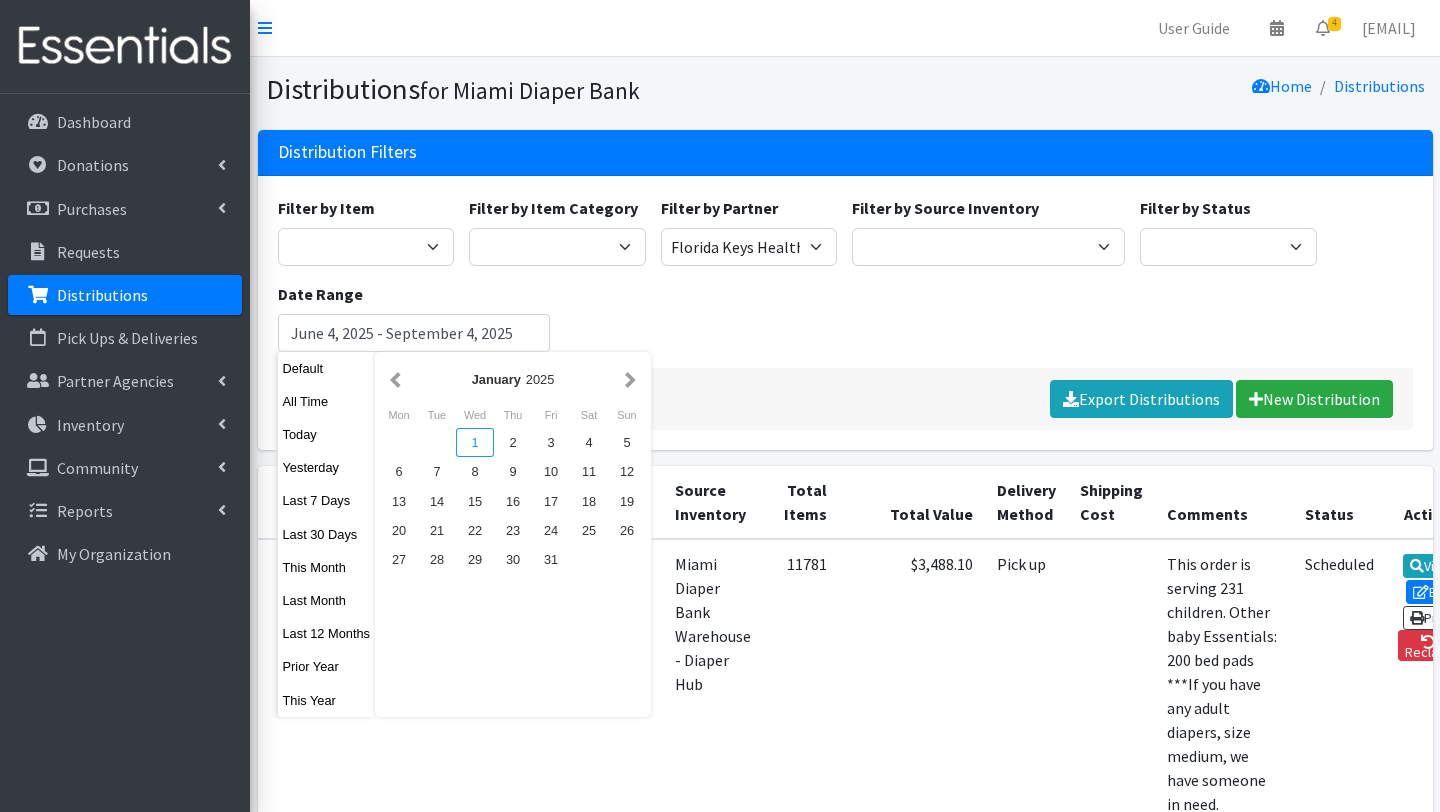 click on "1" at bounding box center [475, 442] 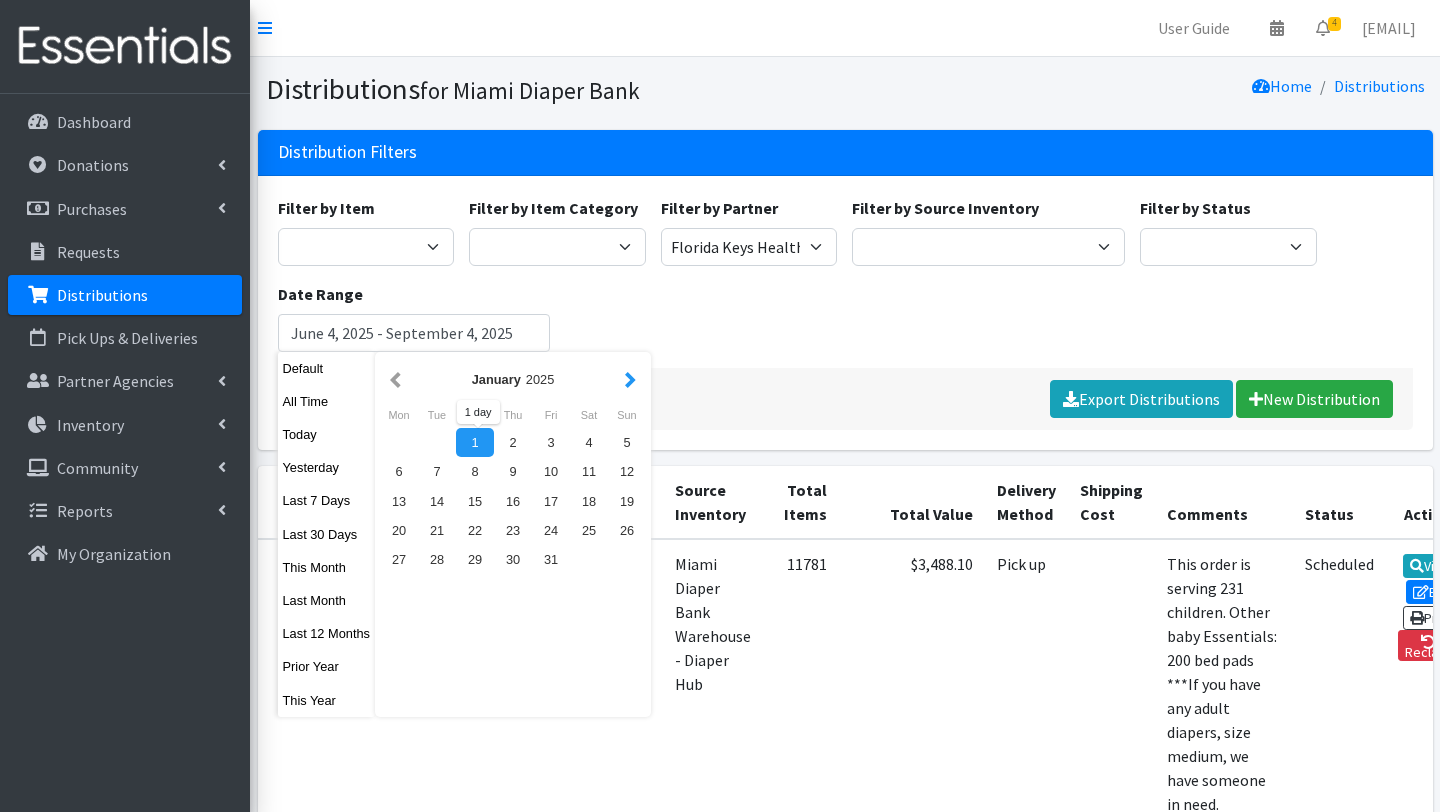 click at bounding box center [630, 379] 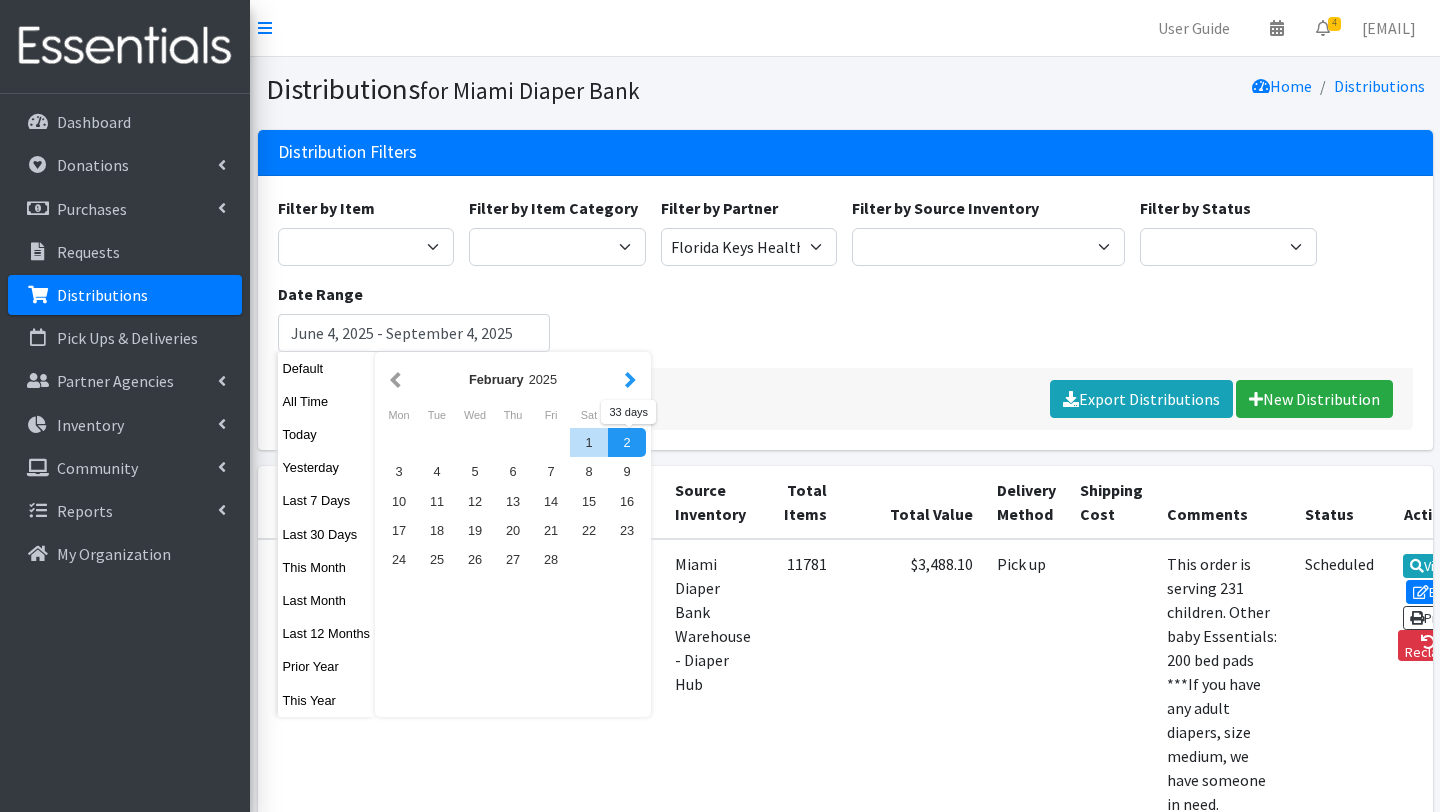 click at bounding box center (630, 379) 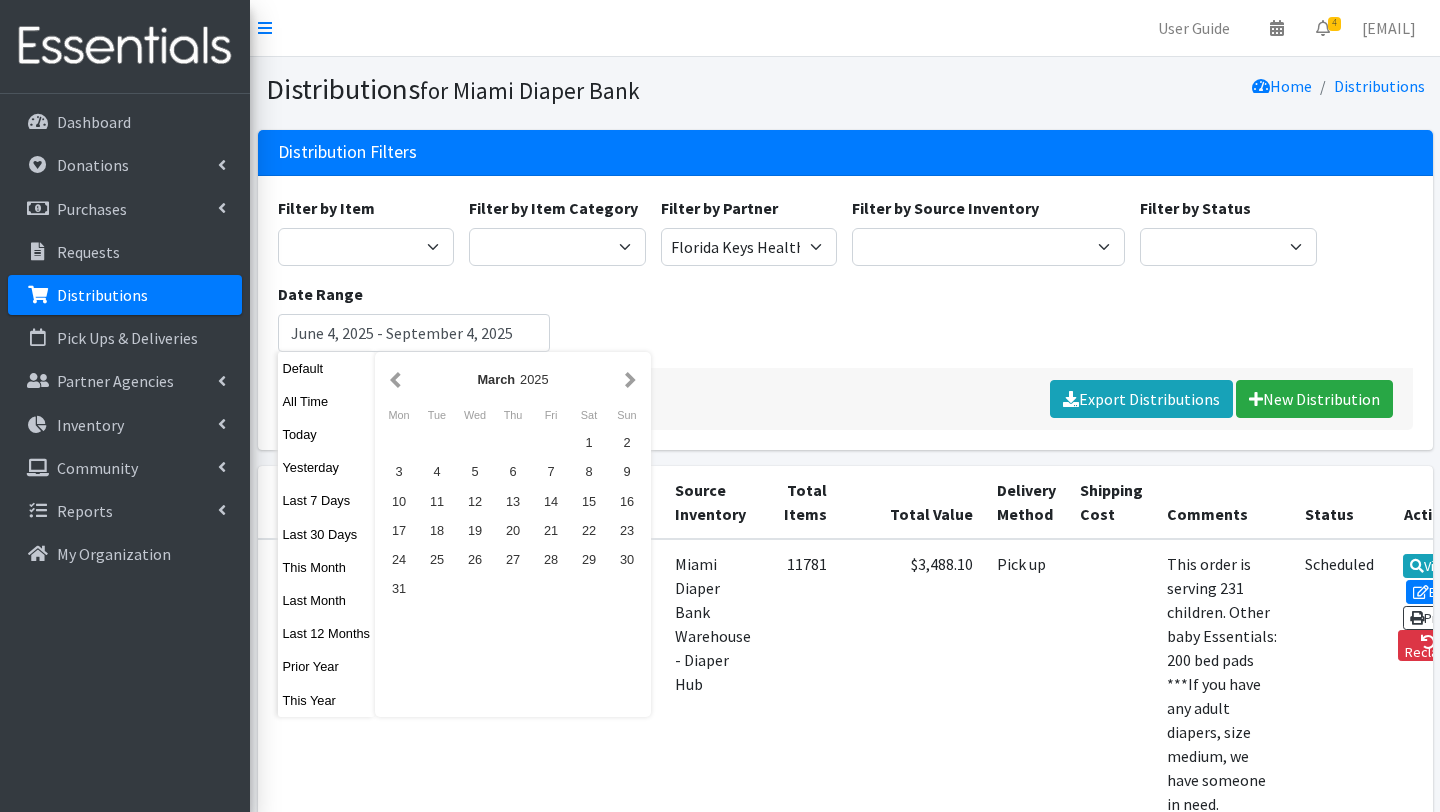click at bounding box center (630, 379) 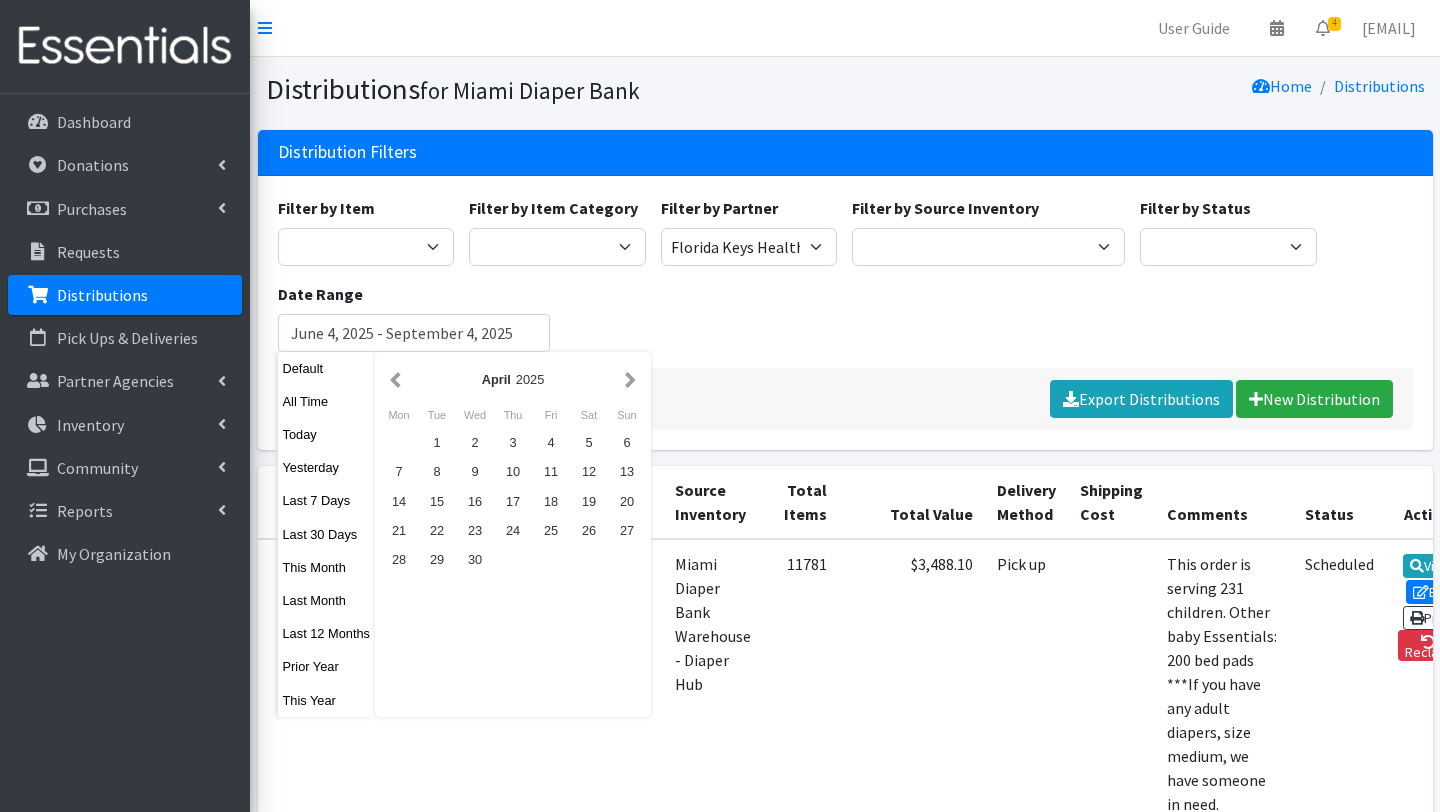 click at bounding box center [630, 379] 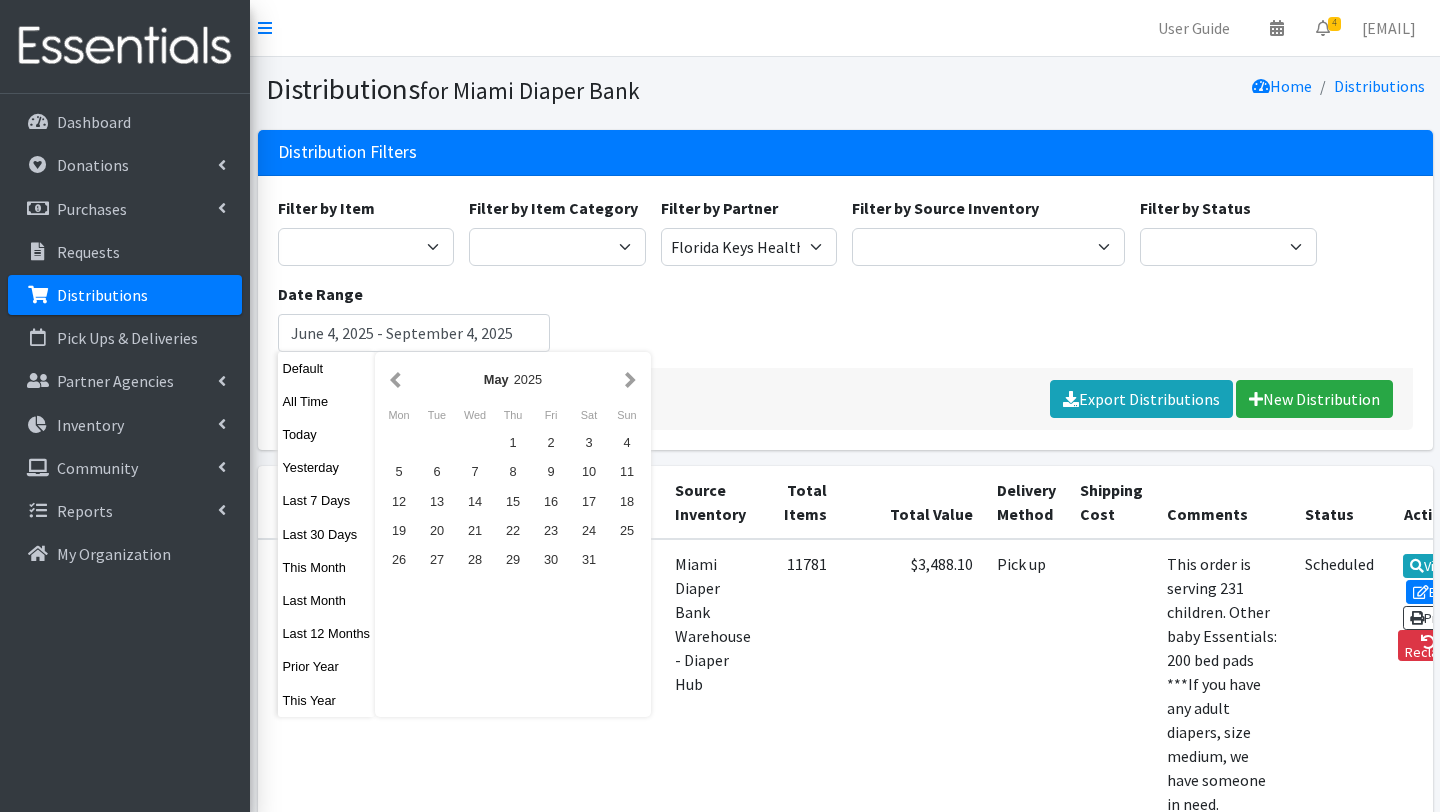 click at bounding box center [630, 379] 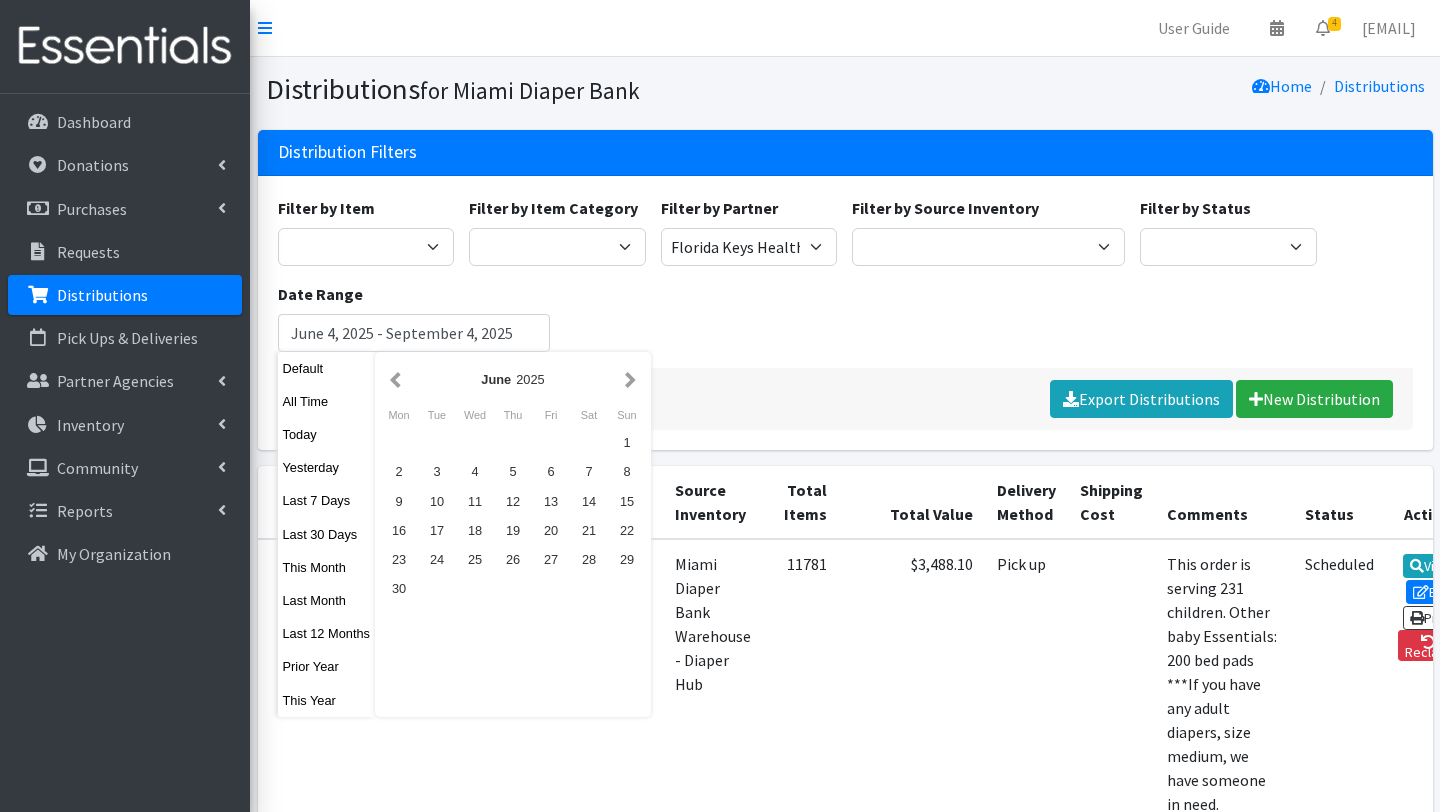 click at bounding box center (630, 379) 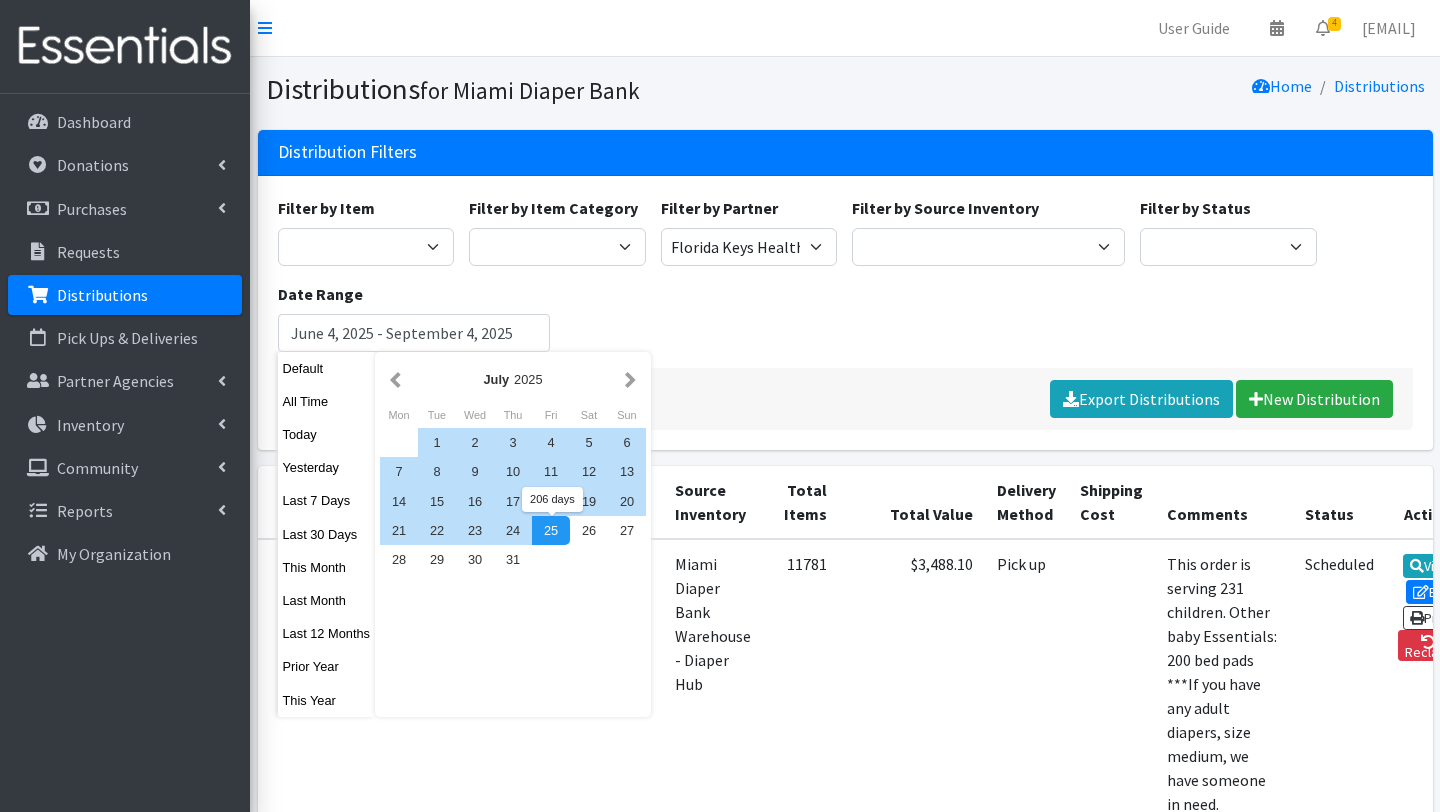 click on "1 2 3 4 5 6 7 8 9 10 11 12 13 14 15 16 17 18 19 20 21 22 23 24 25 26 27 28 29 30 31" at bounding box center (513, 501) 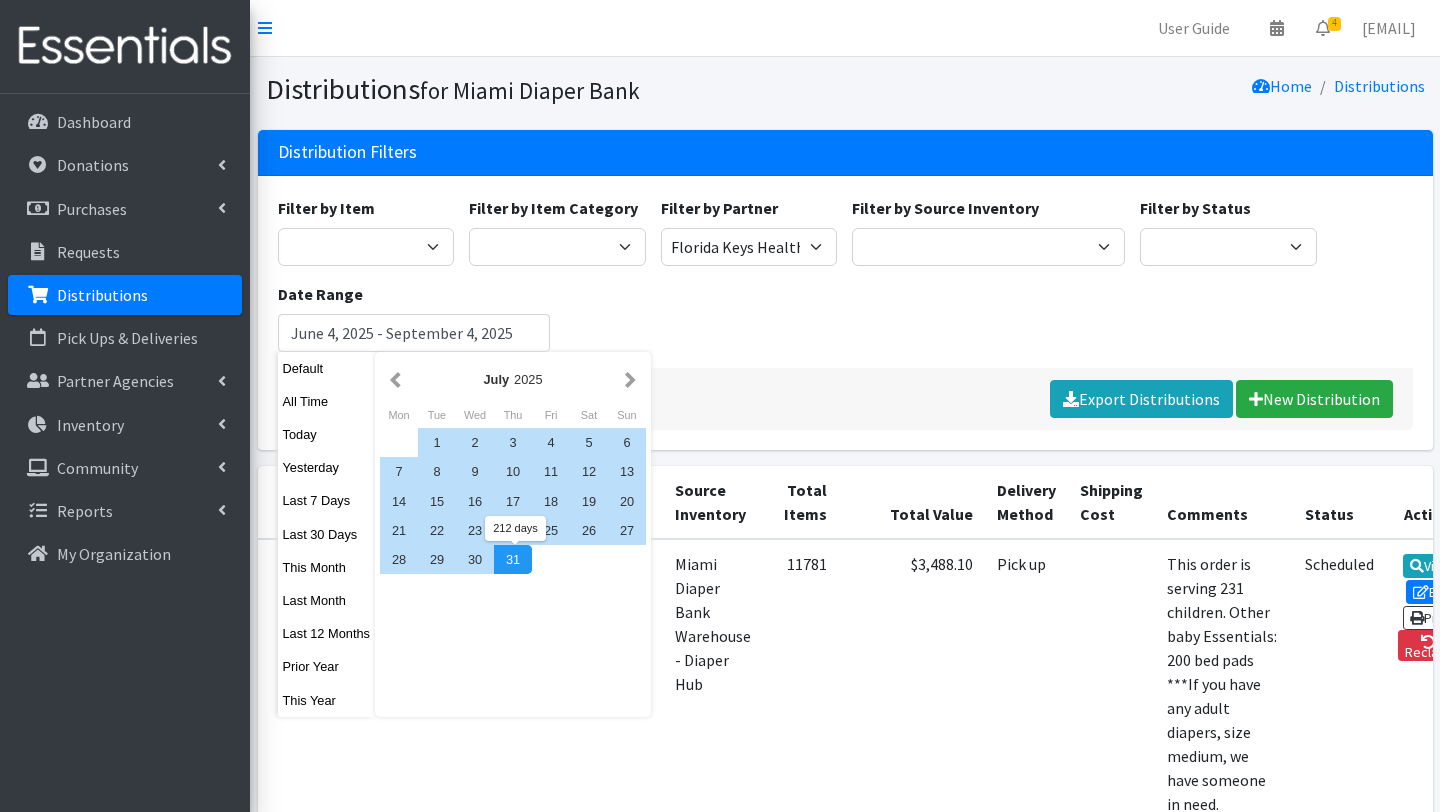 click on "31" at bounding box center [513, 559] 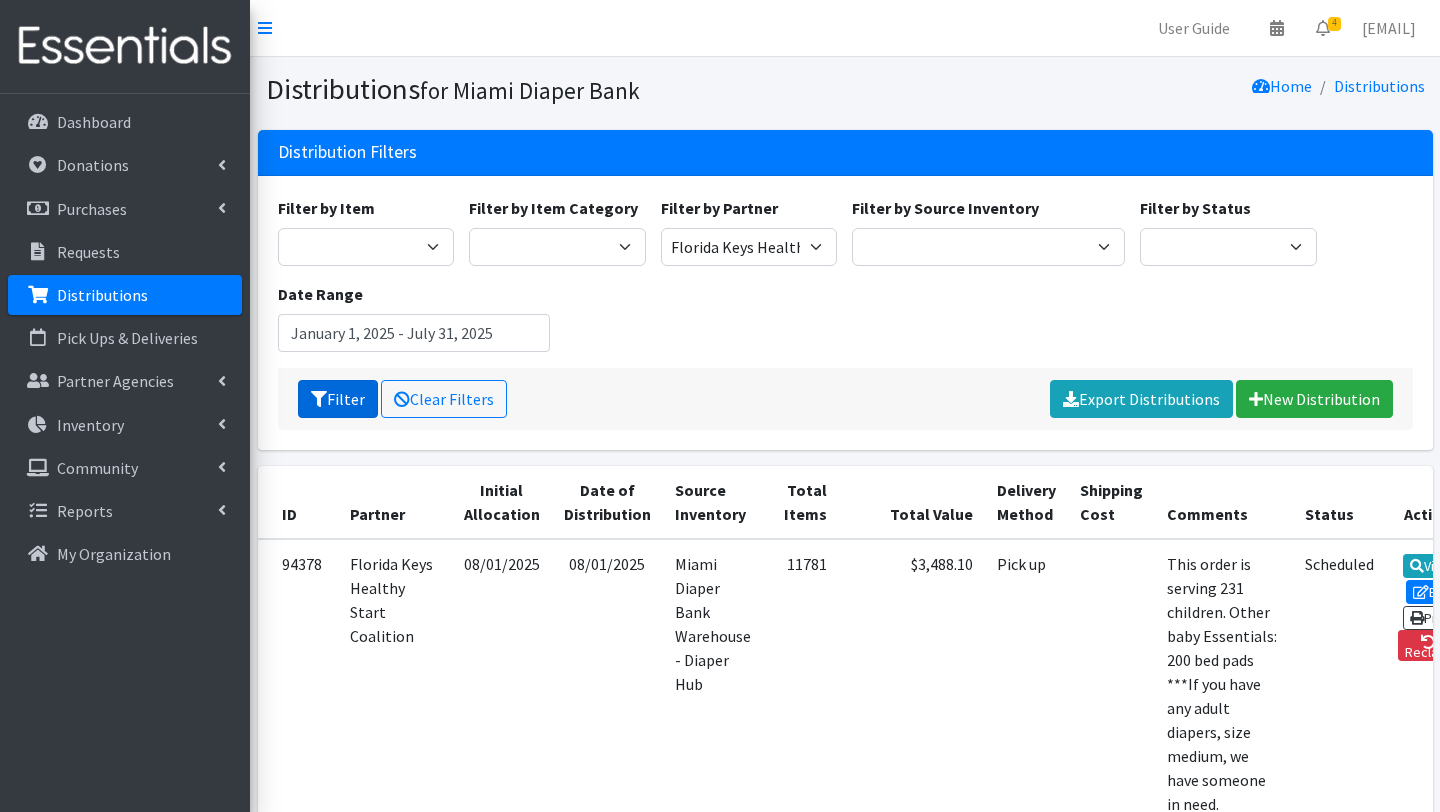 click on "Filter" at bounding box center [338, 399] 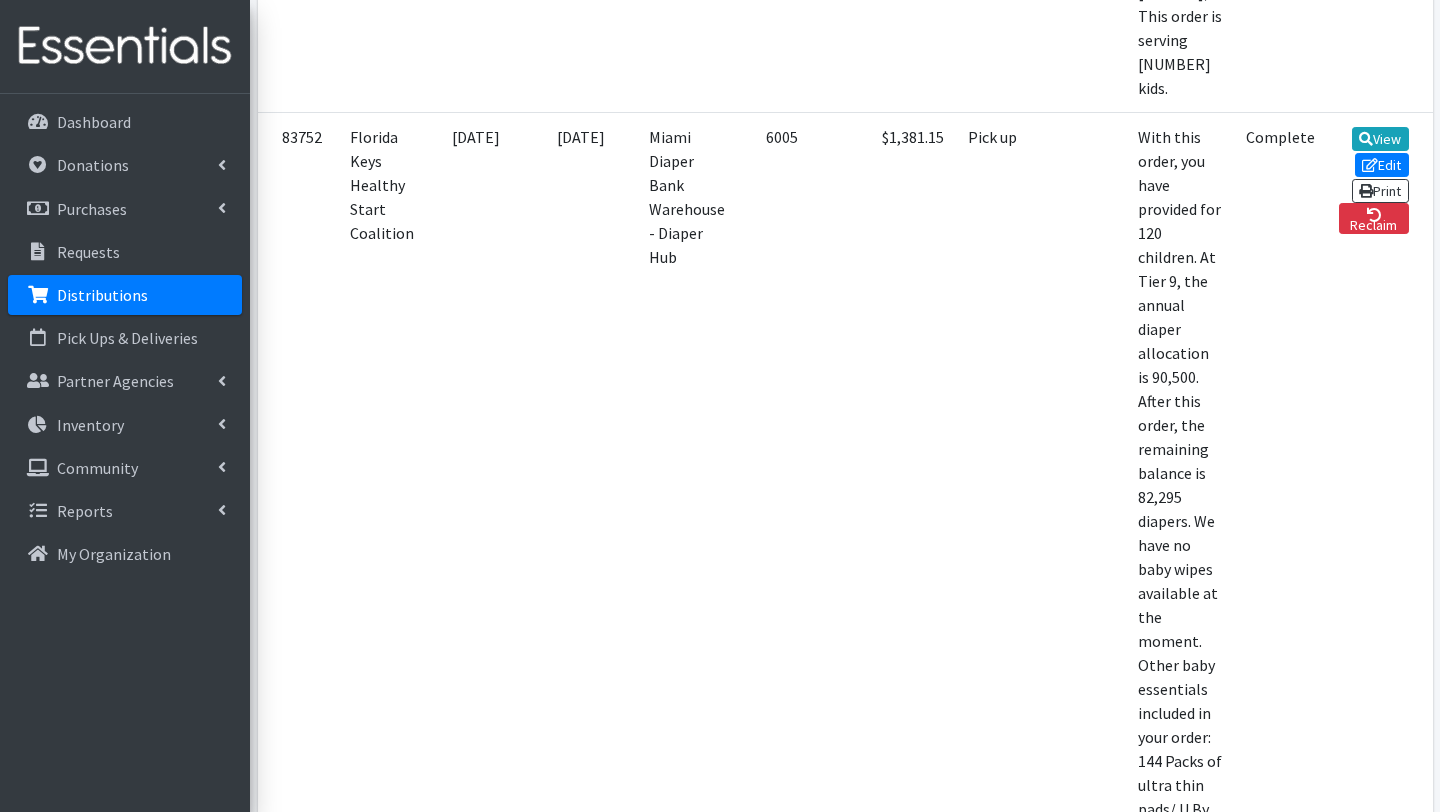 scroll, scrollTop: 1951, scrollLeft: 0, axis: vertical 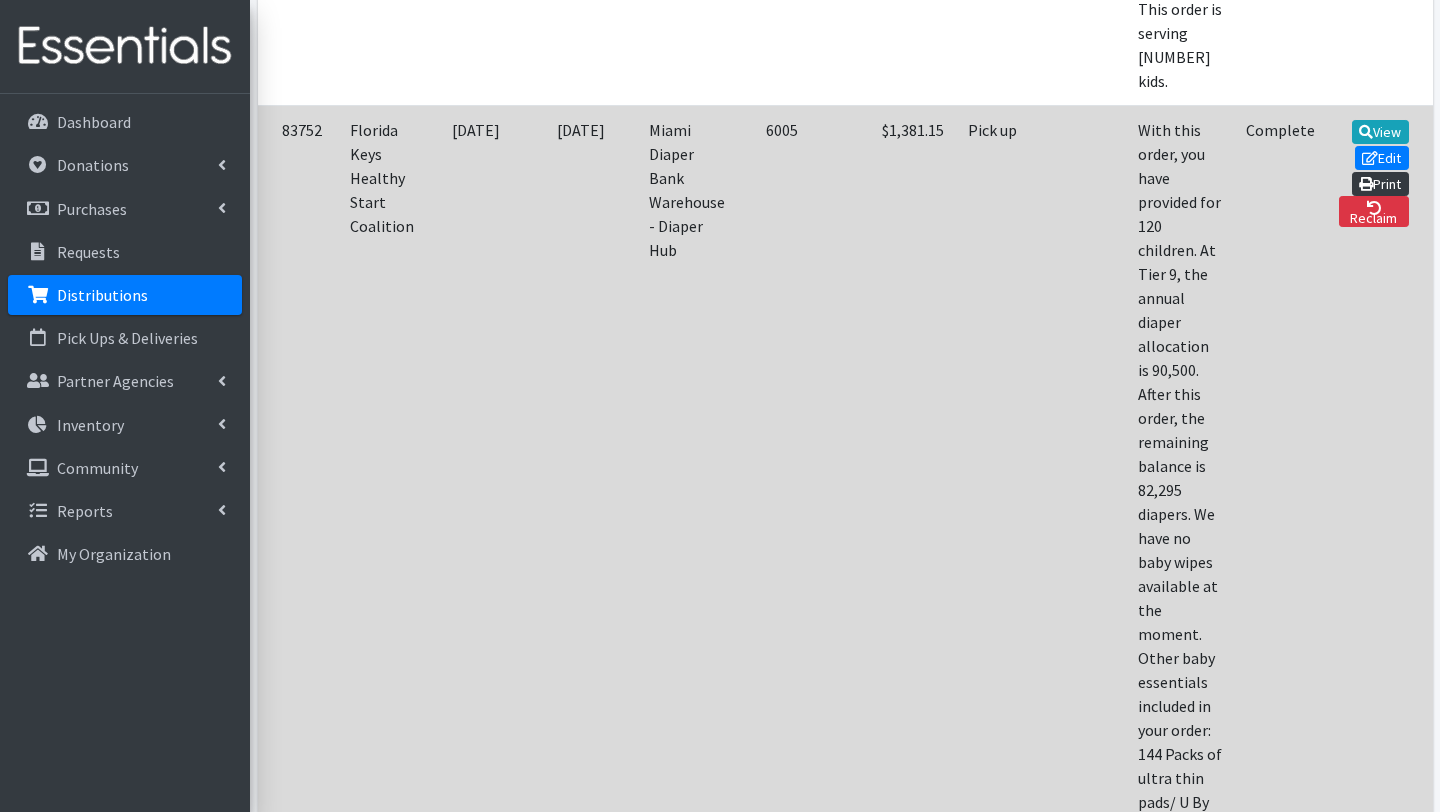 click on "Print" at bounding box center (1380, 184) 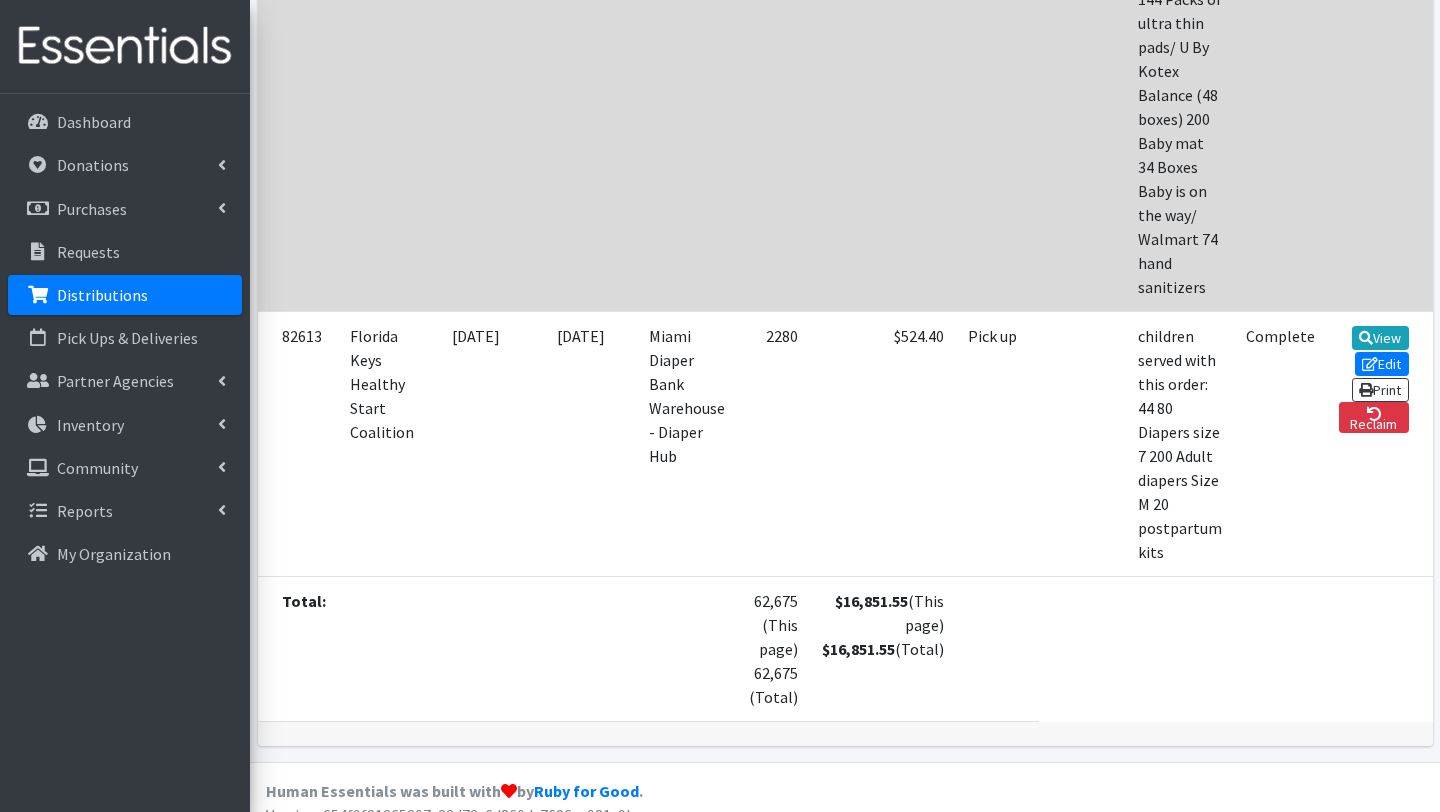 scroll, scrollTop: 2705, scrollLeft: 0, axis: vertical 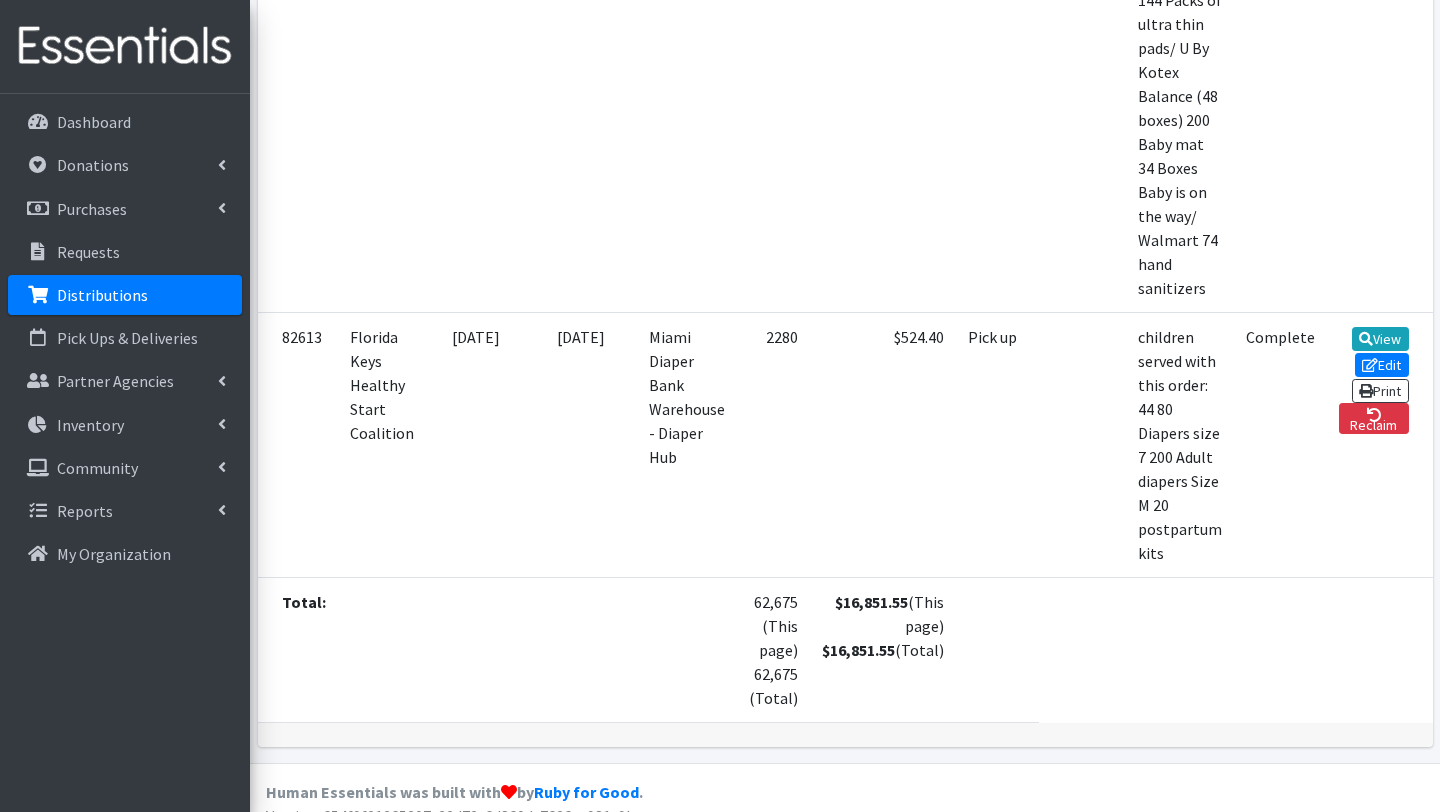 click on "Distributions" at bounding box center [102, 295] 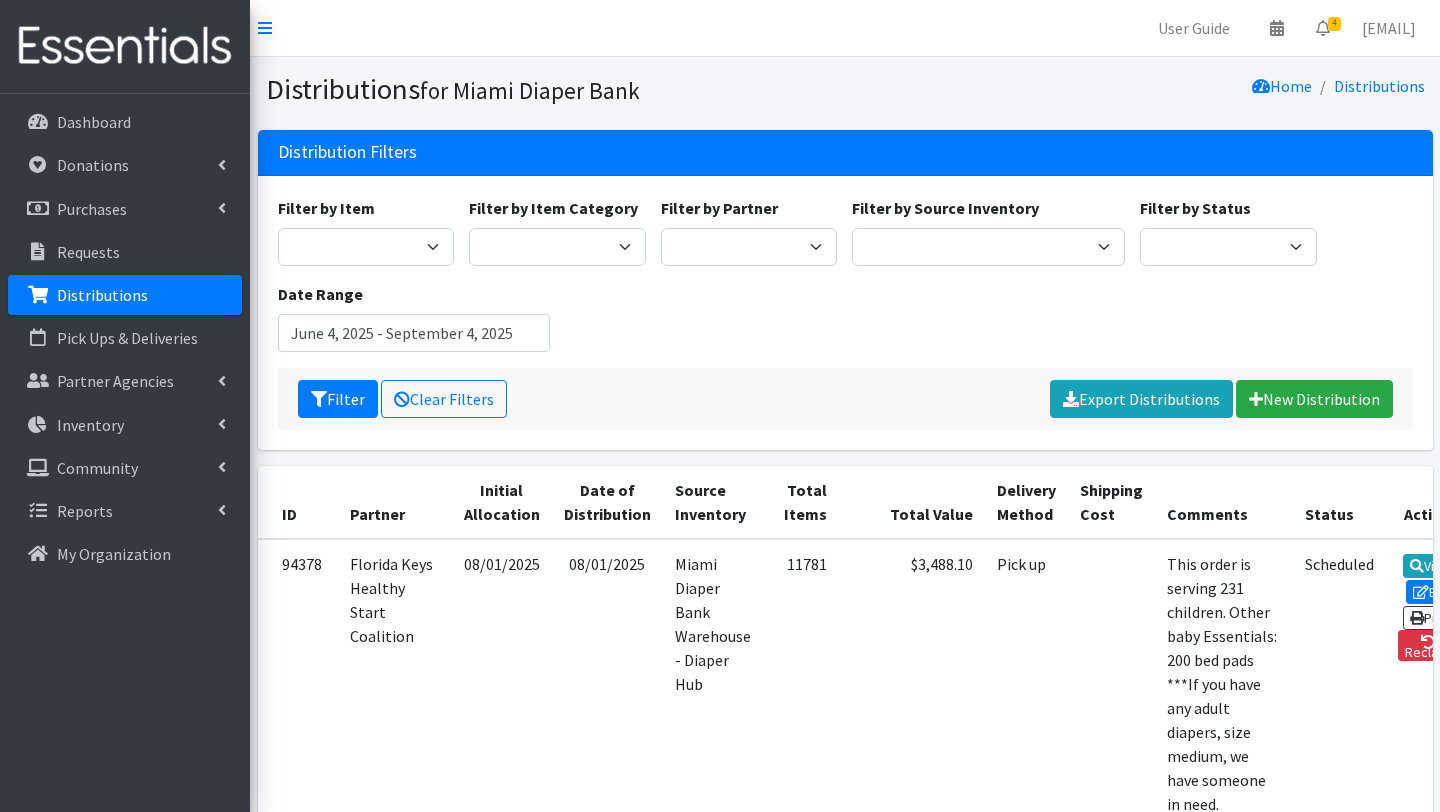 scroll, scrollTop: 0, scrollLeft: 0, axis: both 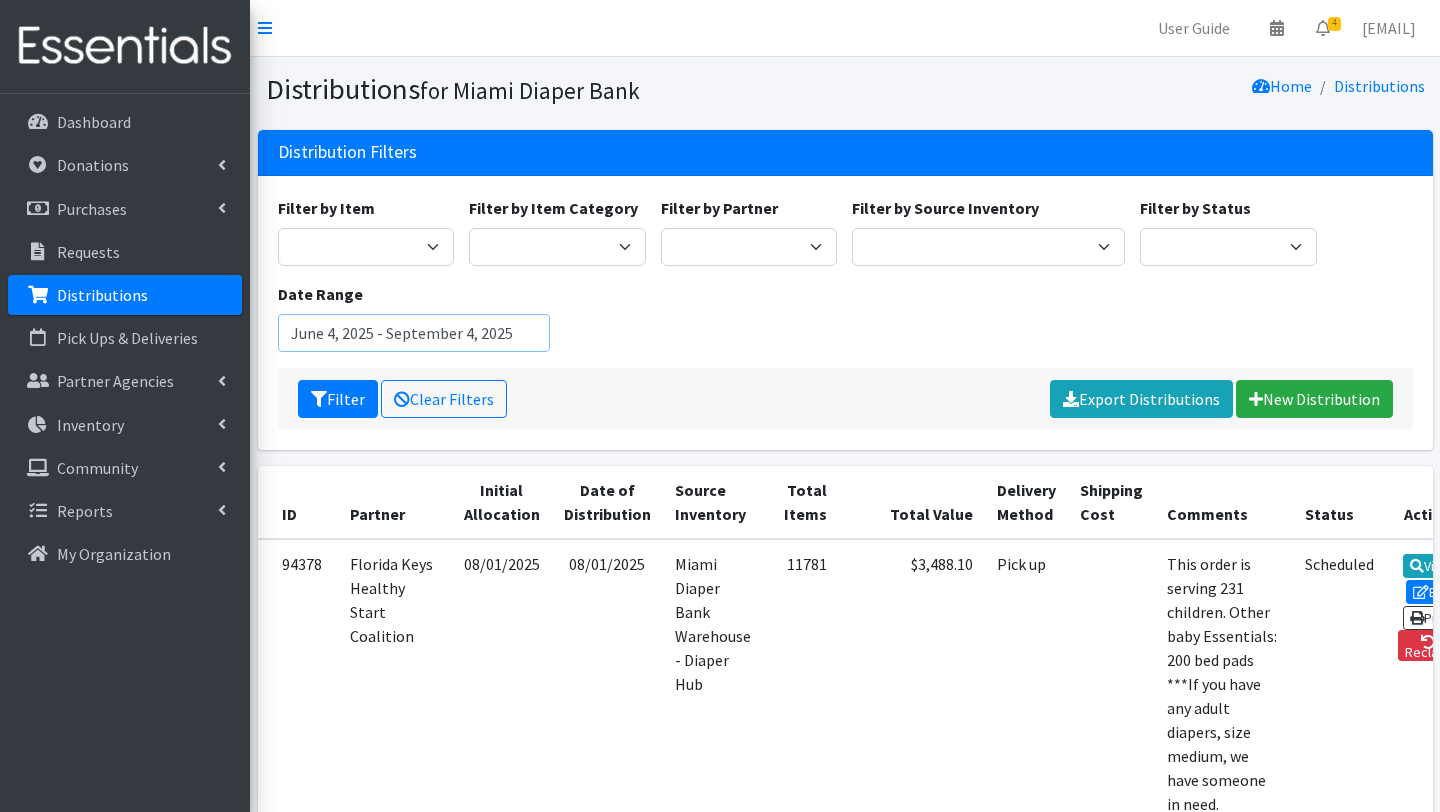 click on "June 4, 2025 - September 4, 2025" at bounding box center (414, 333) 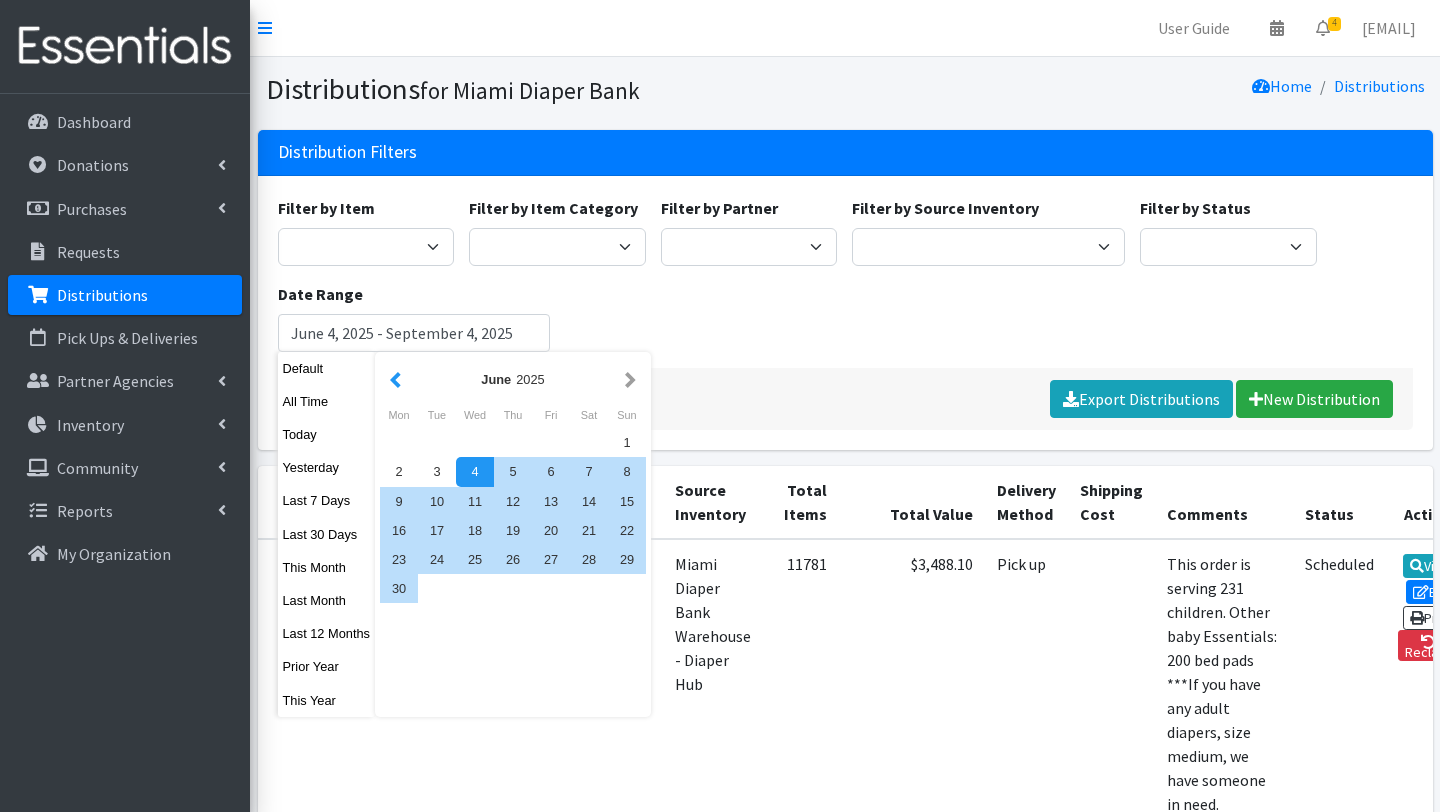 click at bounding box center (395, 379) 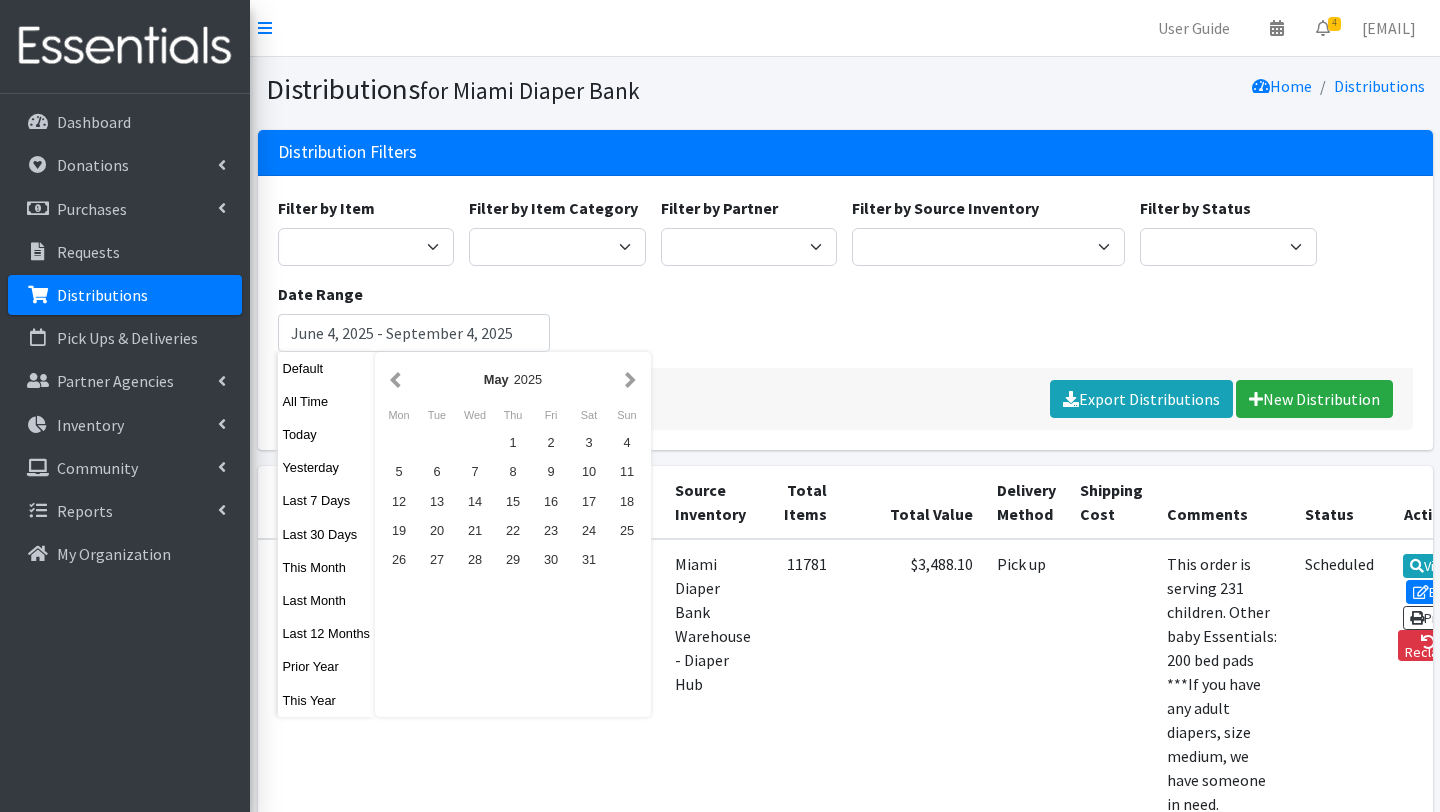 click at bounding box center (395, 379) 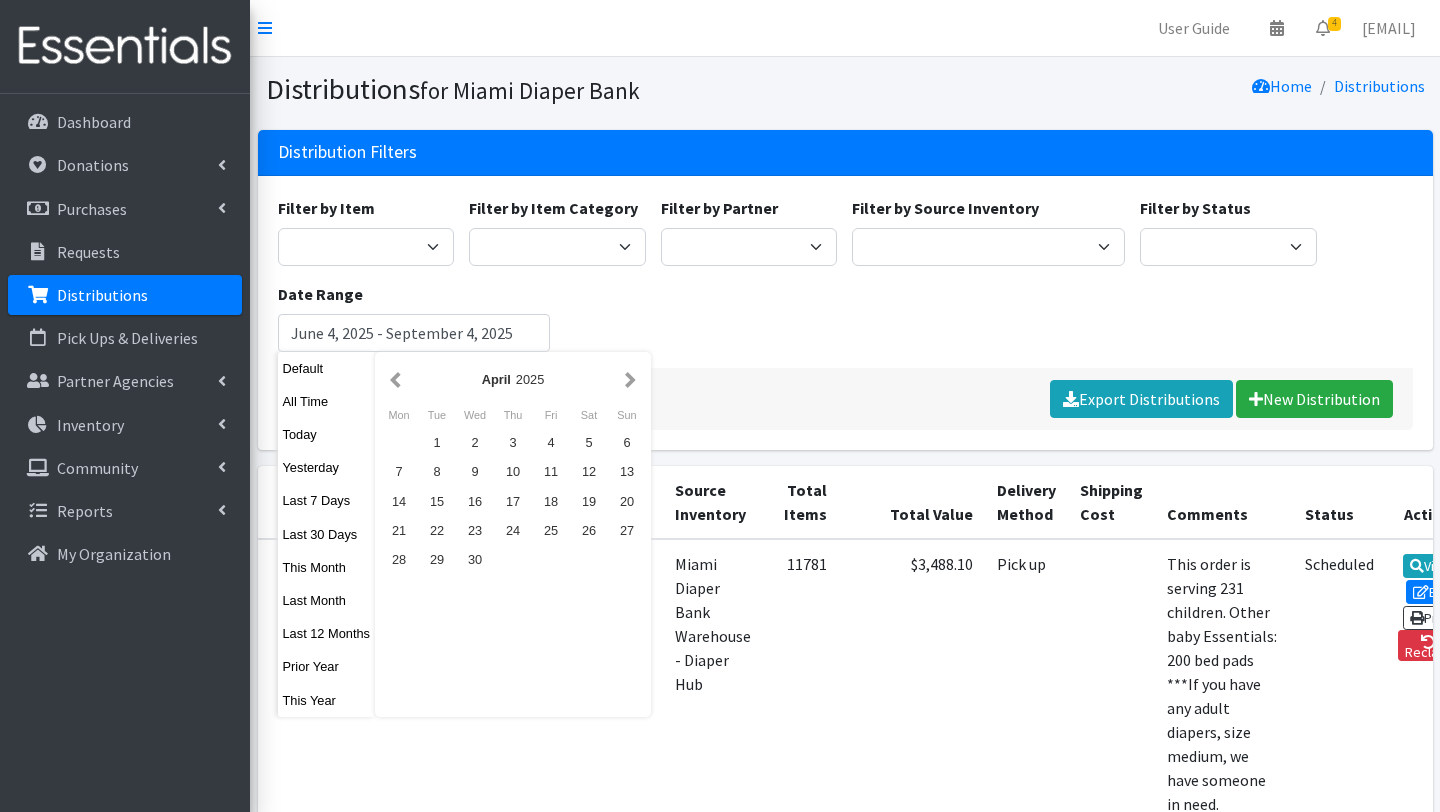 click at bounding box center (395, 379) 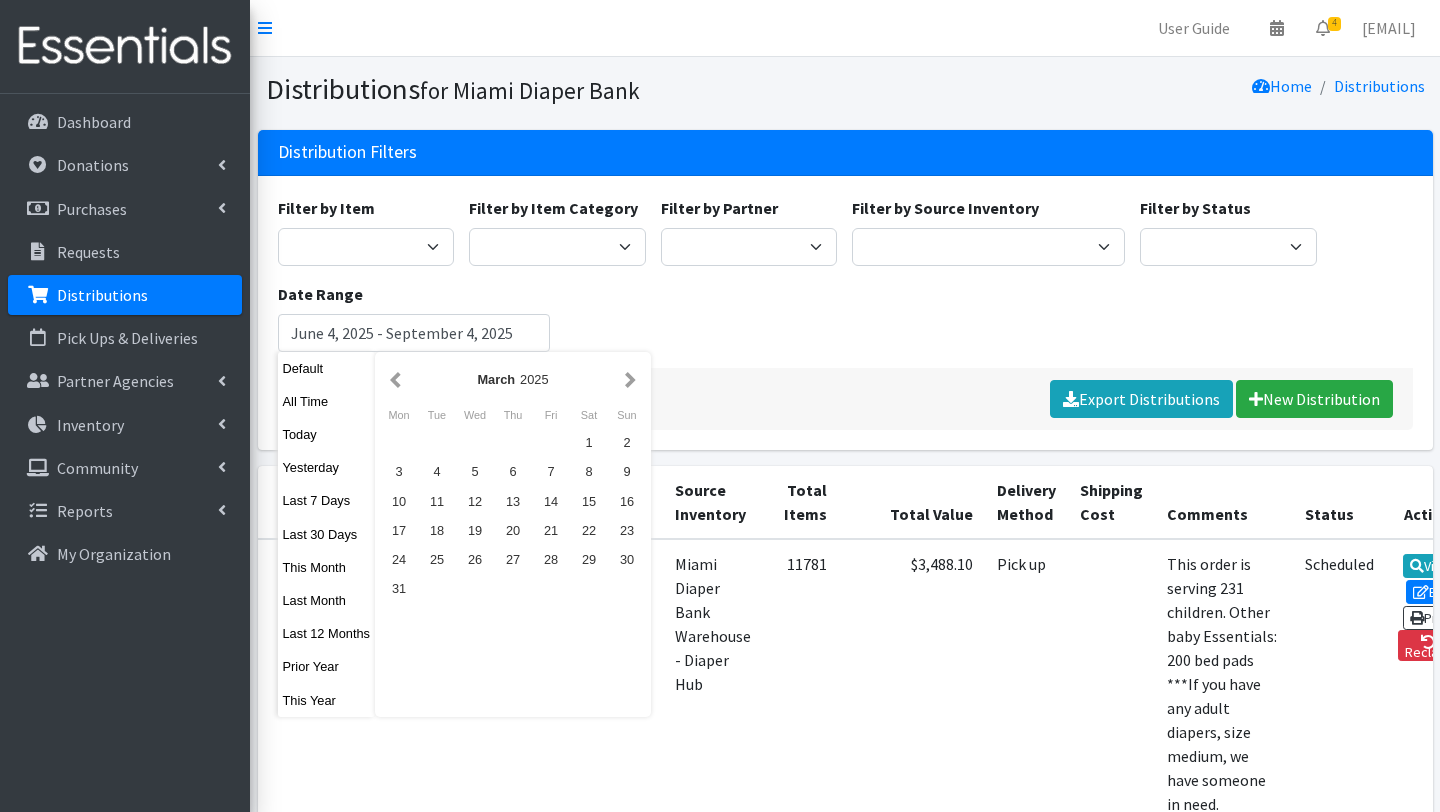 click at bounding box center (395, 379) 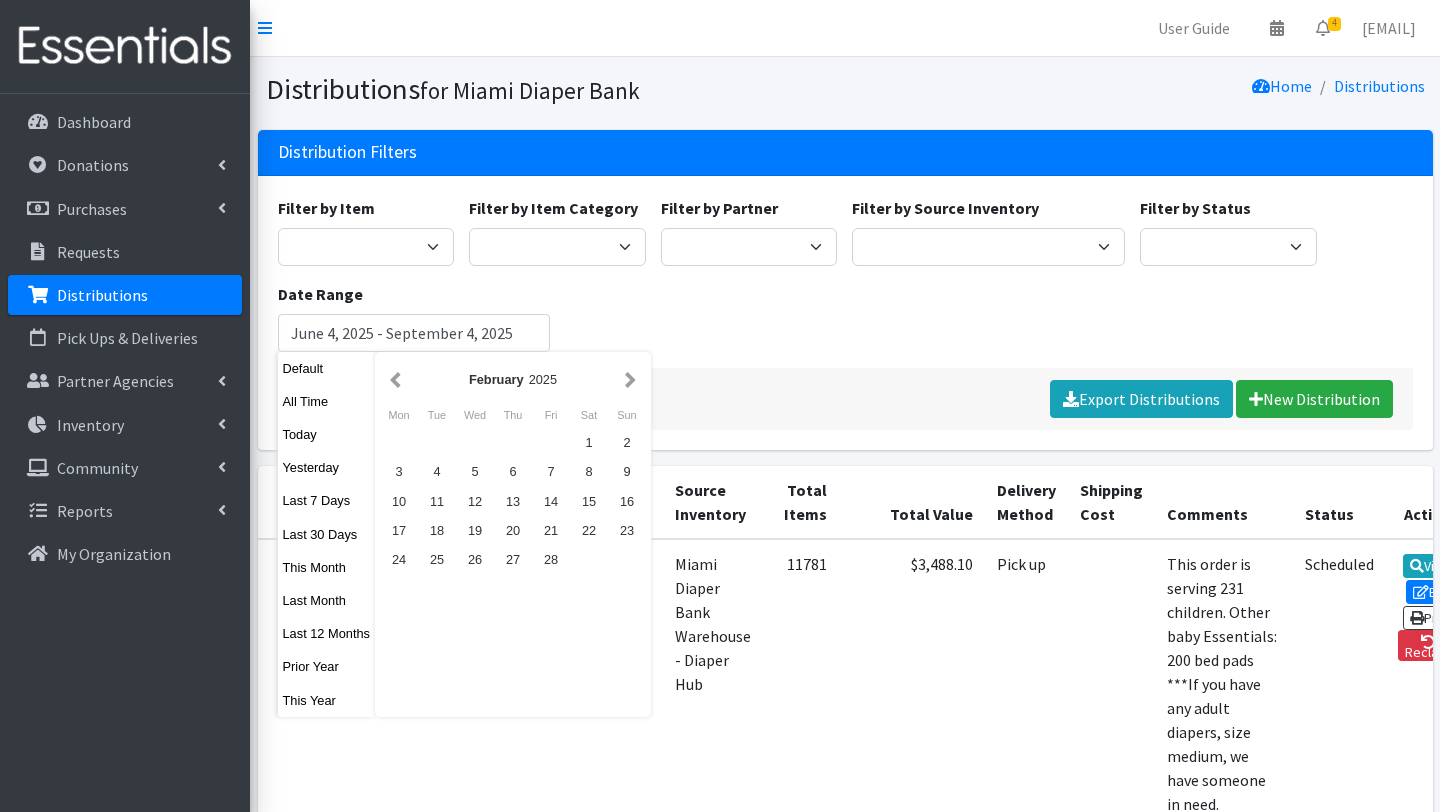 click at bounding box center [395, 379] 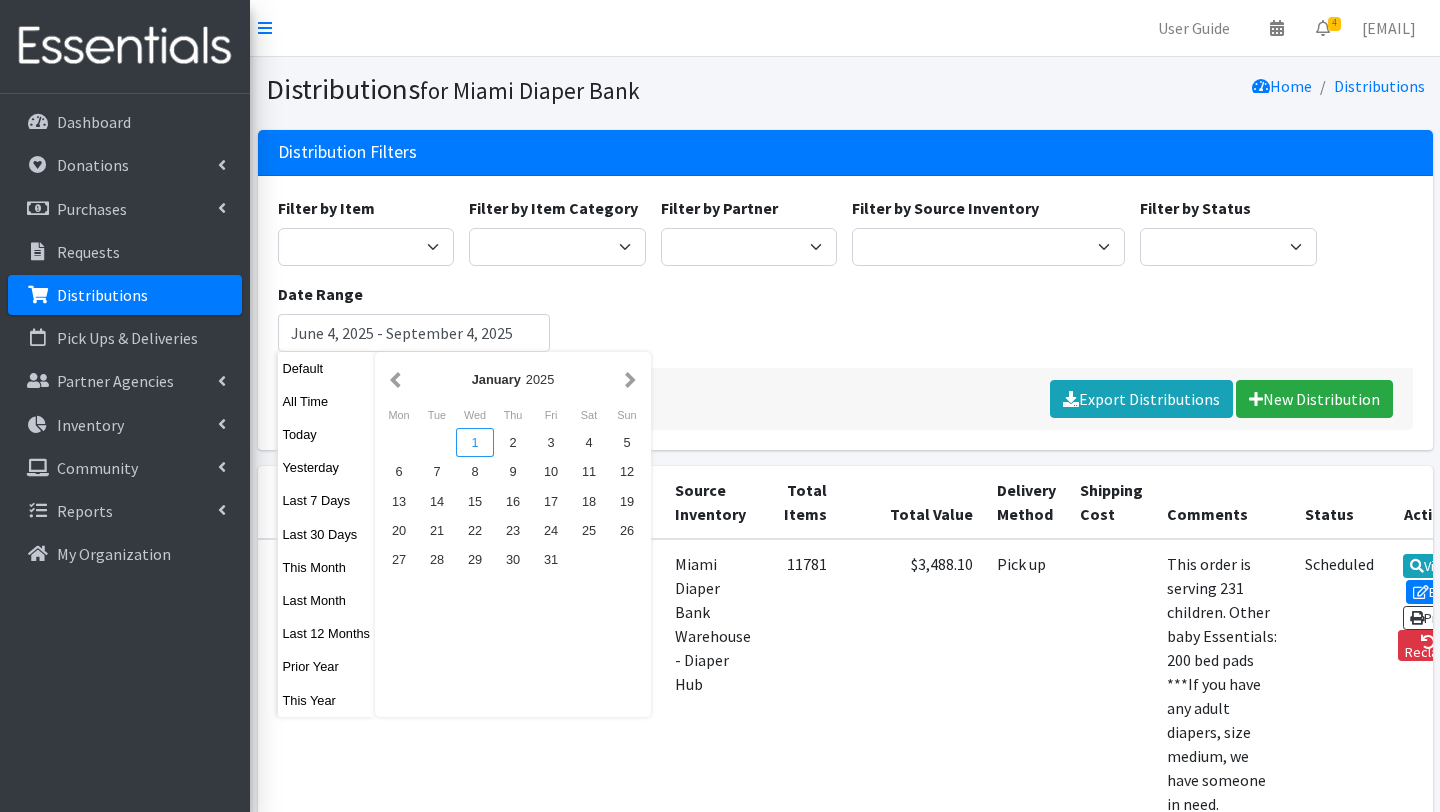 click on "1" at bounding box center (475, 442) 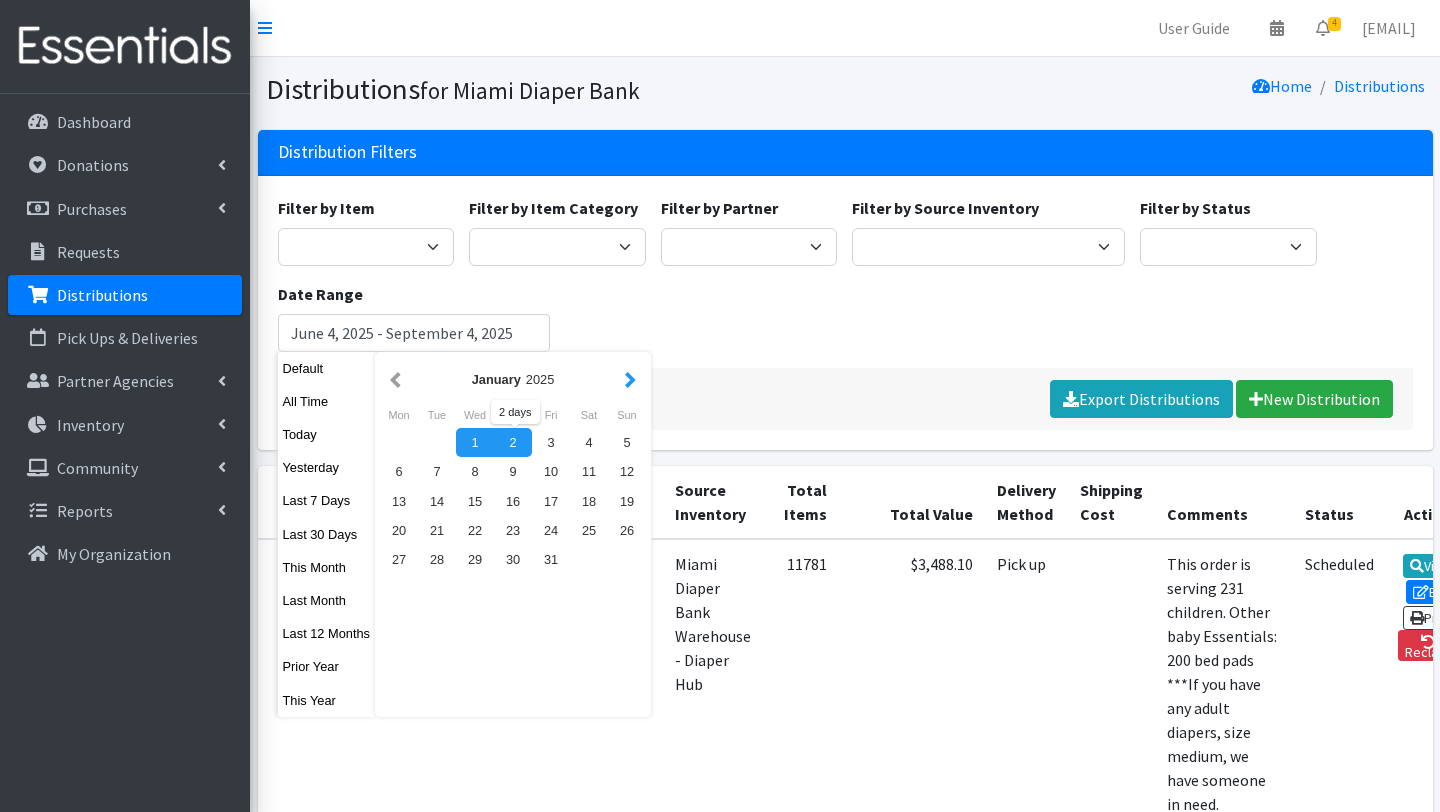 click at bounding box center (630, 379) 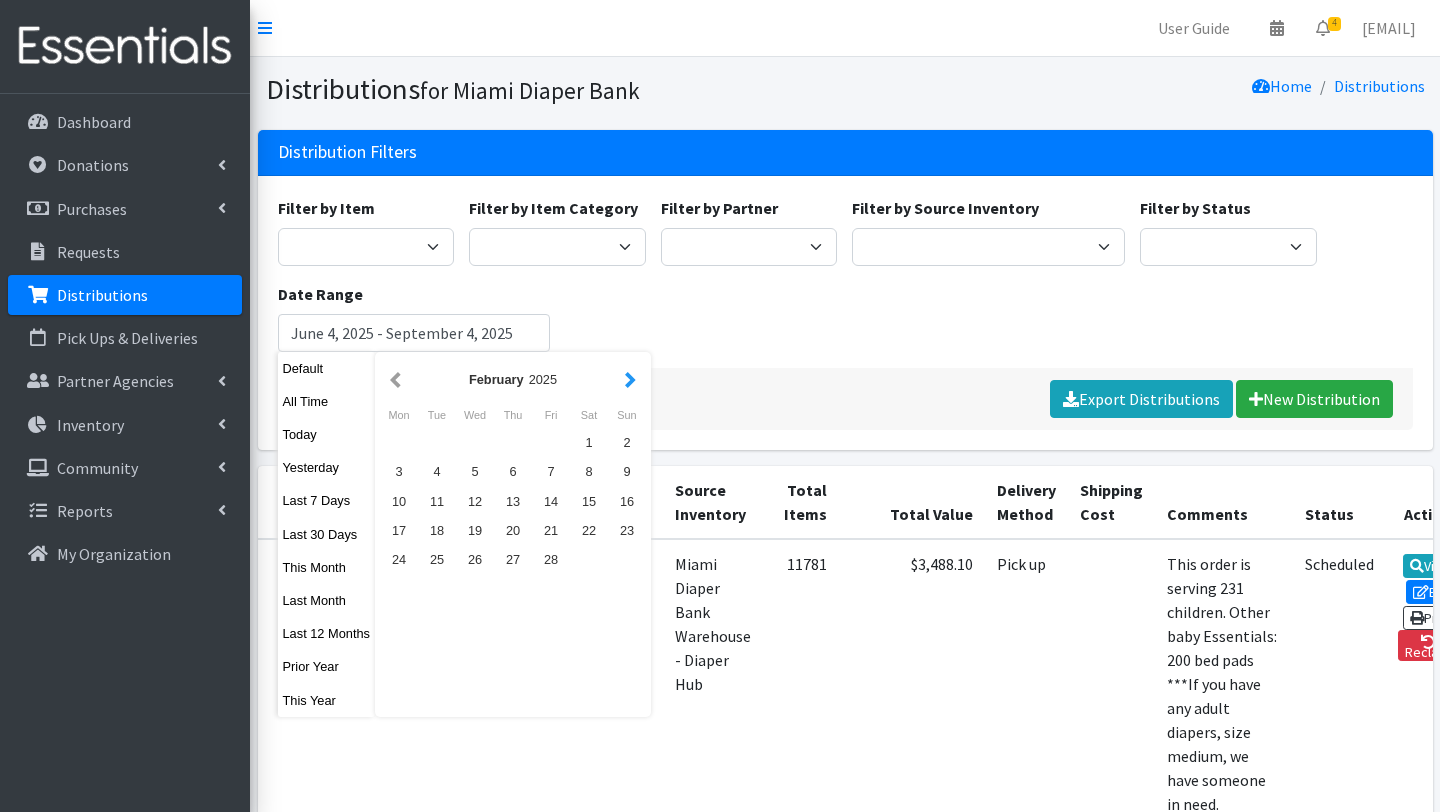 click at bounding box center [630, 379] 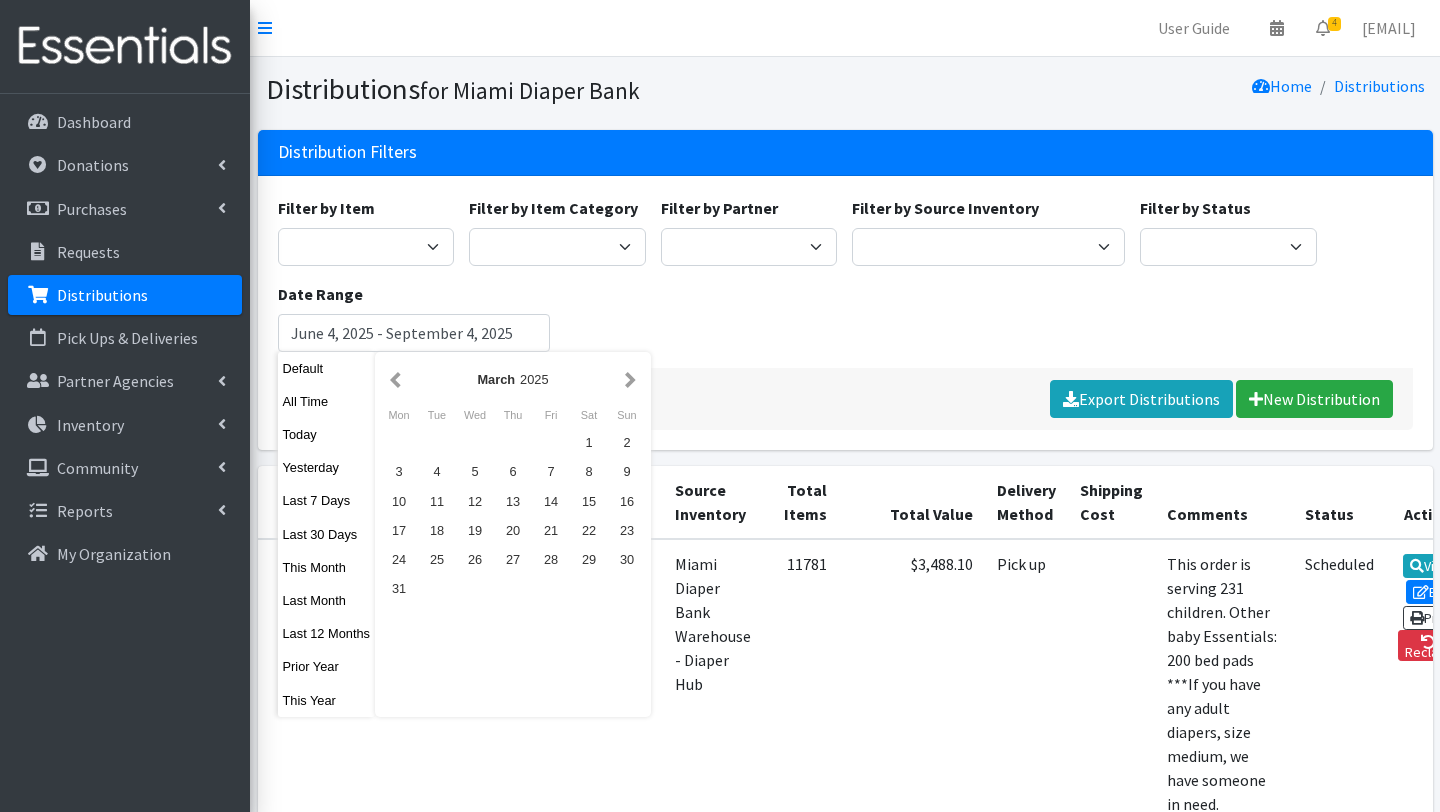 click at bounding box center (630, 379) 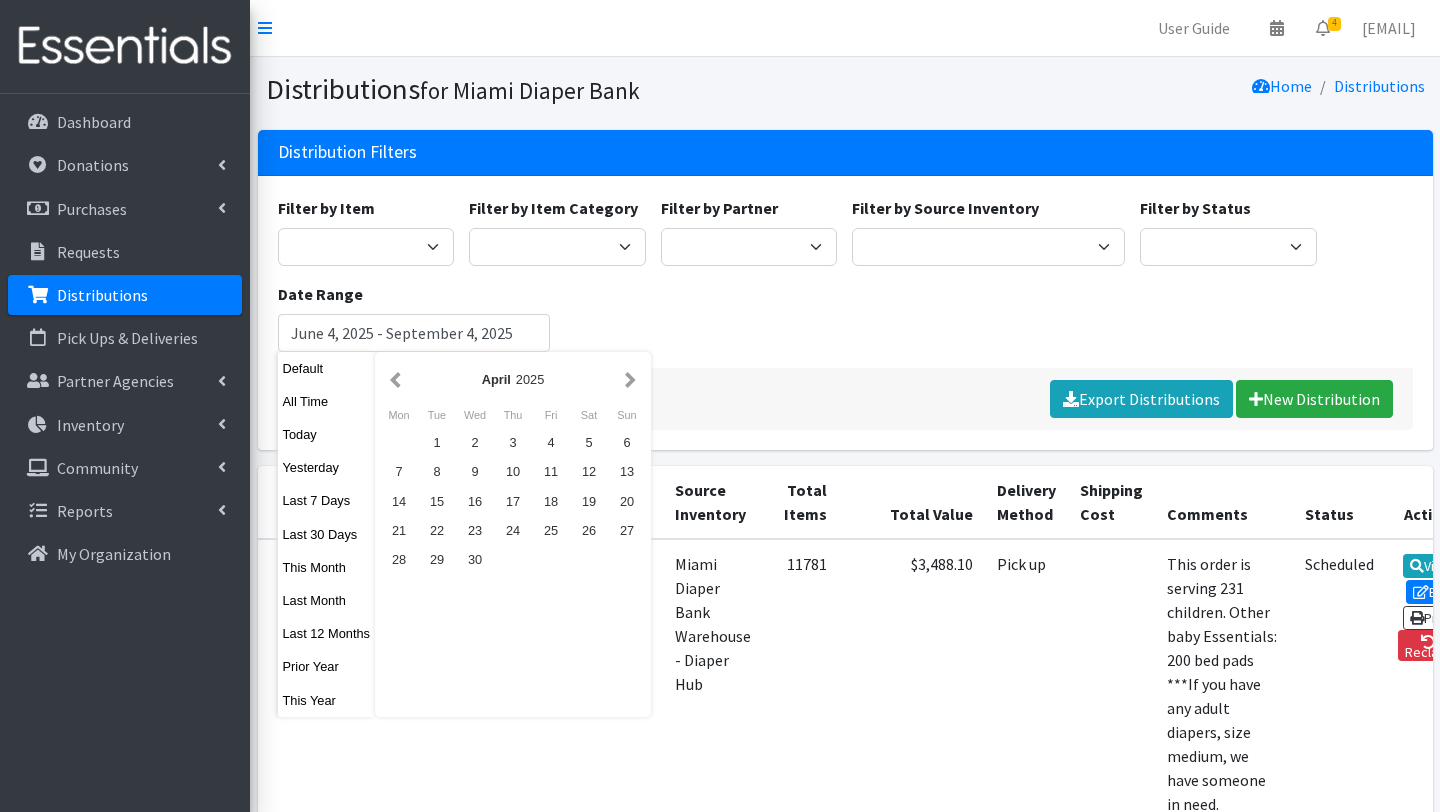 click at bounding box center [630, 379] 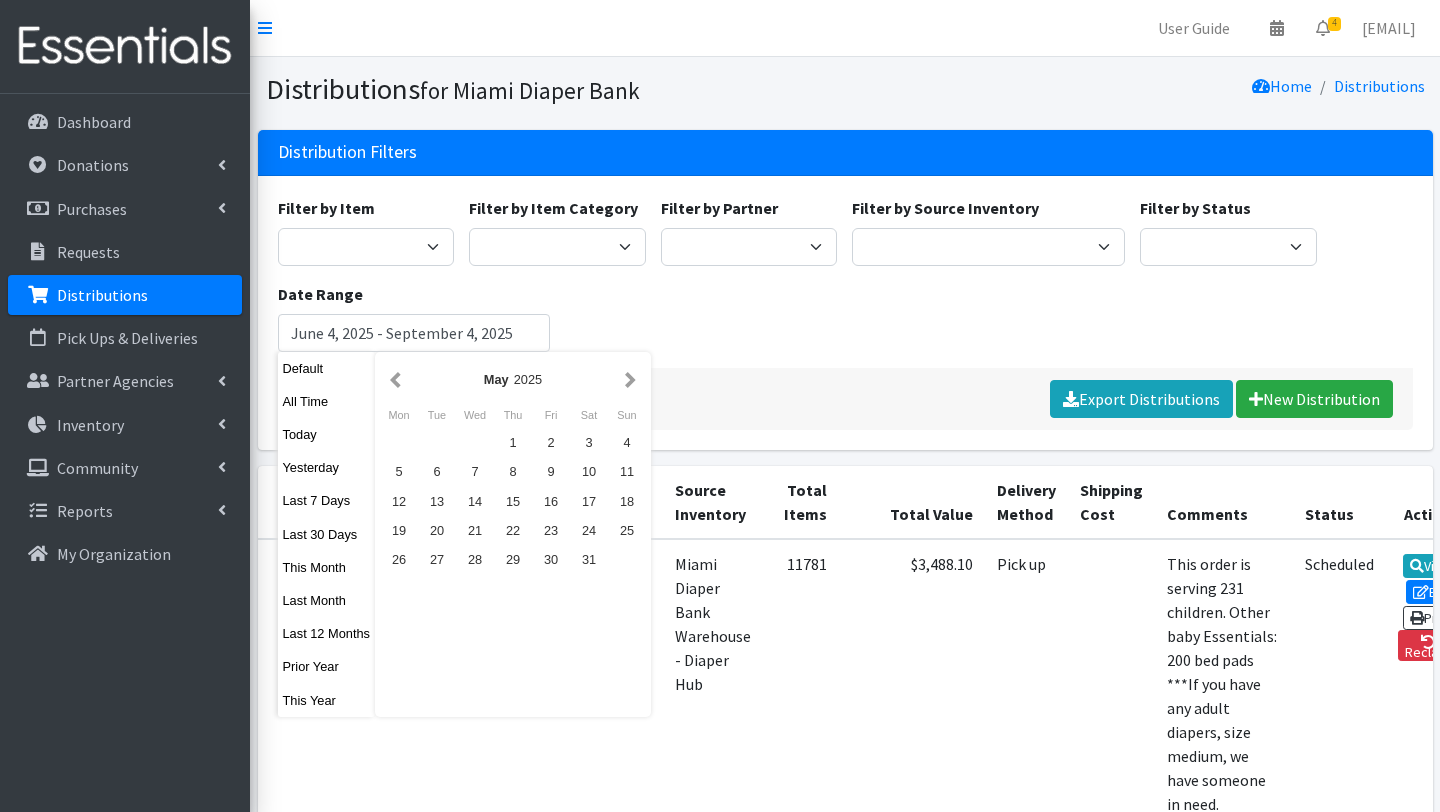 click at bounding box center [630, 379] 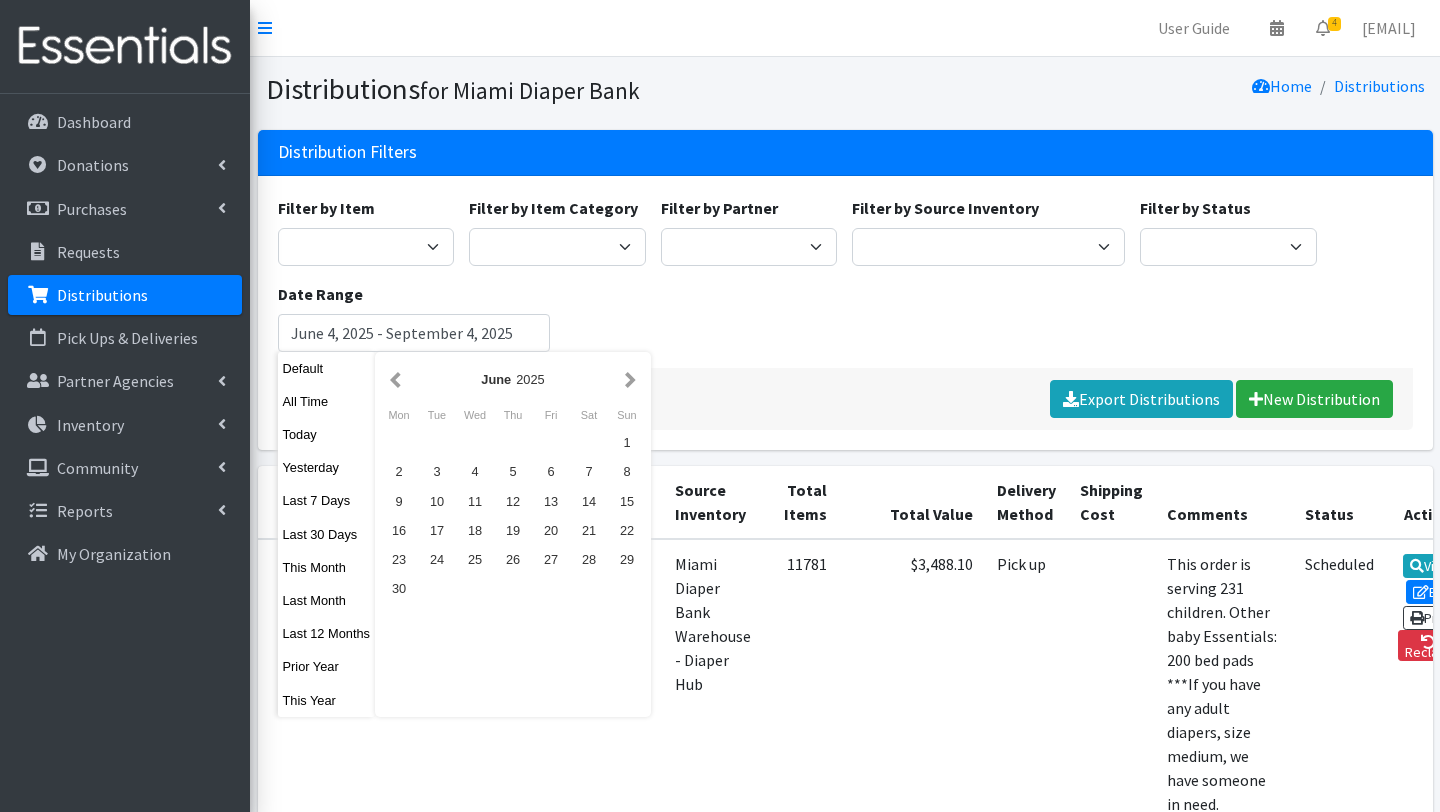 click at bounding box center [630, 379] 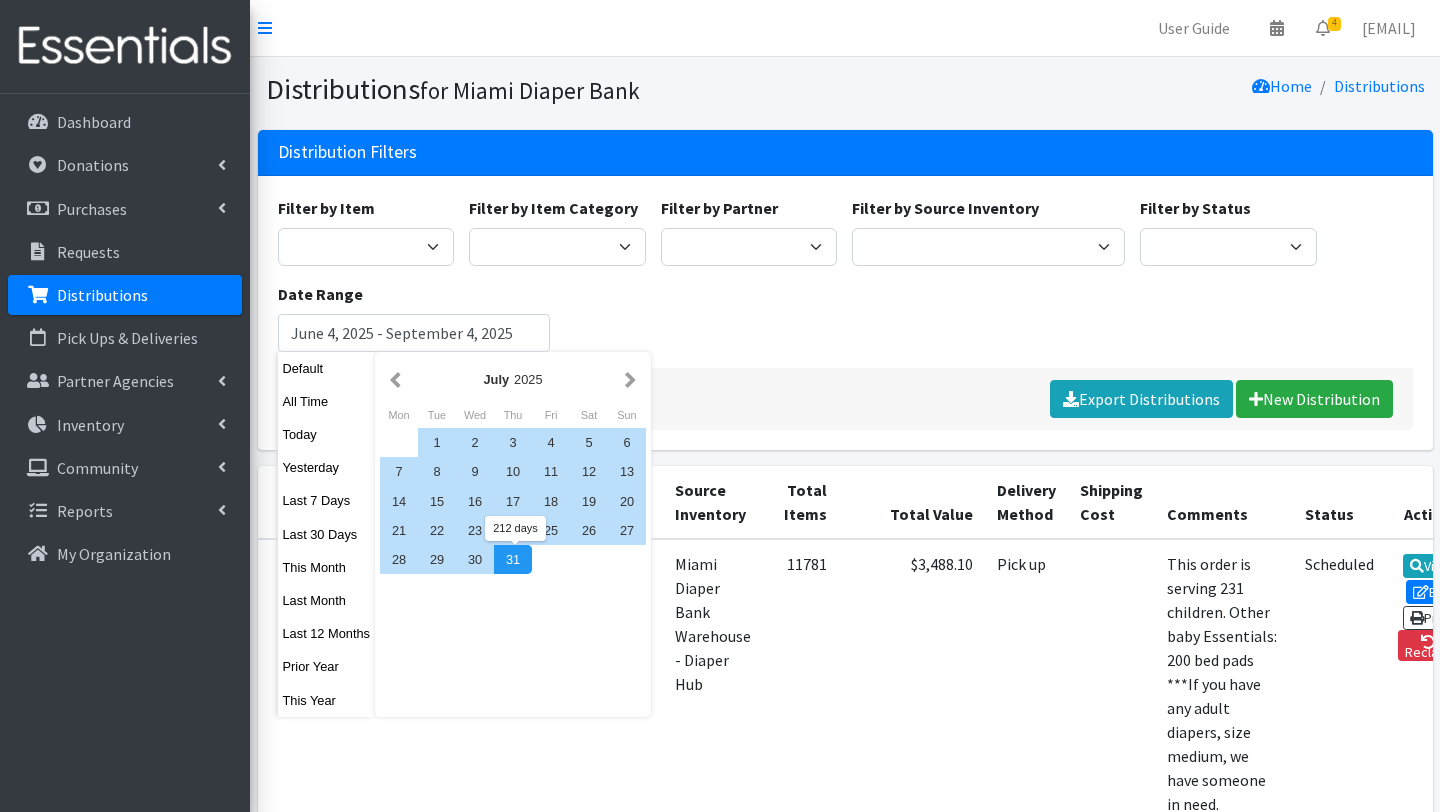 click on "31" at bounding box center (513, 559) 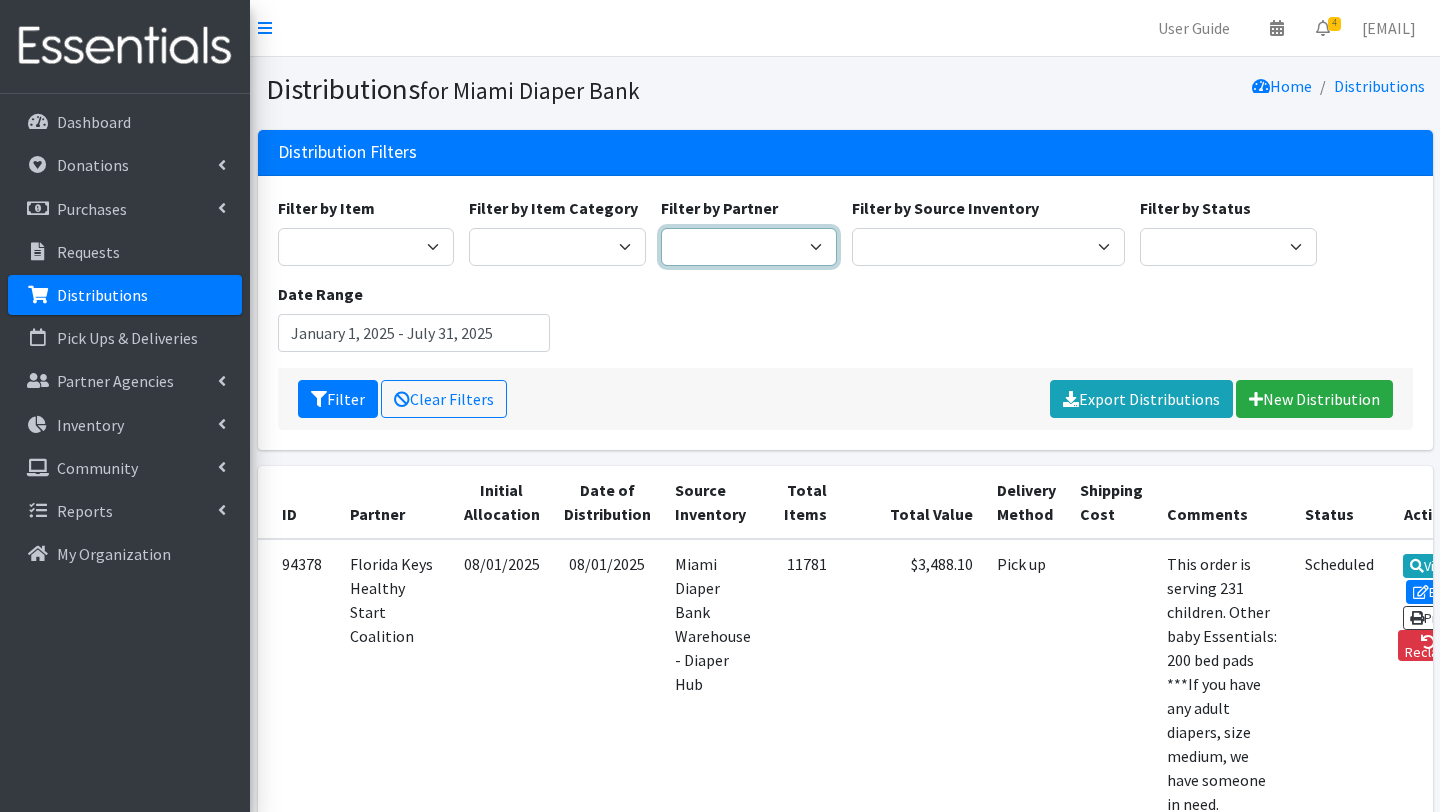 click on "A Safe Haven for Newborns
Belafonte TACOLCY Center
Boys Town South Florida
Bridge to Hope
Care Resource Community Health Centers Inc
Carrfour Supportive Housing - Del Prado Gardens
Children of Inmates
Children's Home Society of Florida
COPE North
CVAC Safe Space Shelters - Miami- Dade County CAHSD/VPID
Dorothy M. Wallace Cope Center (Cope South)
Empower U
Eve's Hope
Extended Hands Services
Families First of Palm Beach County
Family Resource Center of South Florida
FLDDDRP
Florida Keys Healthy Start Coalition
Golden Hogan Connections
Health Department of Palm Beach division - Delray Beach Health Center & Lantana Health Center & West Palm Beach Health Center
Healthy Start Coalition of Miami-Dade
His House Children Home
Hospitality Helping Hands
Hurricane Ian Relief
Jack & Jill Children's Center
Jewish Community Service - Kosher Food Bank
Kiwanis - Christmas in July
Kristi House-General Program
Lotus House
Madame Lily Inc
Menstrual Market, Inc" at bounding box center (749, 247) 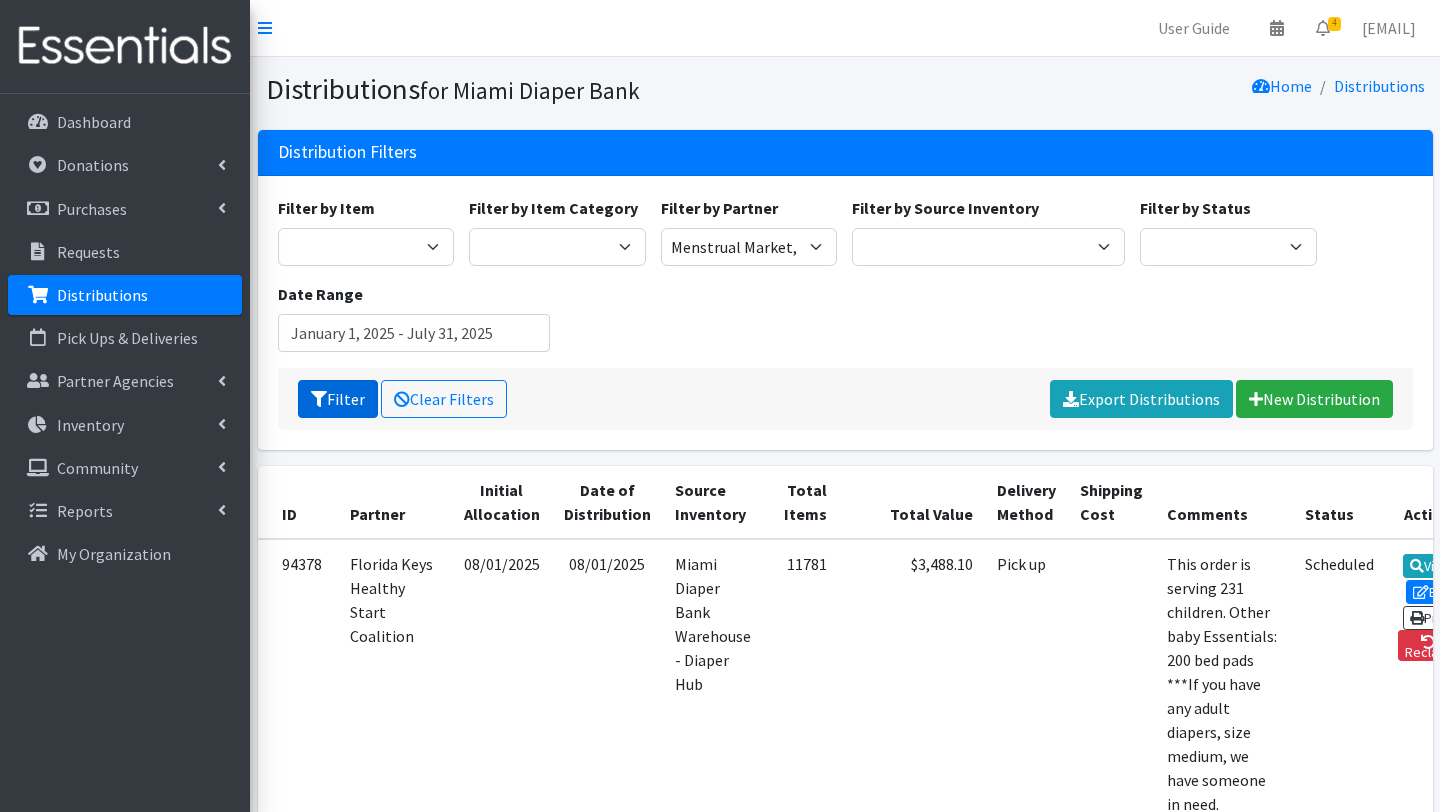 click on "Filter" at bounding box center (338, 399) 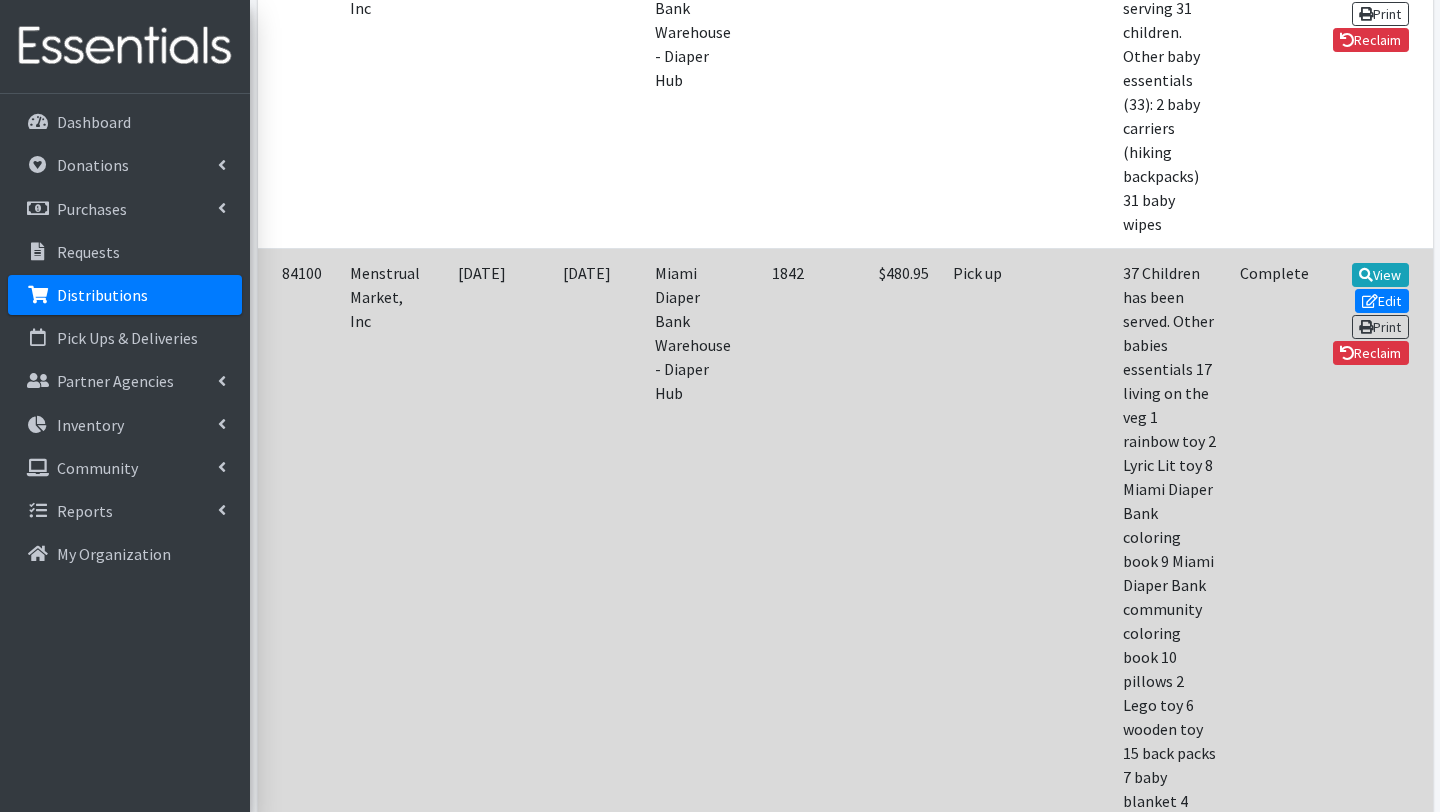 scroll, scrollTop: 603, scrollLeft: 0, axis: vertical 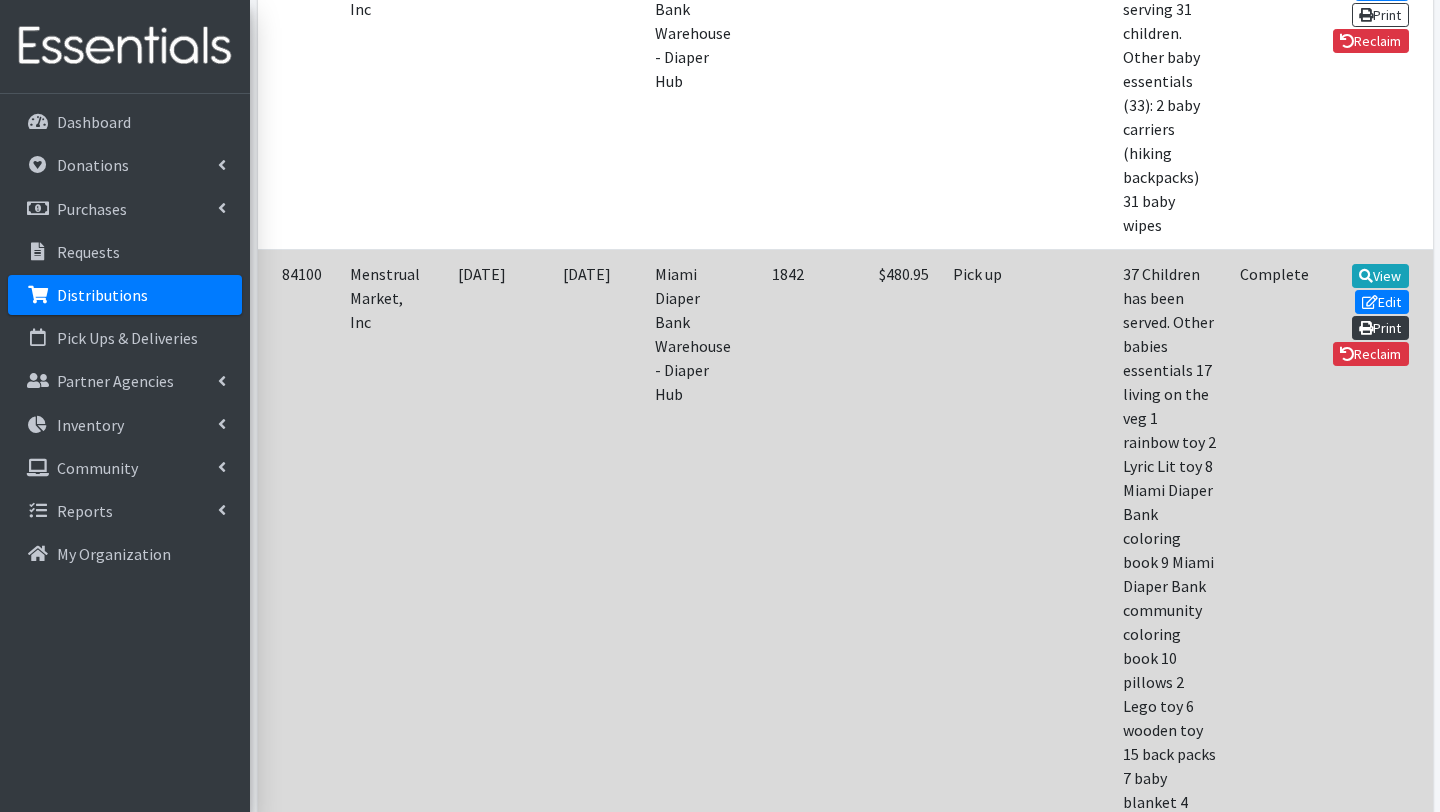 click on "Print" at bounding box center [1380, 328] 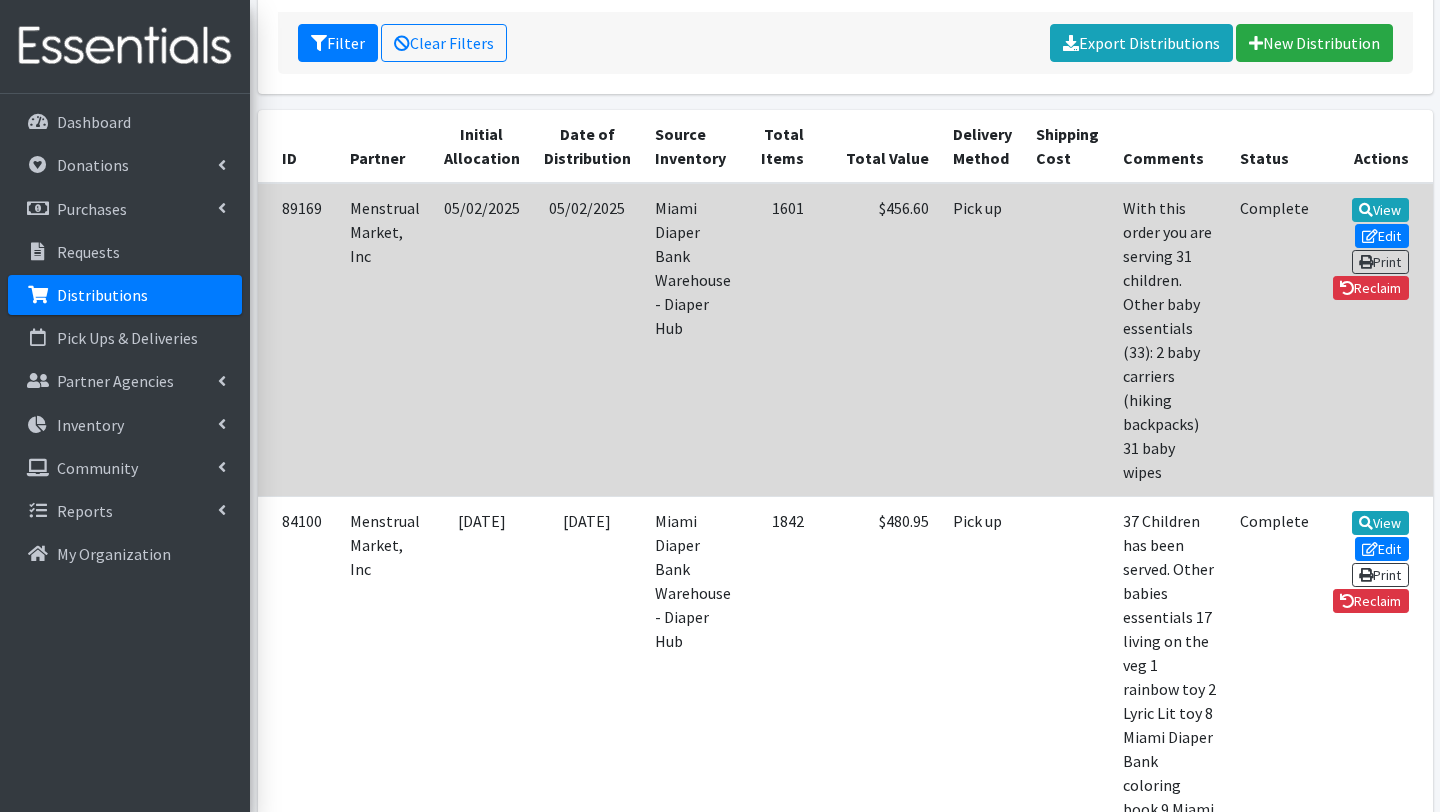 scroll, scrollTop: 0, scrollLeft: 0, axis: both 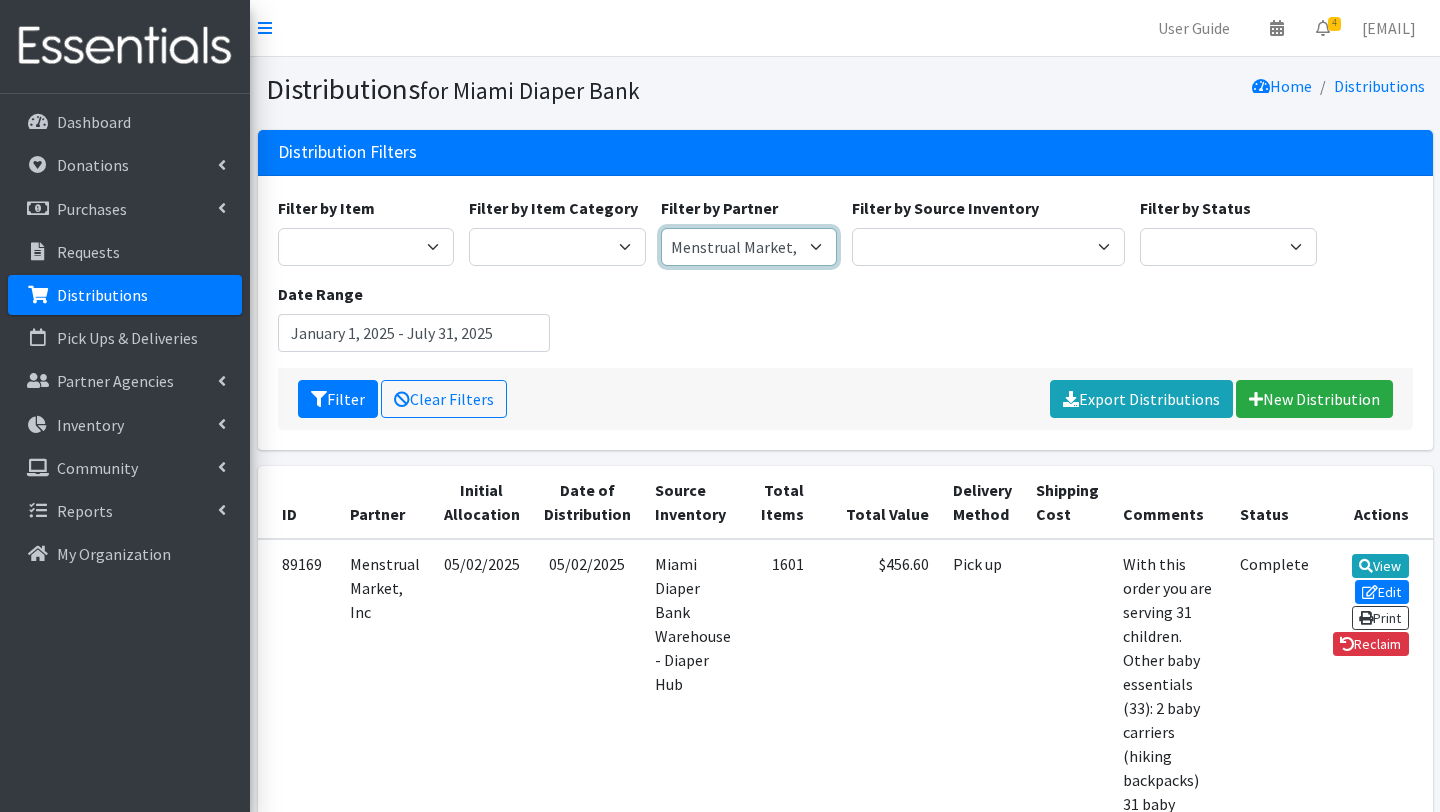 click on "A Safe Haven for Newborns
Belafonte TACOLCY Center
Boys Town South Florida
Bridge to Hope
Care Resource Community Health Centers Inc
Carrfour Supportive Housing - Del Prado Gardens
Children of Inmates
Children's Home Society of Florida
COPE North
CVAC Safe Space Shelters - Miami- Dade County CAHSD/VPID
Dorothy M. Wallace Cope Center (Cope South)
Empower U
Eve's Hope
Extended Hands Services
Families First of Palm Beach County
Family Resource Center of South Florida
FLDDDRP
Florida Keys Healthy Start Coalition
Golden Hogan Connections
Health Department of Palm Beach division - Delray Beach Health Center & Lantana Health Center & West Palm Beach Health Center
Healthy Start Coalition of Miami-Dade
His House Children Home
Hospitality Helping Hands
Hurricane Ian Relief
Jack & Jill Children's Center
Jewish Community Service - Kosher Food Bank
Kiwanis - Christmas in July
Kristi House-General Program
Lotus House
Madame Lily Inc
Menstrual Market, Inc" at bounding box center [749, 247] 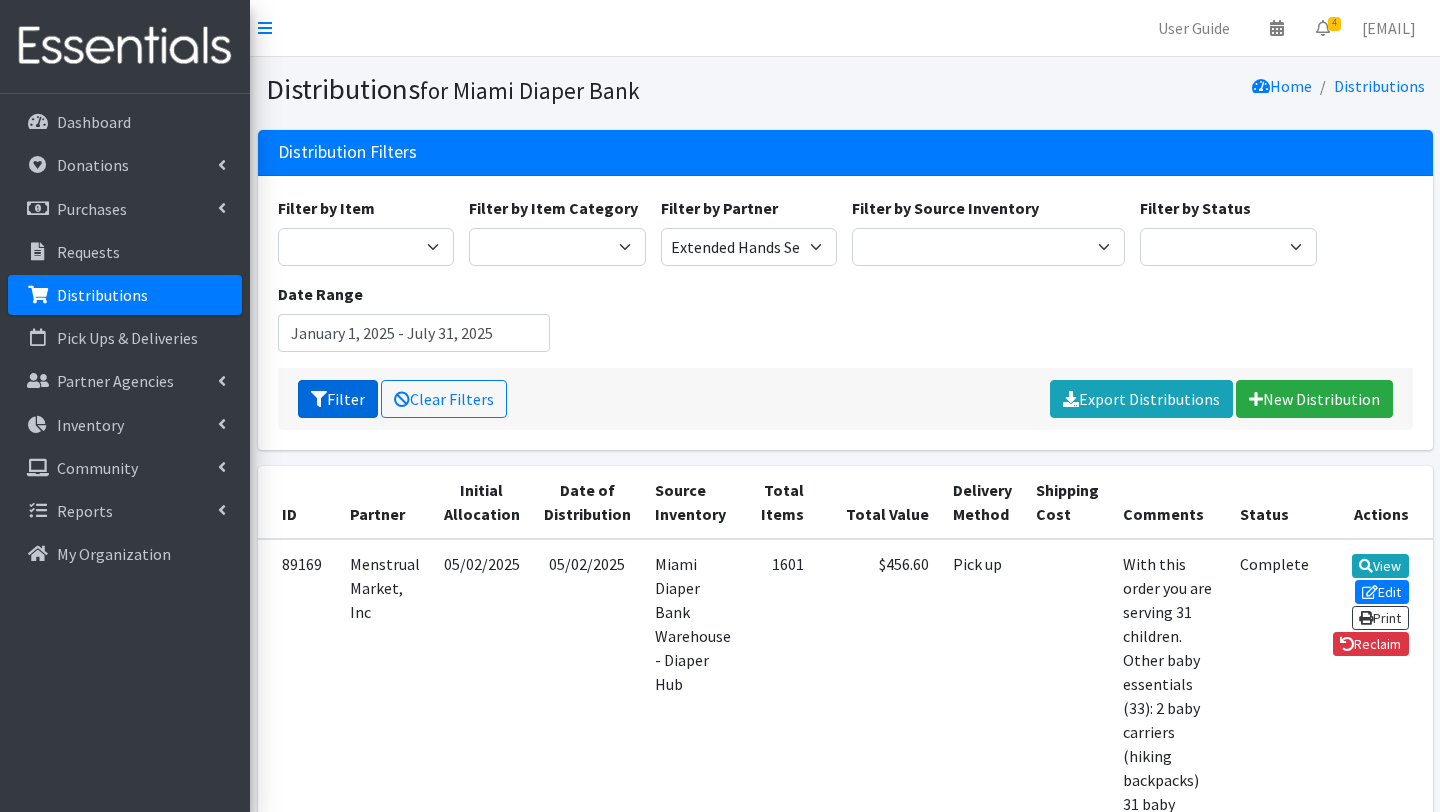 click on "Filter" at bounding box center (338, 399) 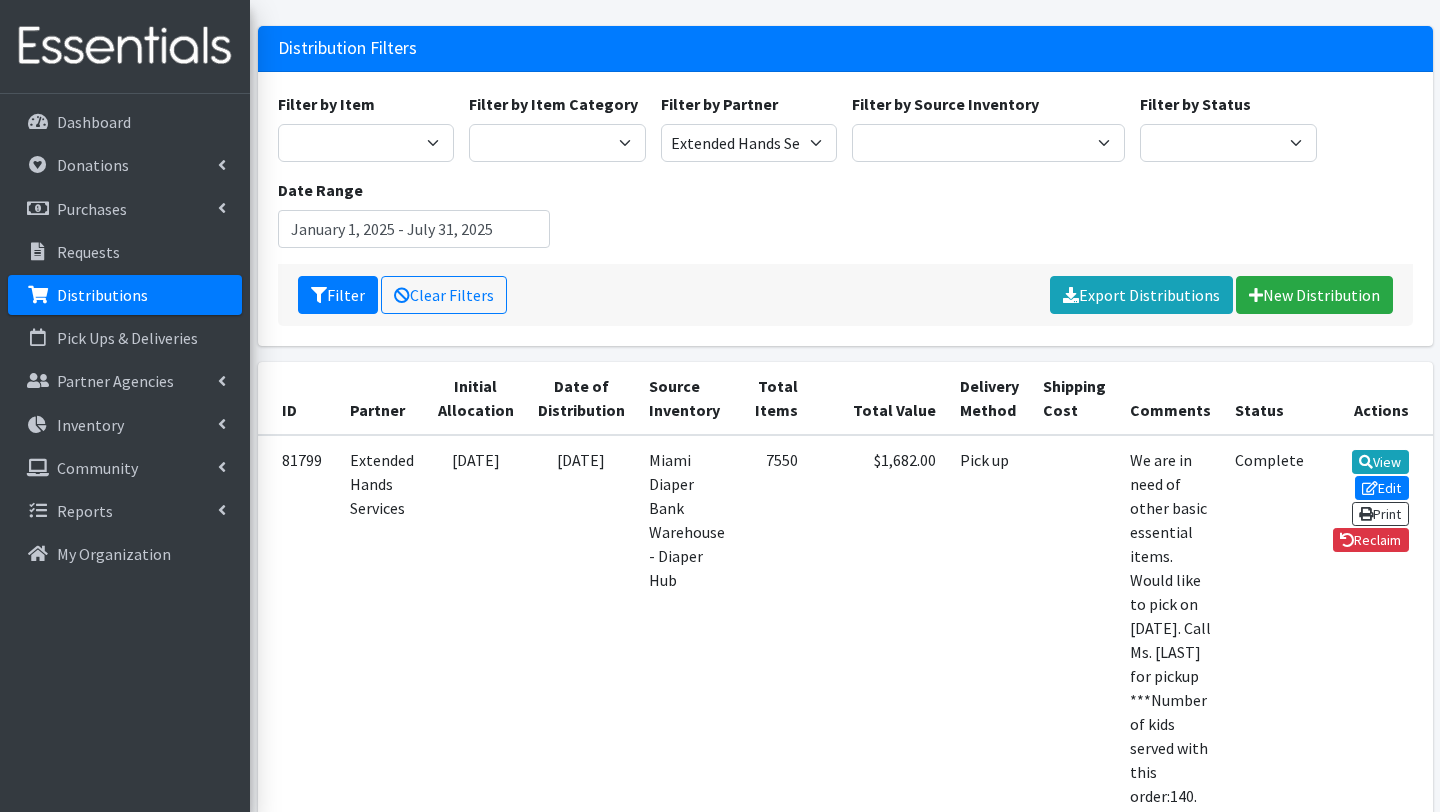 scroll, scrollTop: 105, scrollLeft: 0, axis: vertical 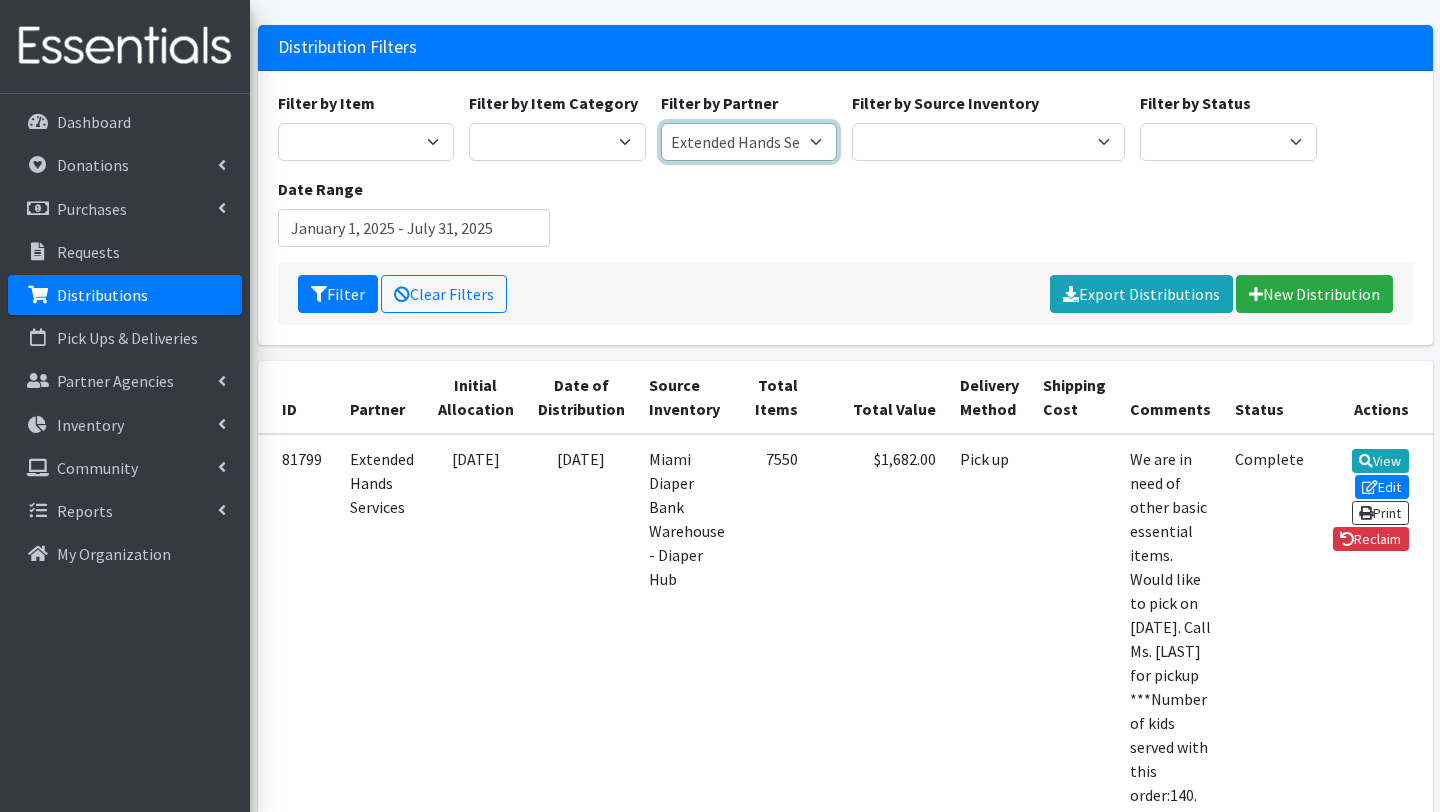 click on "A Safe Haven for Newborns
Belafonte TACOLCY Center
Boys Town South Florida
Bridge to Hope
Care Resource Community Health Centers Inc
Carrfour Supportive Housing - Del Prado Gardens
Children of Inmates
Children's Home Society of Florida
COPE North
CVAC Safe Space Shelters - Miami- Dade County CAHSD/VPID
Dorothy M. Wallace Cope Center (Cope South)
Empower U
Eve's Hope
Extended Hands Services
Families First of Palm Beach County
Family Resource Center of South Florida
FLDDDRP
Florida Keys Healthy Start Coalition
Golden Hogan Connections
Health Department of Palm Beach division - Delray Beach Health Center & Lantana Health Center & West Palm Beach Health Center
Healthy Start Coalition of Miami-Dade
His House Children Home
Hospitality Helping Hands
Hurricane Ian Relief
Jack & Jill Children's Center
Jewish Community Service - Kosher Food Bank
Kiwanis - Christmas in July
Kristi House-General Program
Lotus House
Madame Lily Inc
Menstrual Market, Inc" at bounding box center [749, 142] 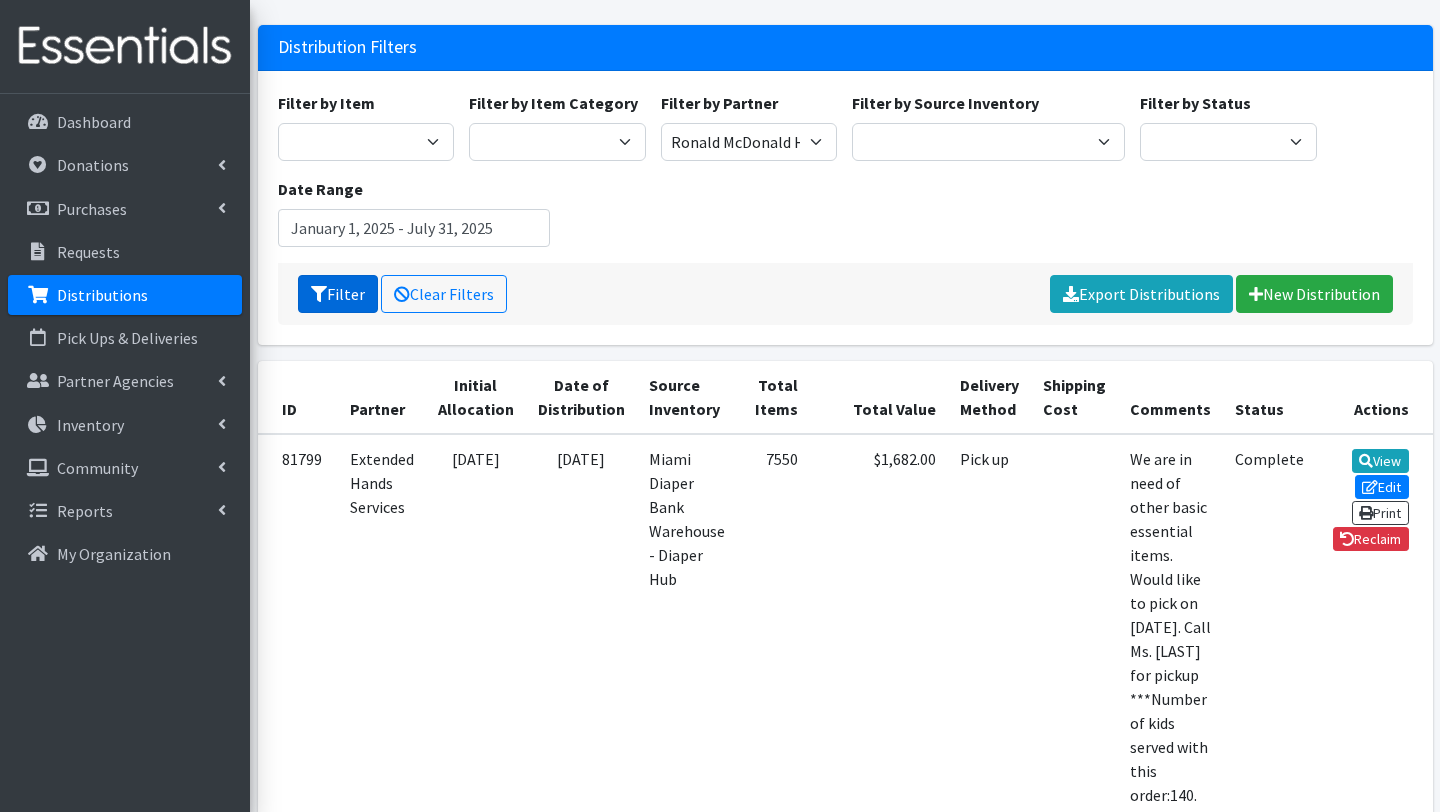 click on "Filter" at bounding box center (338, 294) 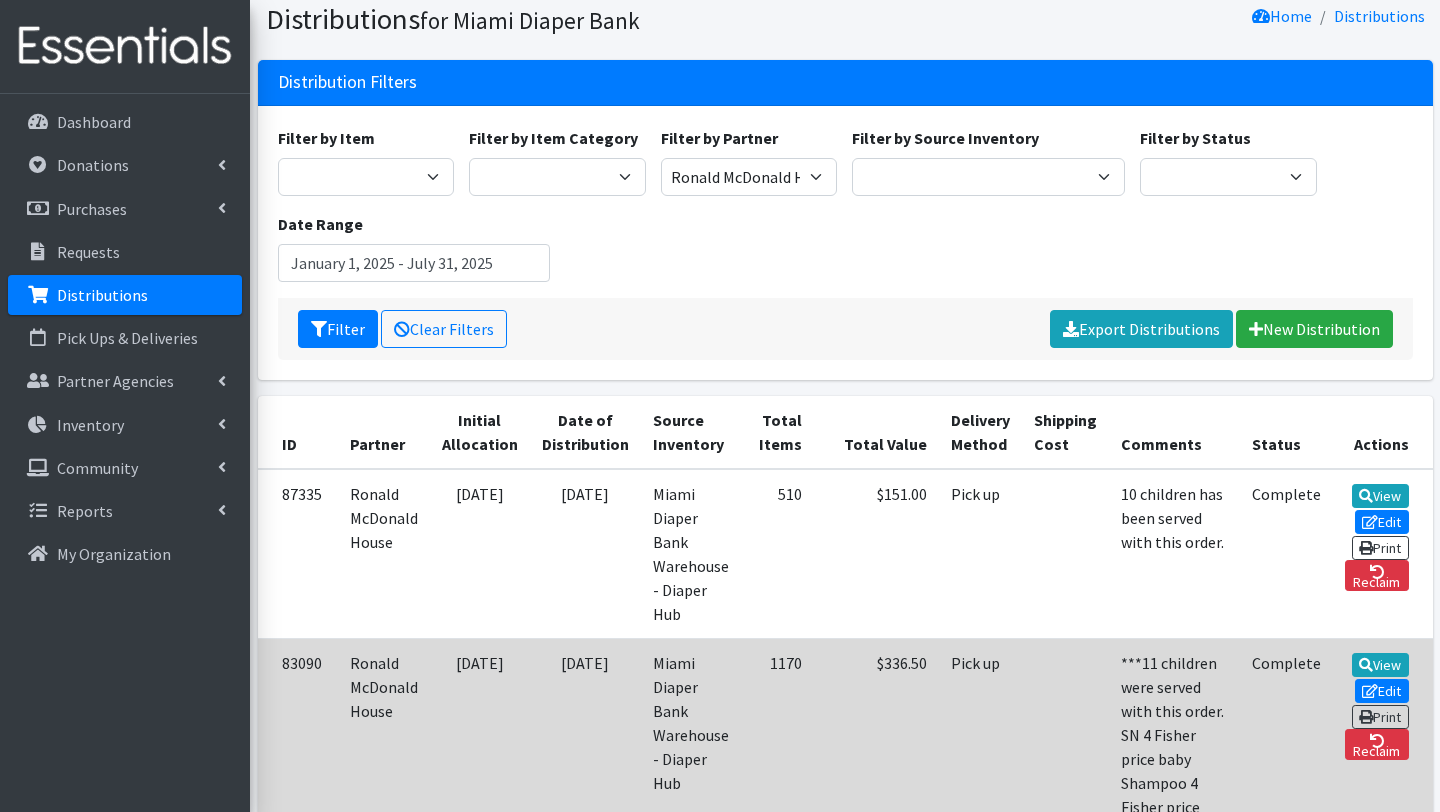 scroll, scrollTop: 0, scrollLeft: 0, axis: both 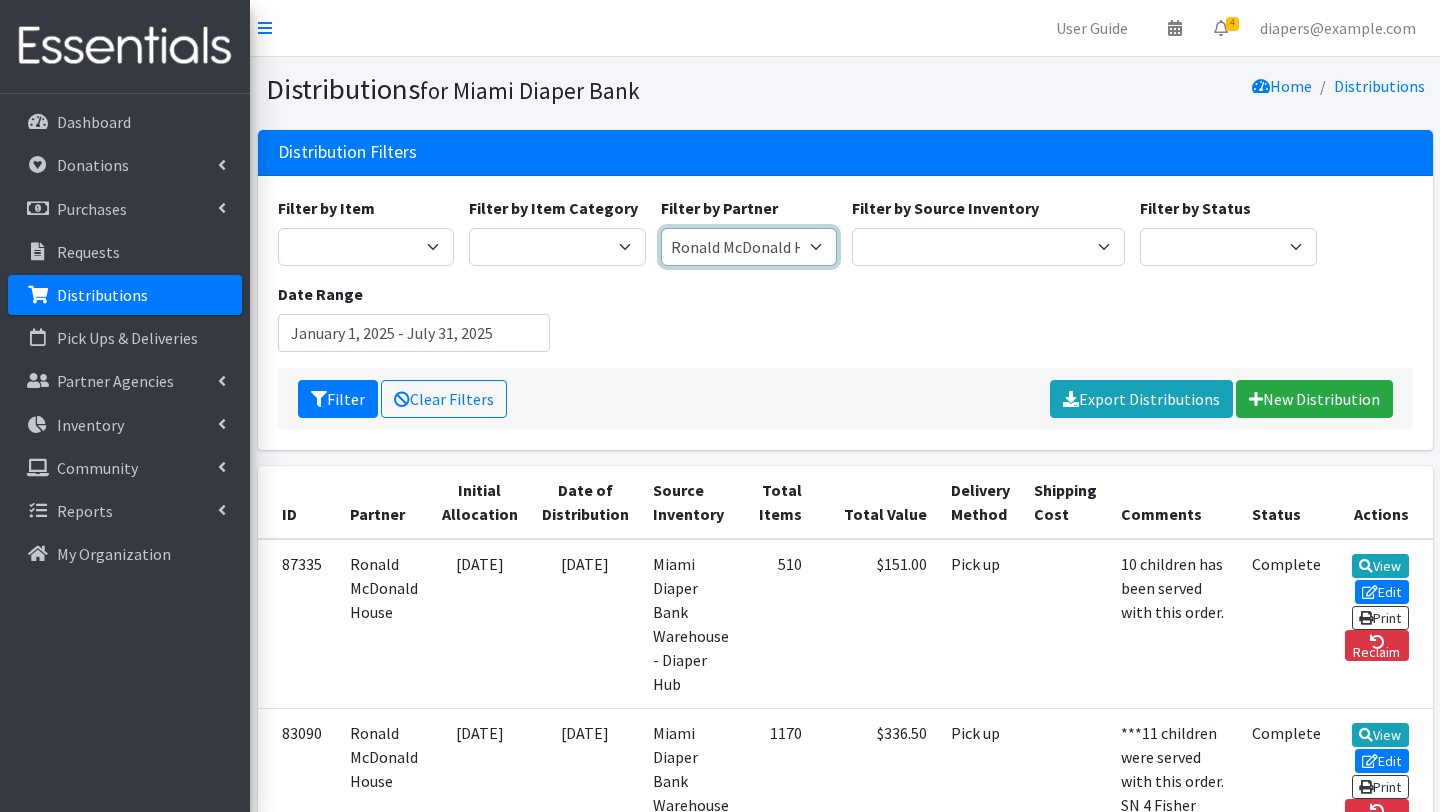 click on "A Safe Haven for Newborns
Belafonte TACOLCY Center
Boys Town South Florida
Bridge to Hope
Care Resource Community Health Centers Inc
Carrfour Supportive Housing - Del Prado Gardens
Children of Inmates
Children's Home Society of Florida
COPE North
CVAC Safe Space Shelters - Miami- Dade County CAHSD/VPID
Dorothy M. Wallace Cope Center (Cope South)
Empower U
Eve's Hope
Extended Hands Services
Families First of Palm Beach County
Family Resource Center of South Florida
FLDDDRP
Florida Keys Healthy Start Coalition
Golden Hogan Connections
Health Department of Palm Beach division - Delray Beach Health Center & Lantana Health Center & West Palm Beach Health Center
Healthy Start Coalition of Miami-Dade
His House Children Home
Hospitality Helping Hands
Hurricane Ian Relief
Jack & Jill Children's Center
Jewish Community Service - Kosher Food Bank
Kiwanis - Christmas in July
Kristi House-General Program
Lotus House
Madame Lily Inc
Menstrual Market, Inc" at bounding box center (749, 247) 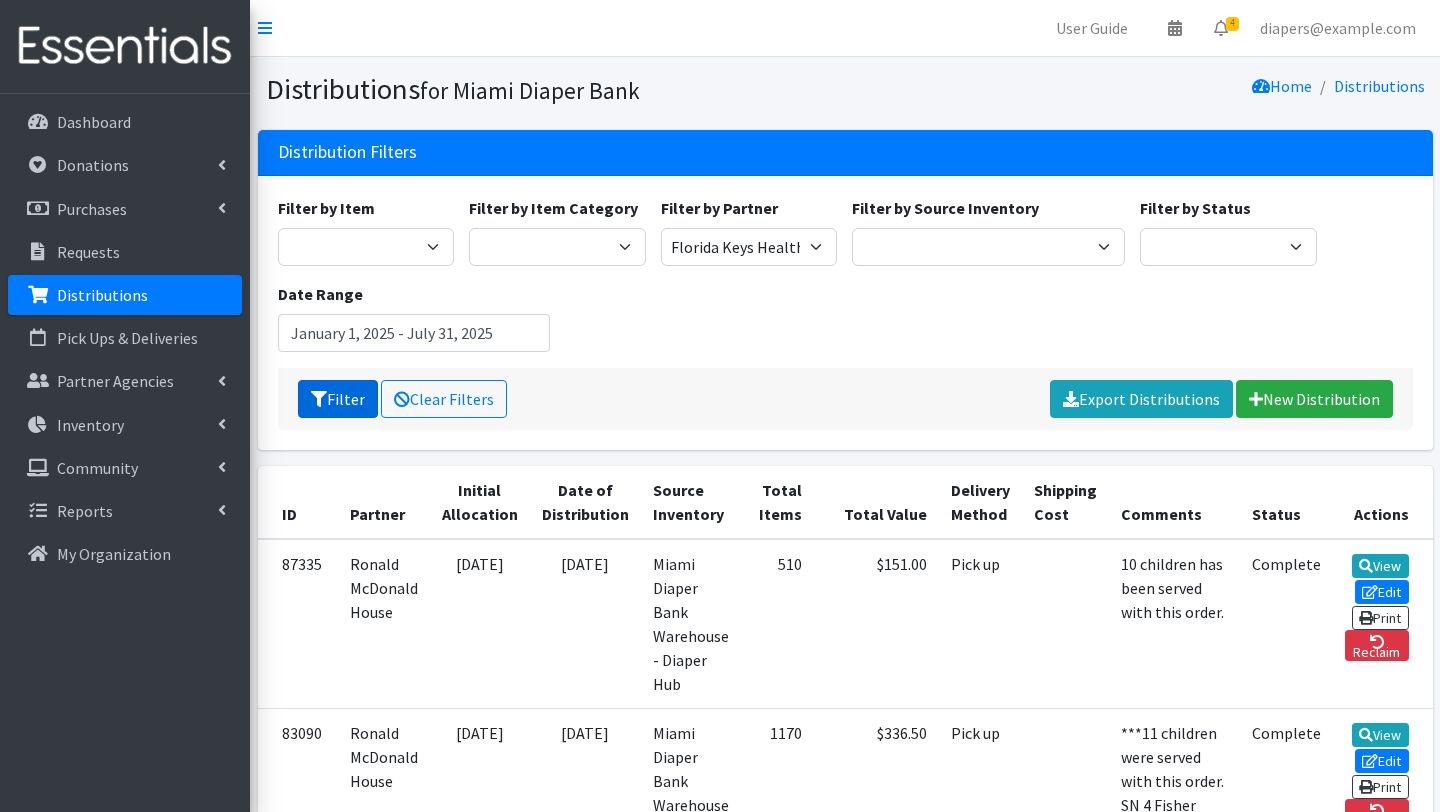 click on "Filter" at bounding box center [338, 399] 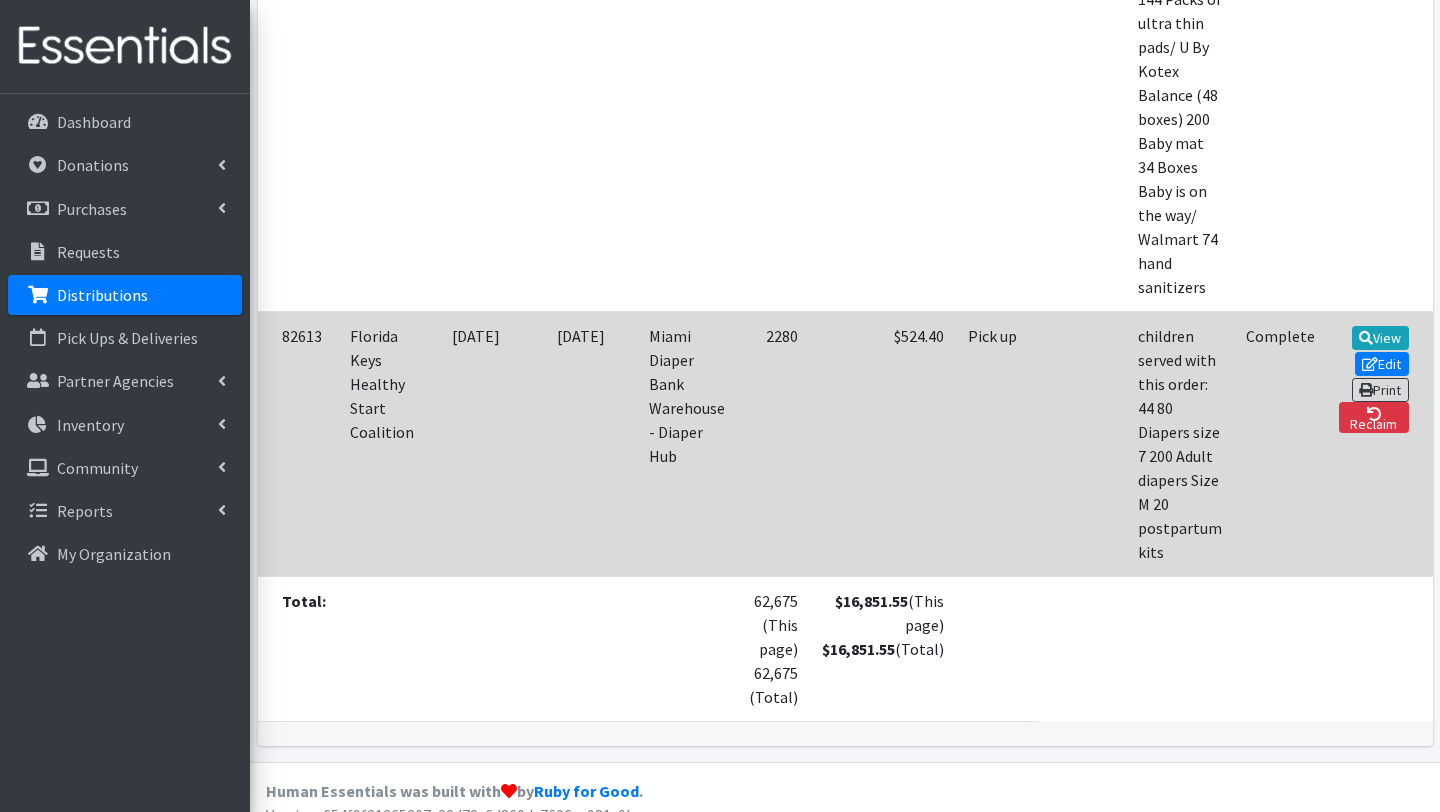 scroll, scrollTop: 2704, scrollLeft: 0, axis: vertical 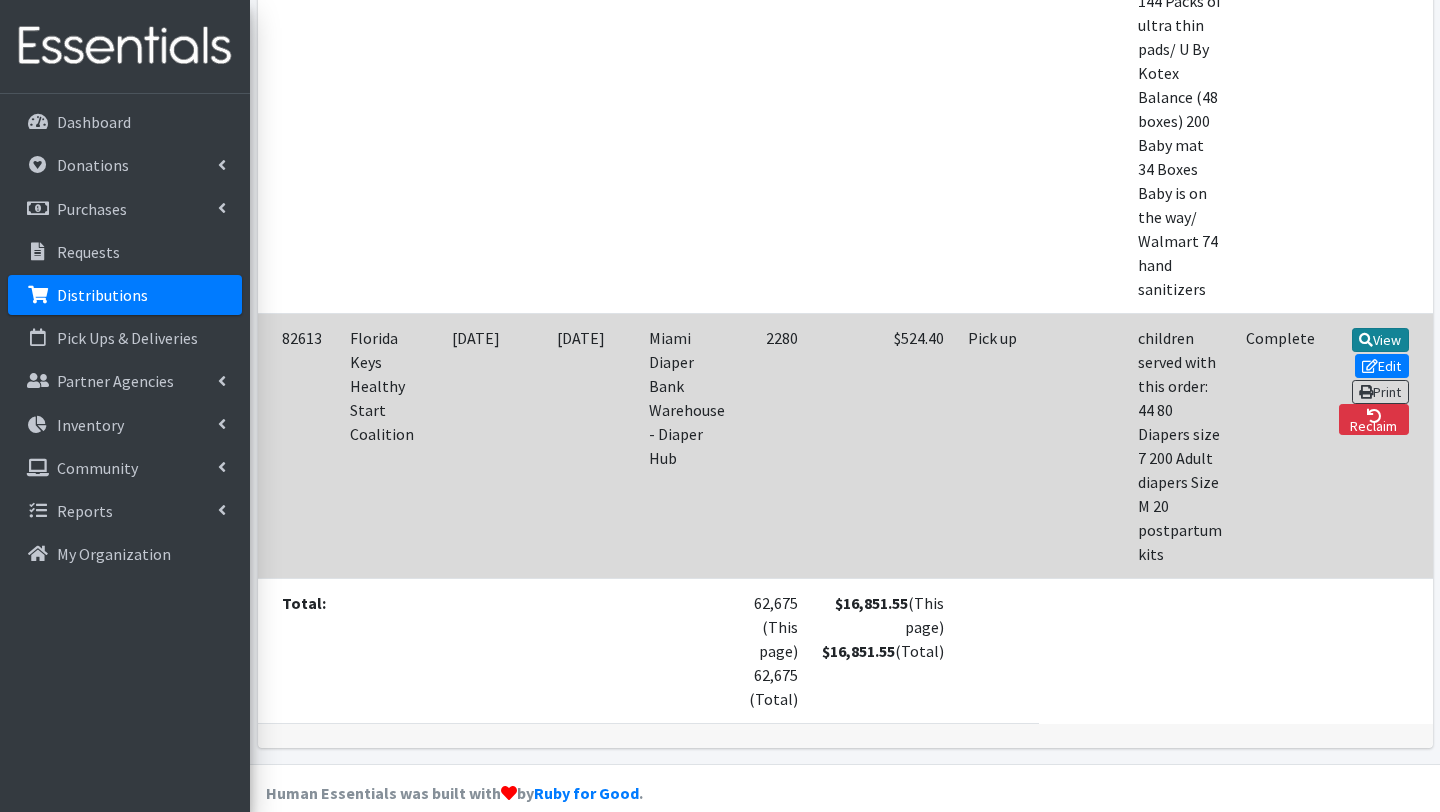 click on "View" at bounding box center (1380, 340) 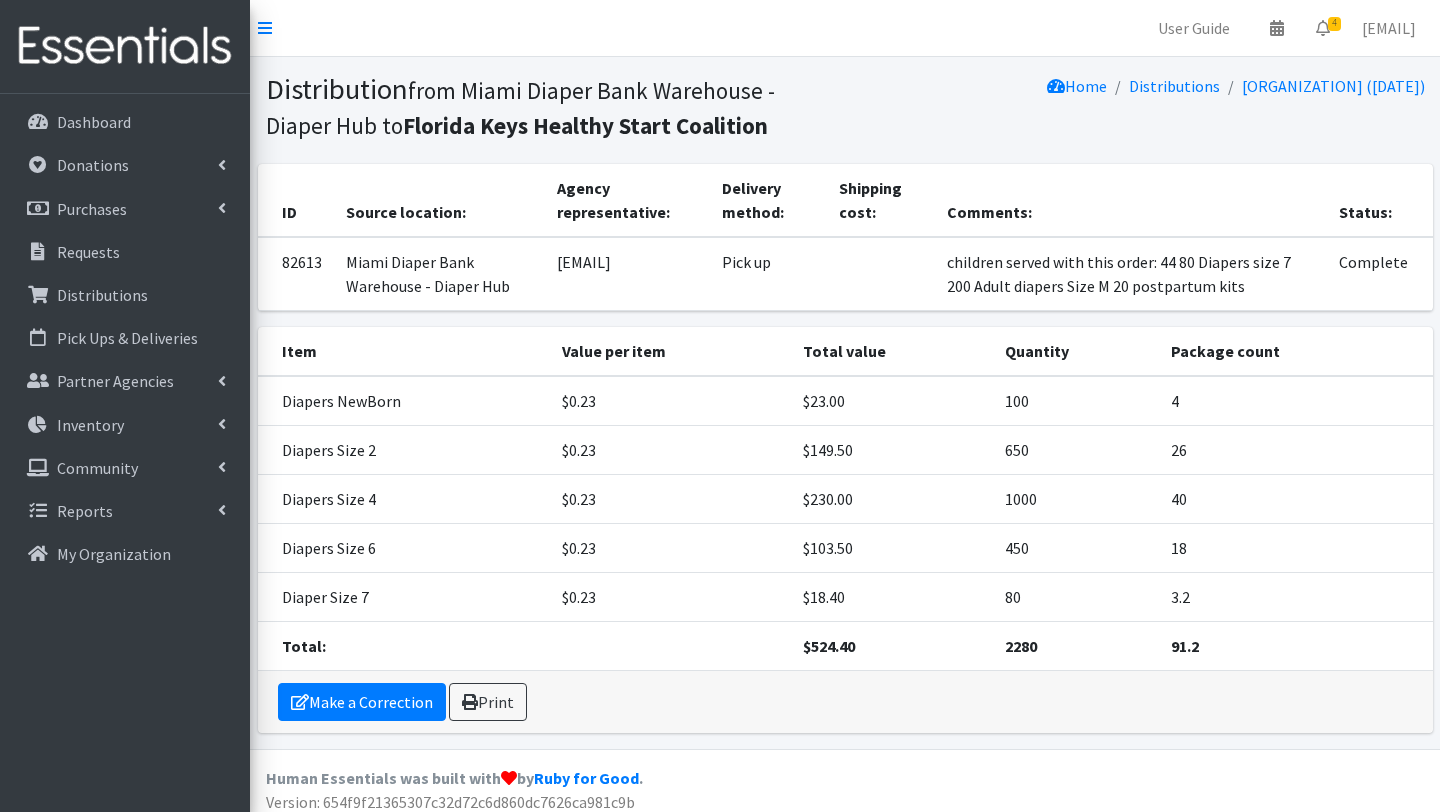 scroll, scrollTop: 0, scrollLeft: 0, axis: both 